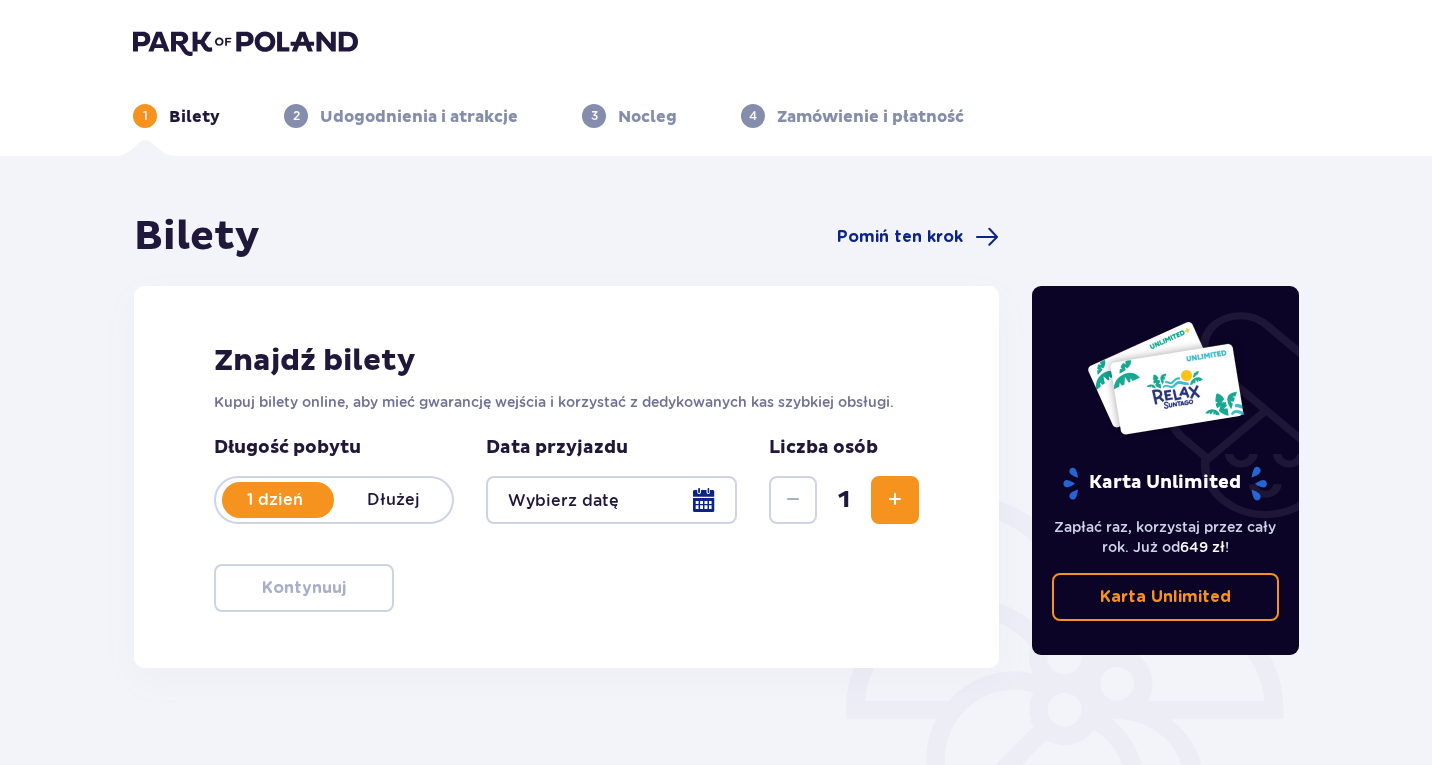 scroll, scrollTop: 0, scrollLeft: 0, axis: both 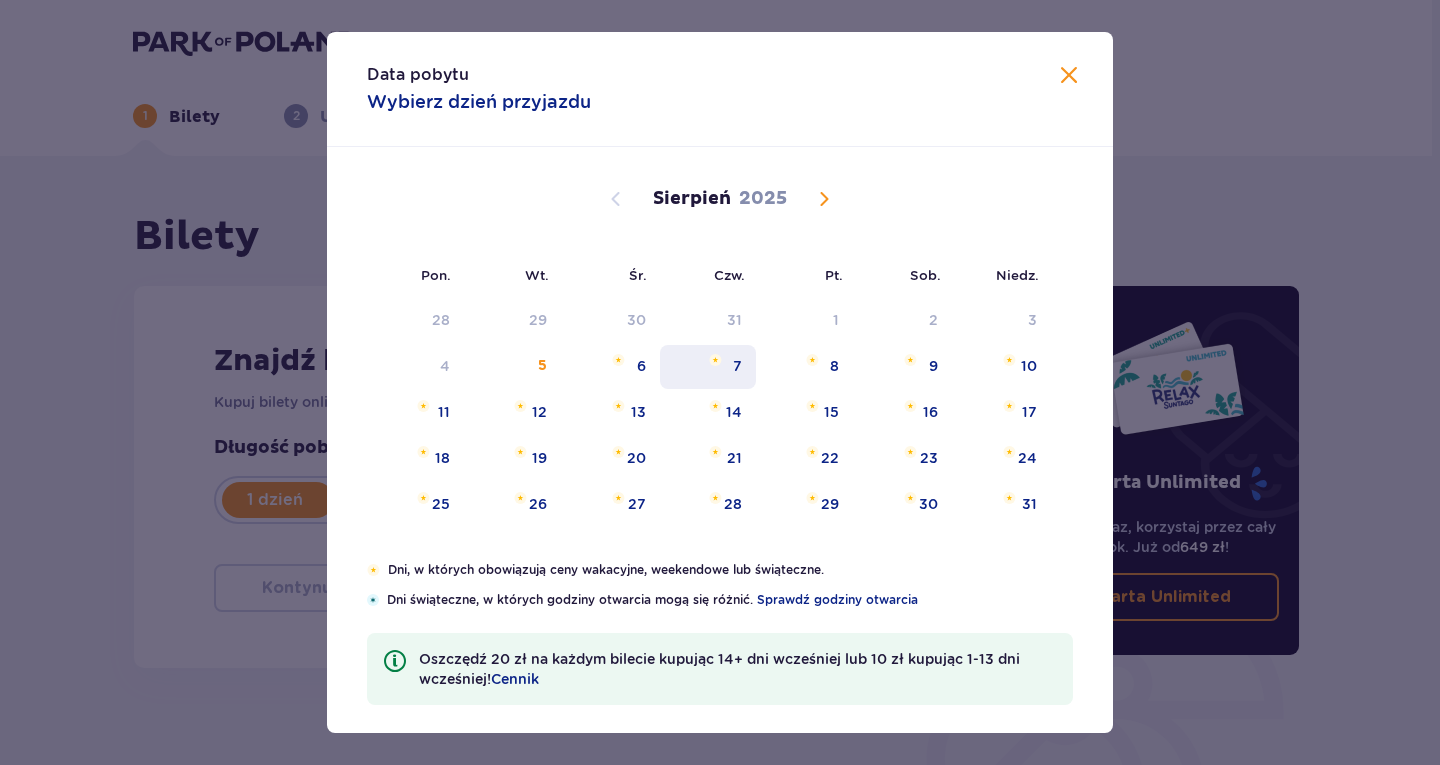 click on "7" at bounding box center [708, 367] 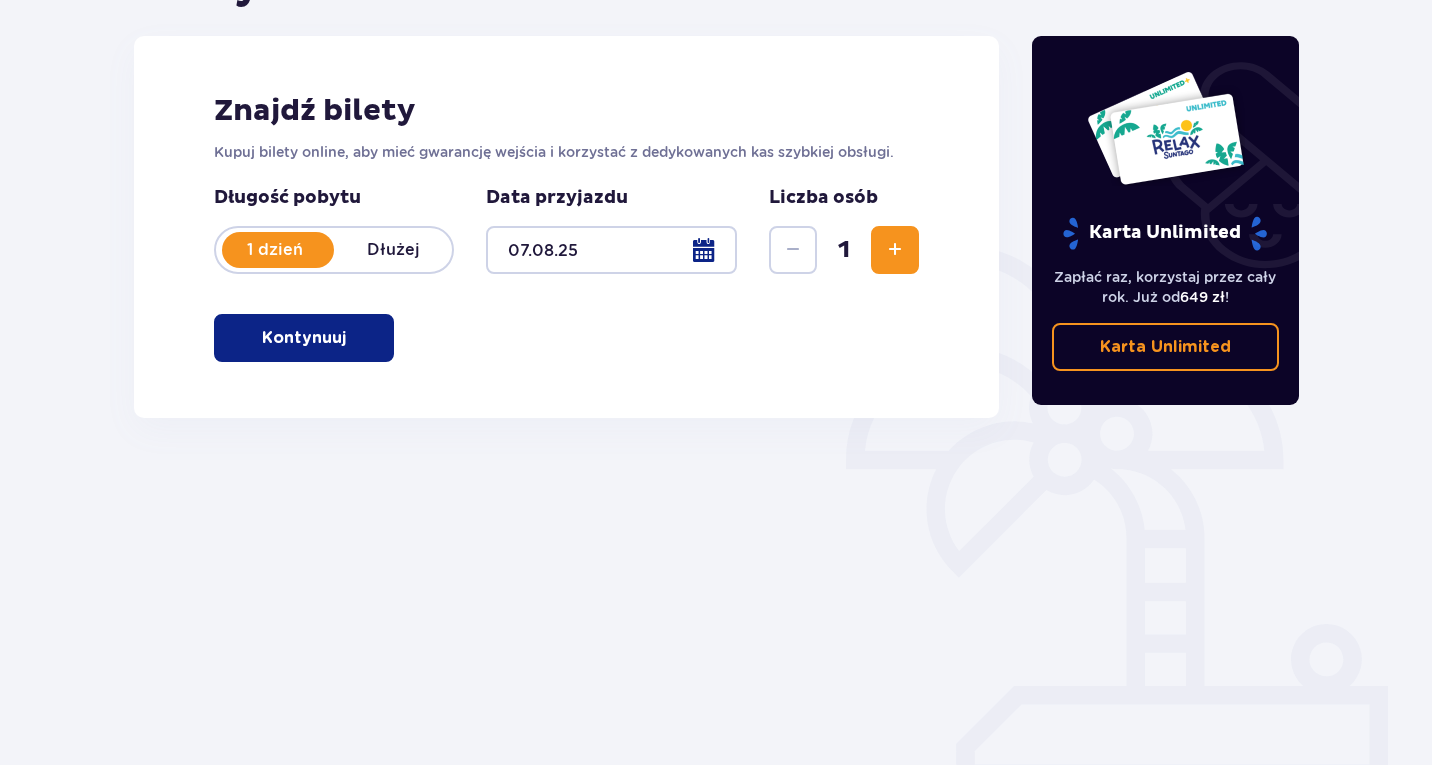 scroll, scrollTop: 254, scrollLeft: 0, axis: vertical 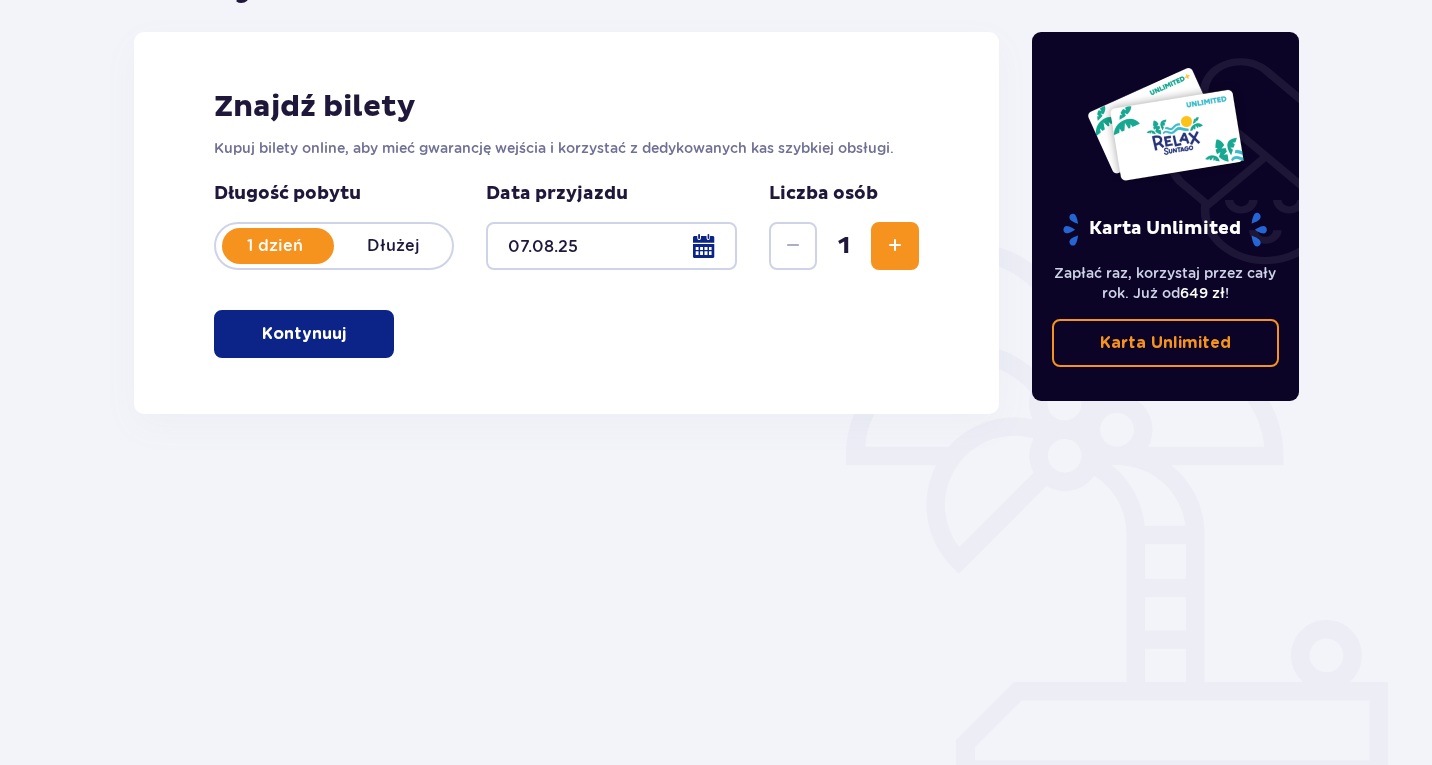 click at bounding box center [895, 246] 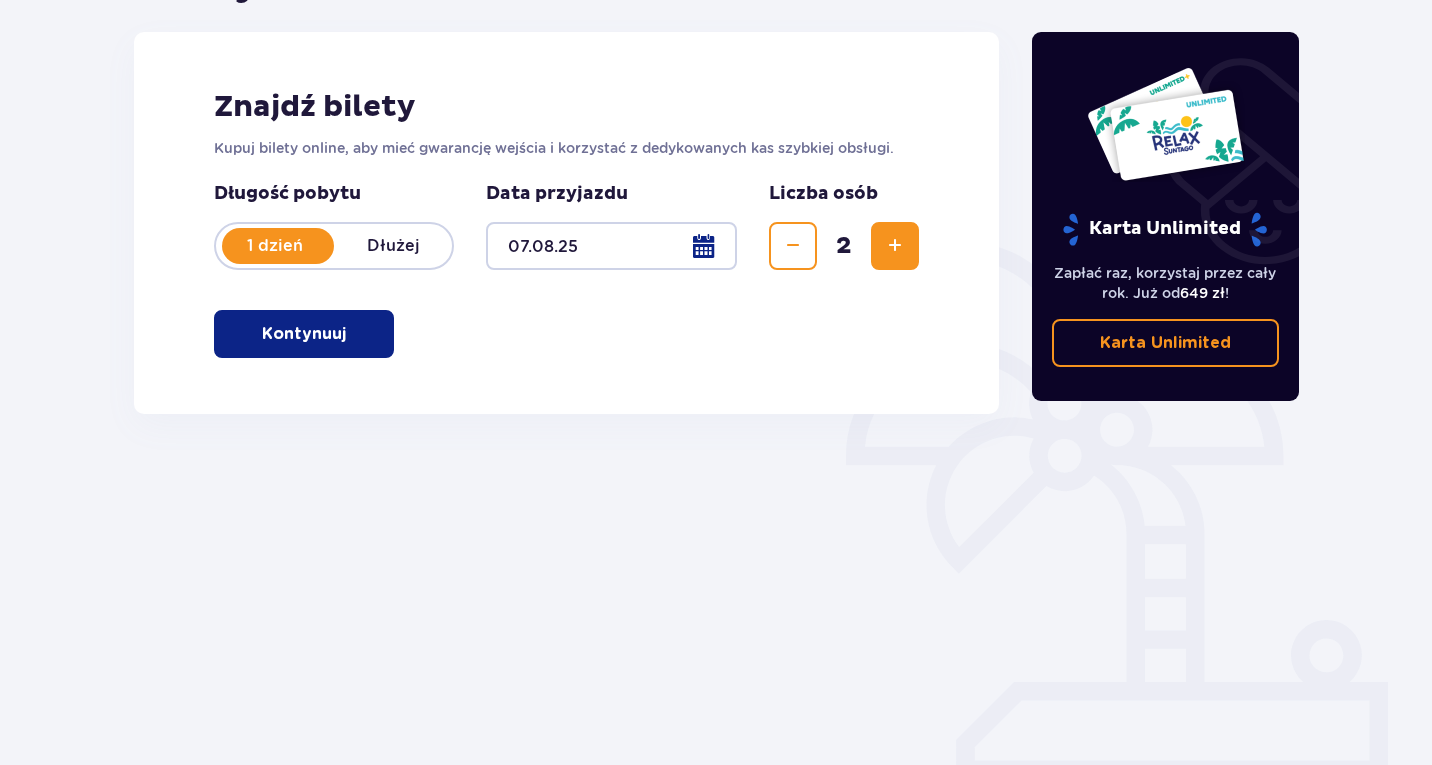 click at bounding box center (895, 246) 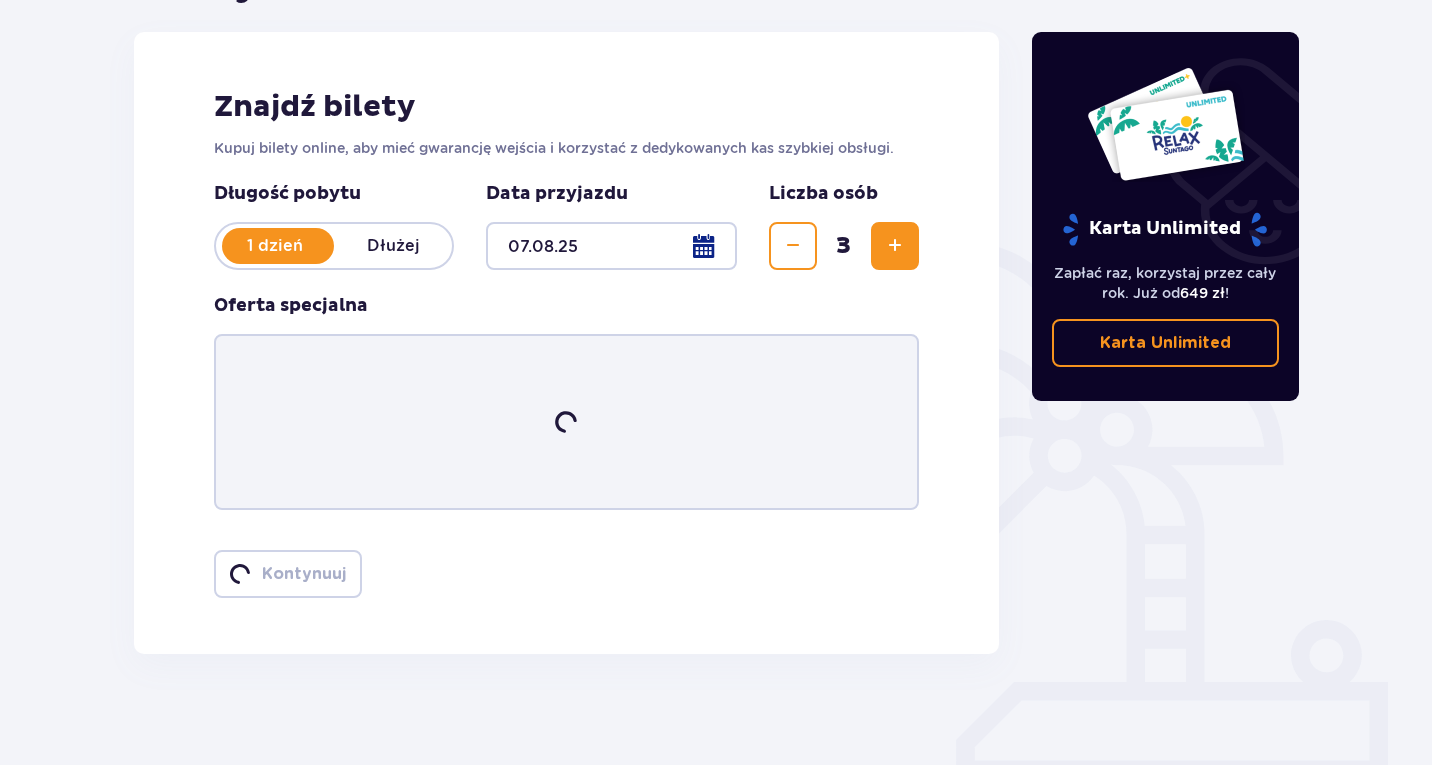 click at bounding box center (895, 246) 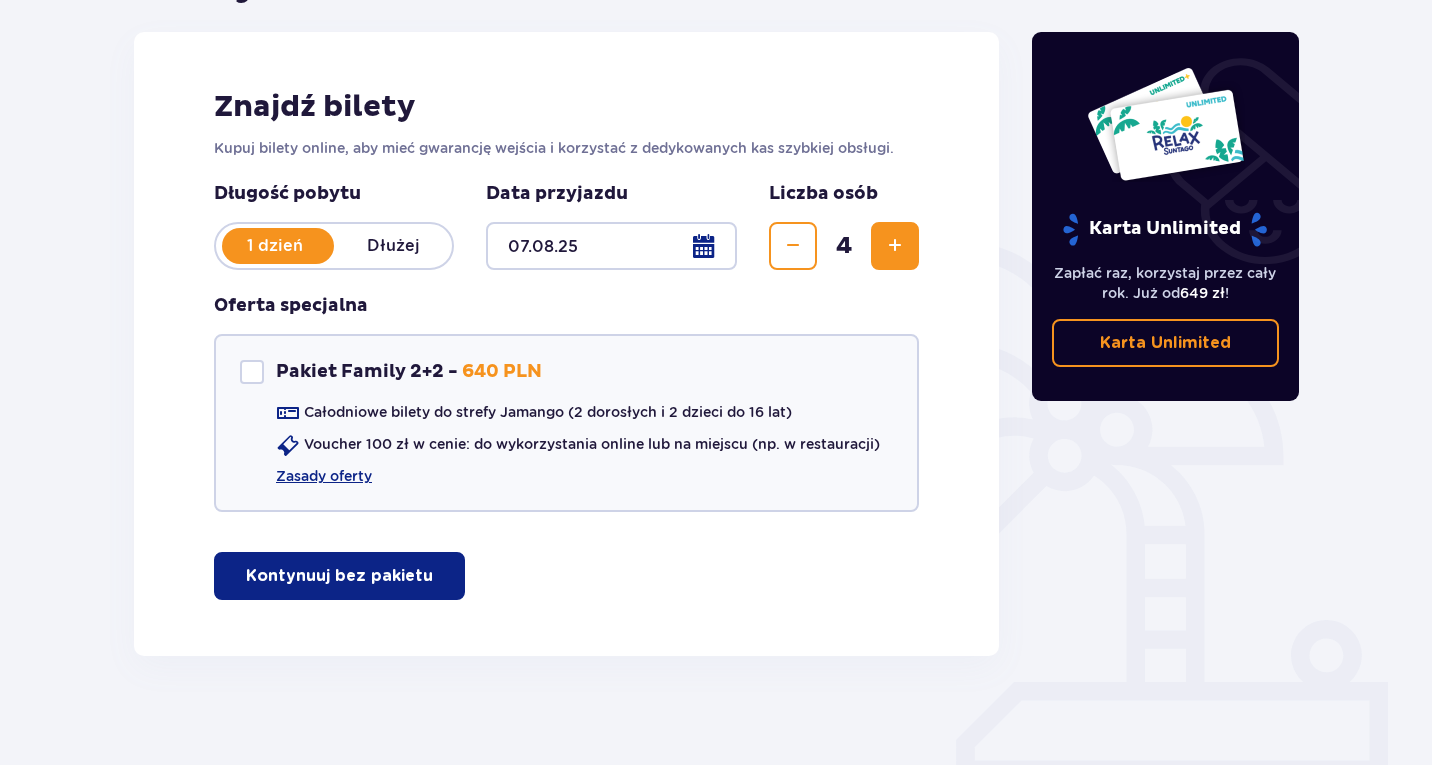 click at bounding box center (895, 246) 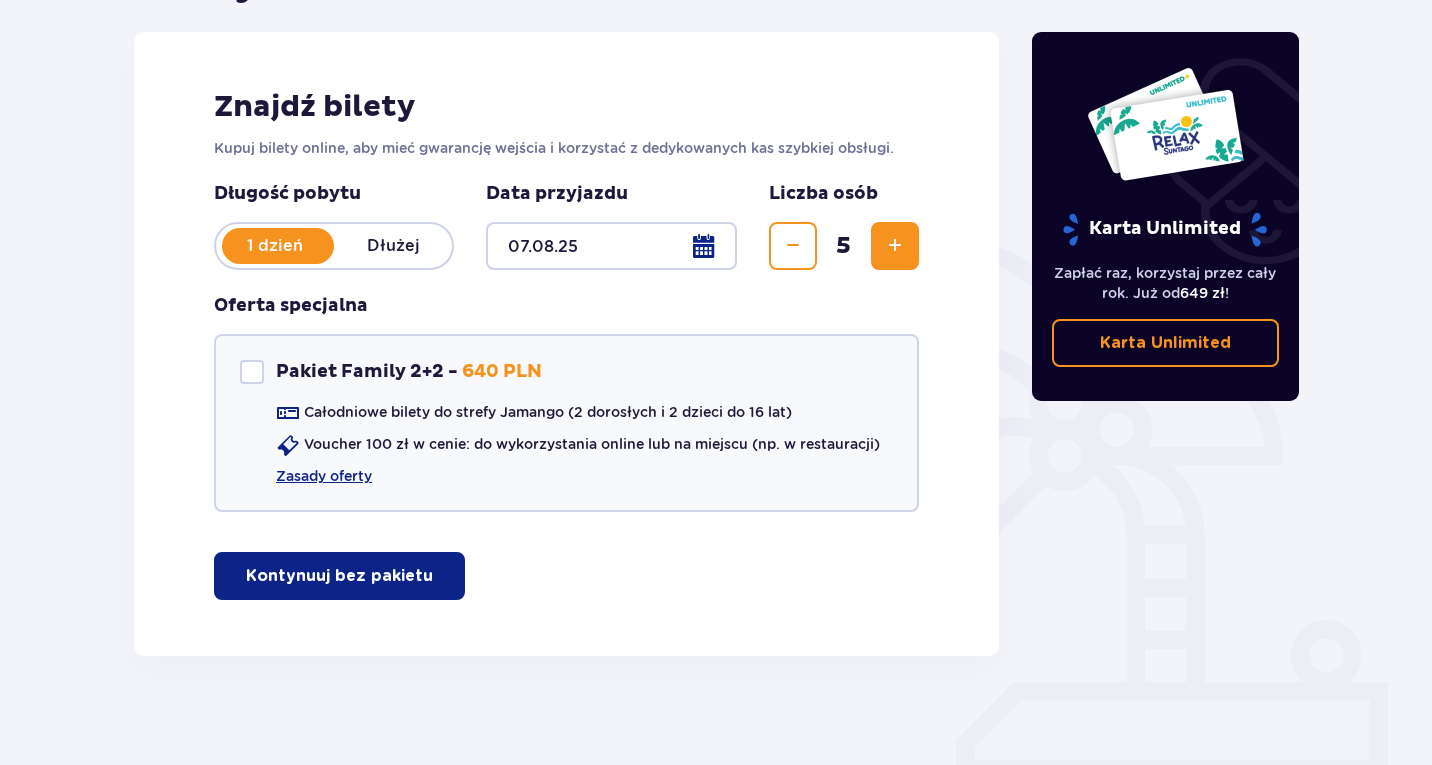 click at bounding box center [895, 246] 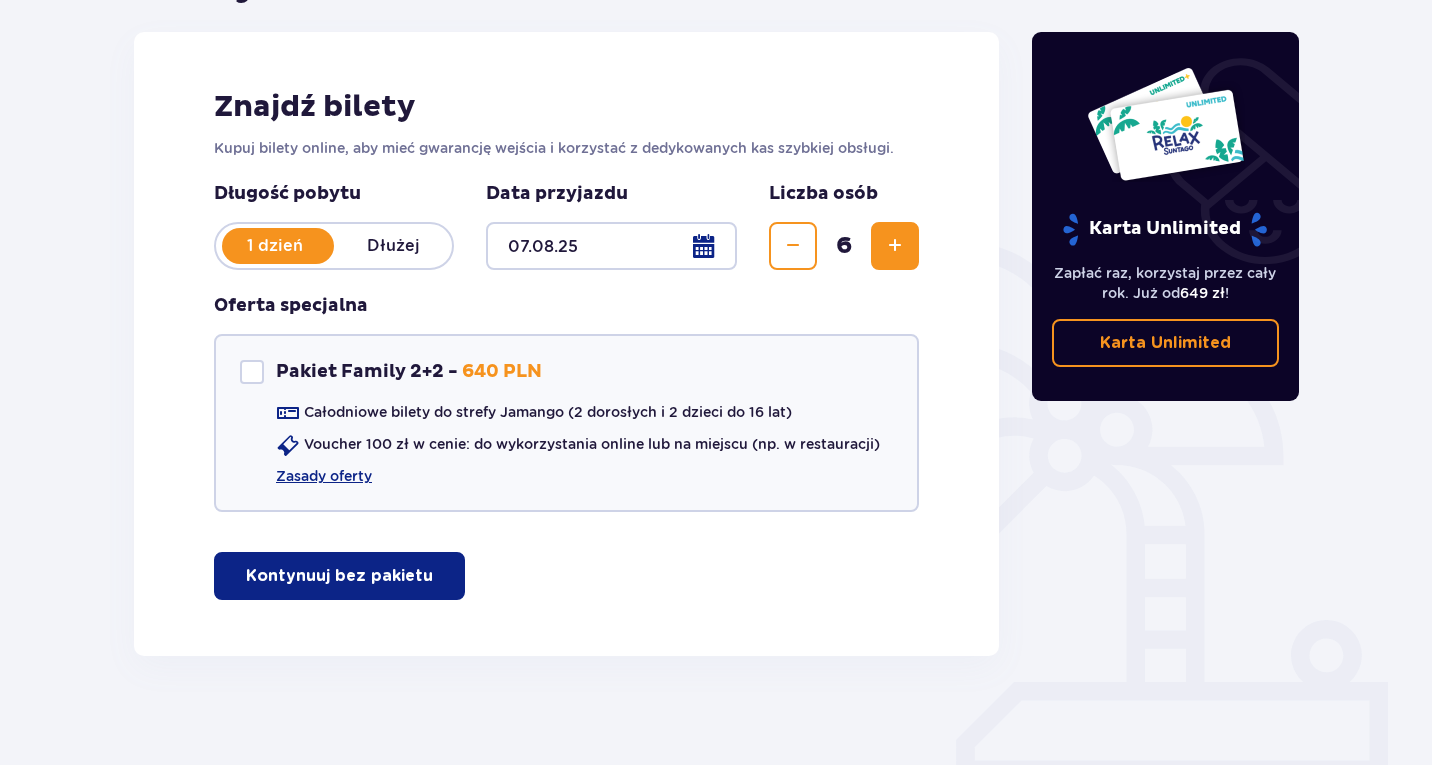 click at bounding box center (895, 246) 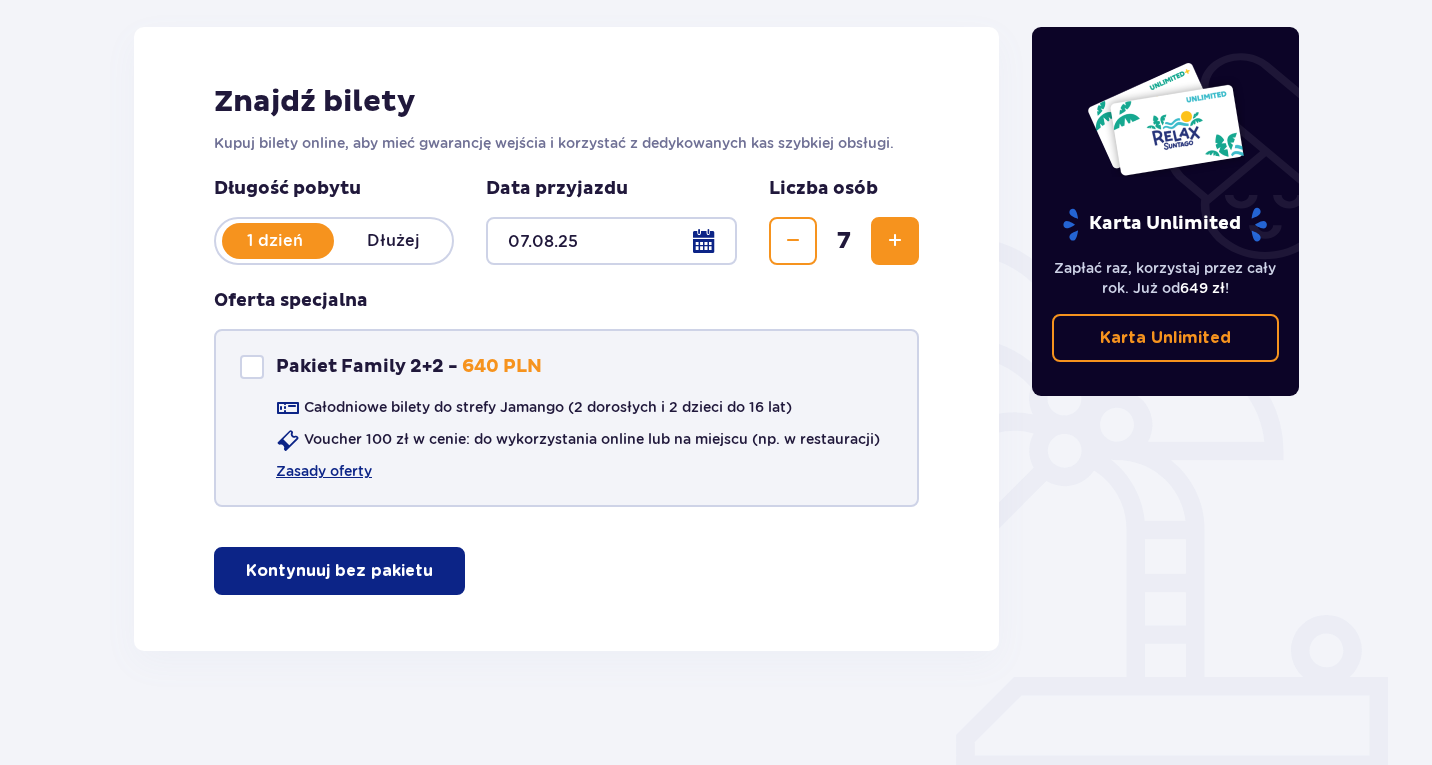 scroll, scrollTop: 265, scrollLeft: 0, axis: vertical 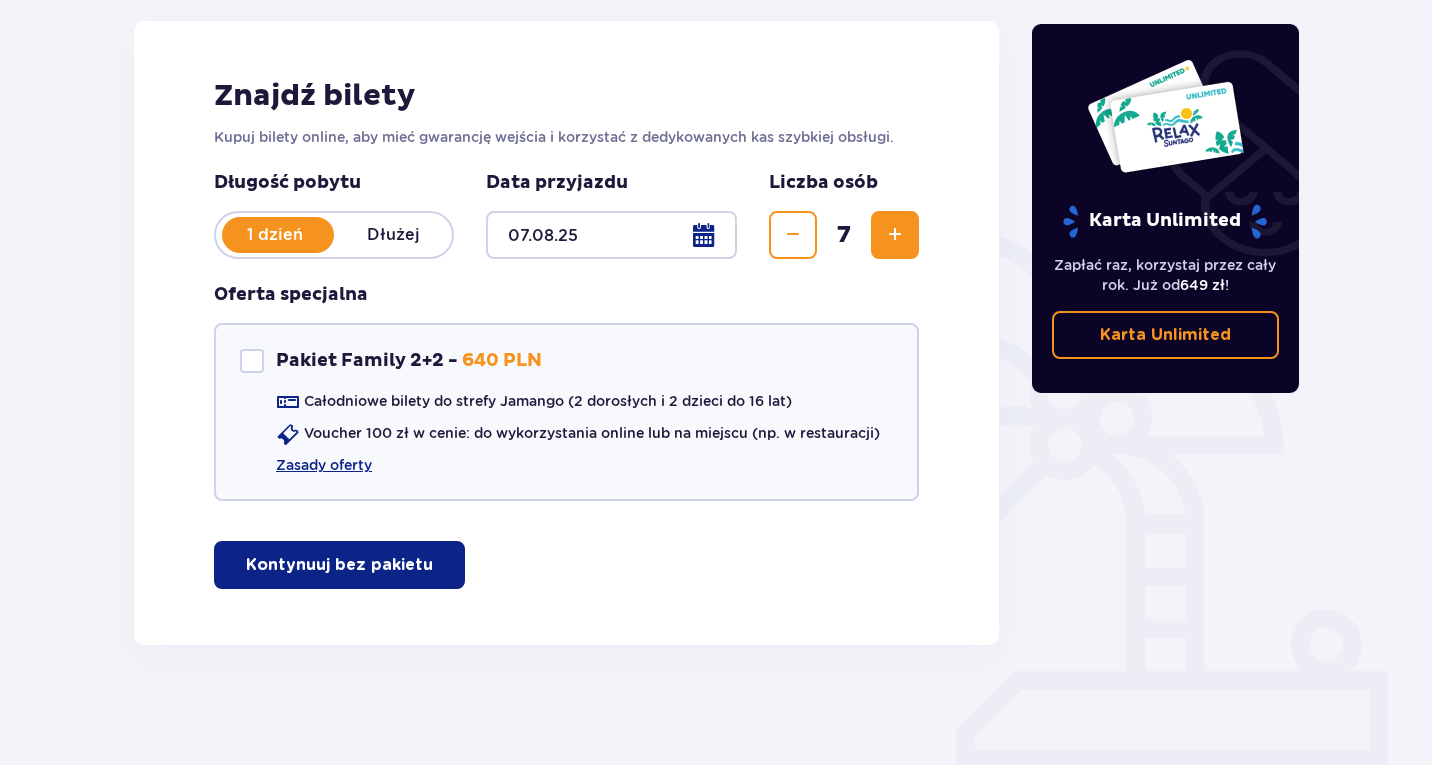 click at bounding box center [437, 565] 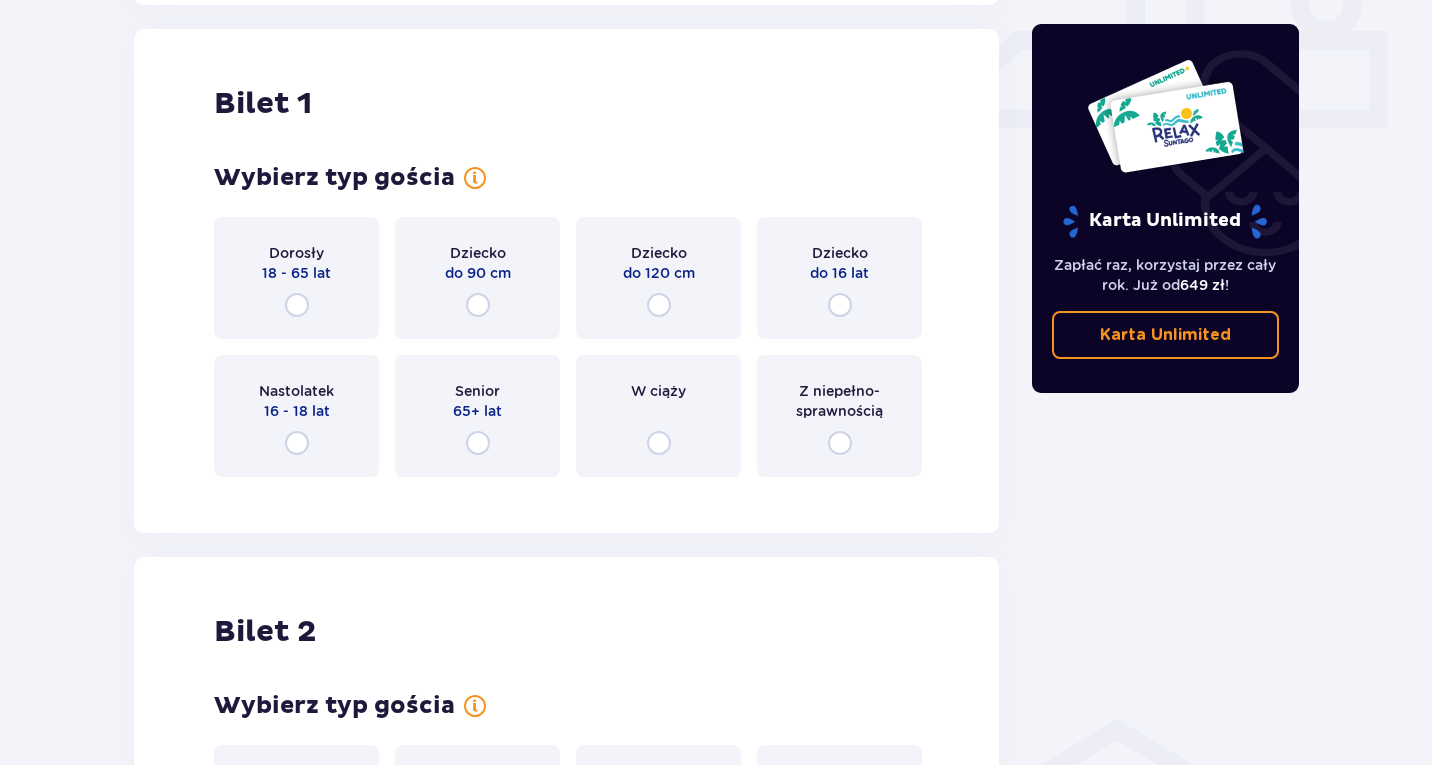 scroll, scrollTop: 910, scrollLeft: 0, axis: vertical 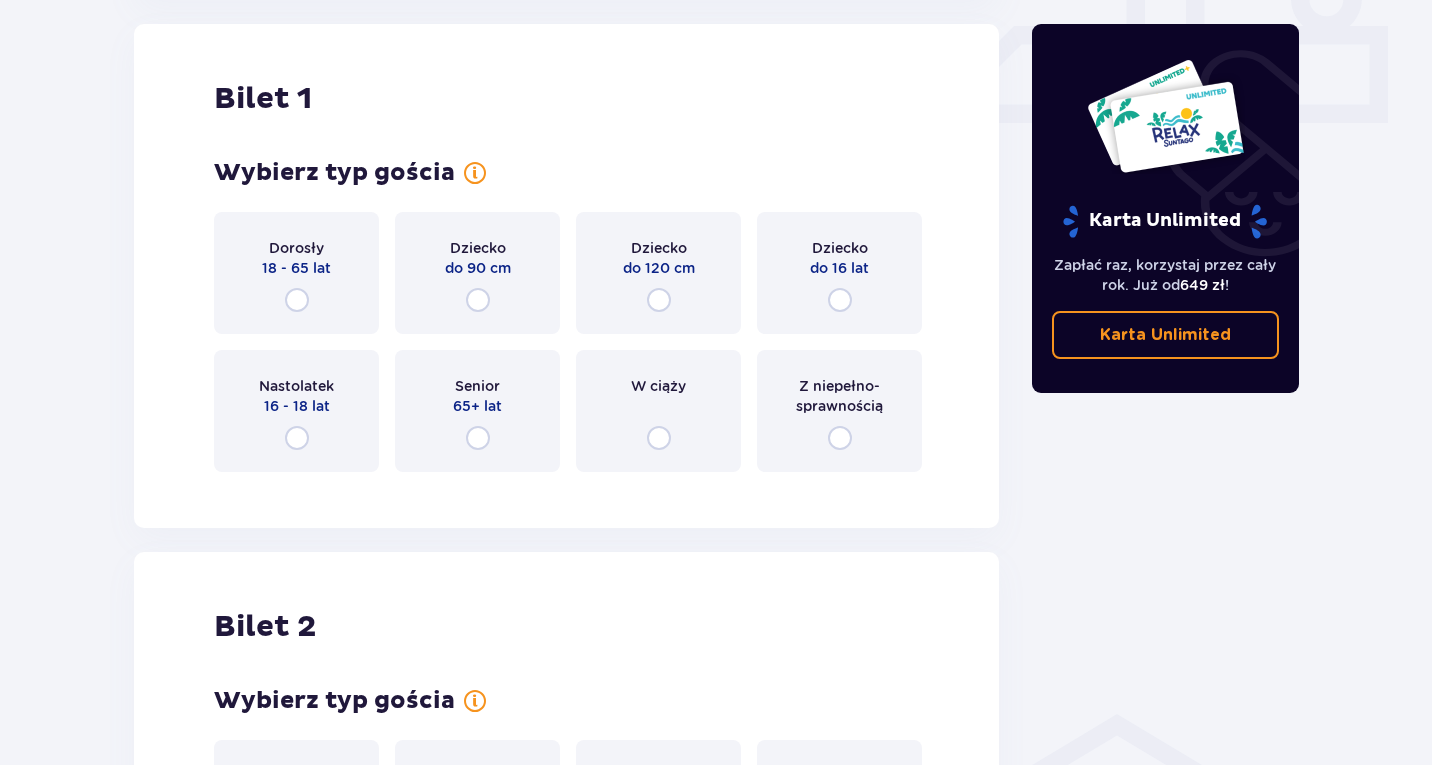 click on "Dorosły 18 - 65 lat" at bounding box center (296, 273) 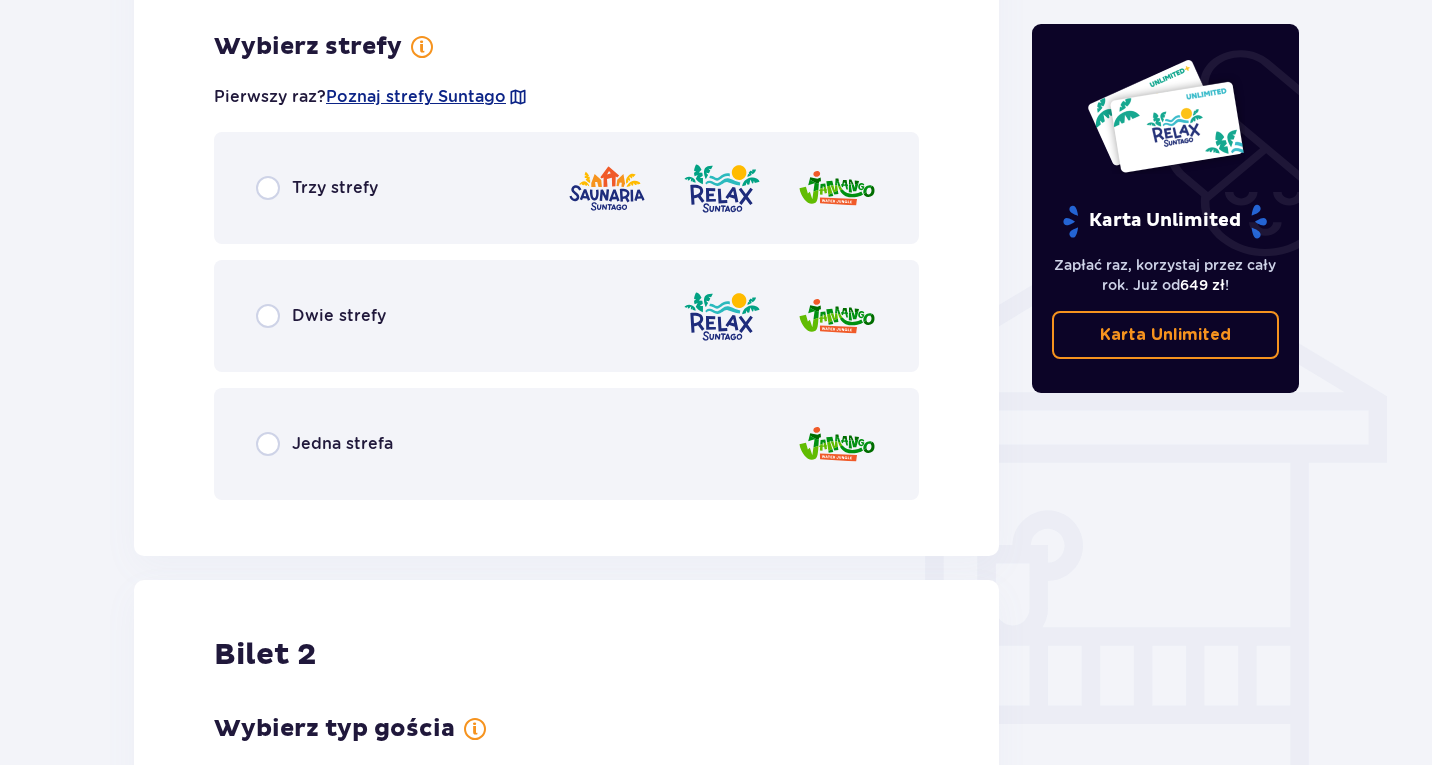 scroll, scrollTop: 1398, scrollLeft: 0, axis: vertical 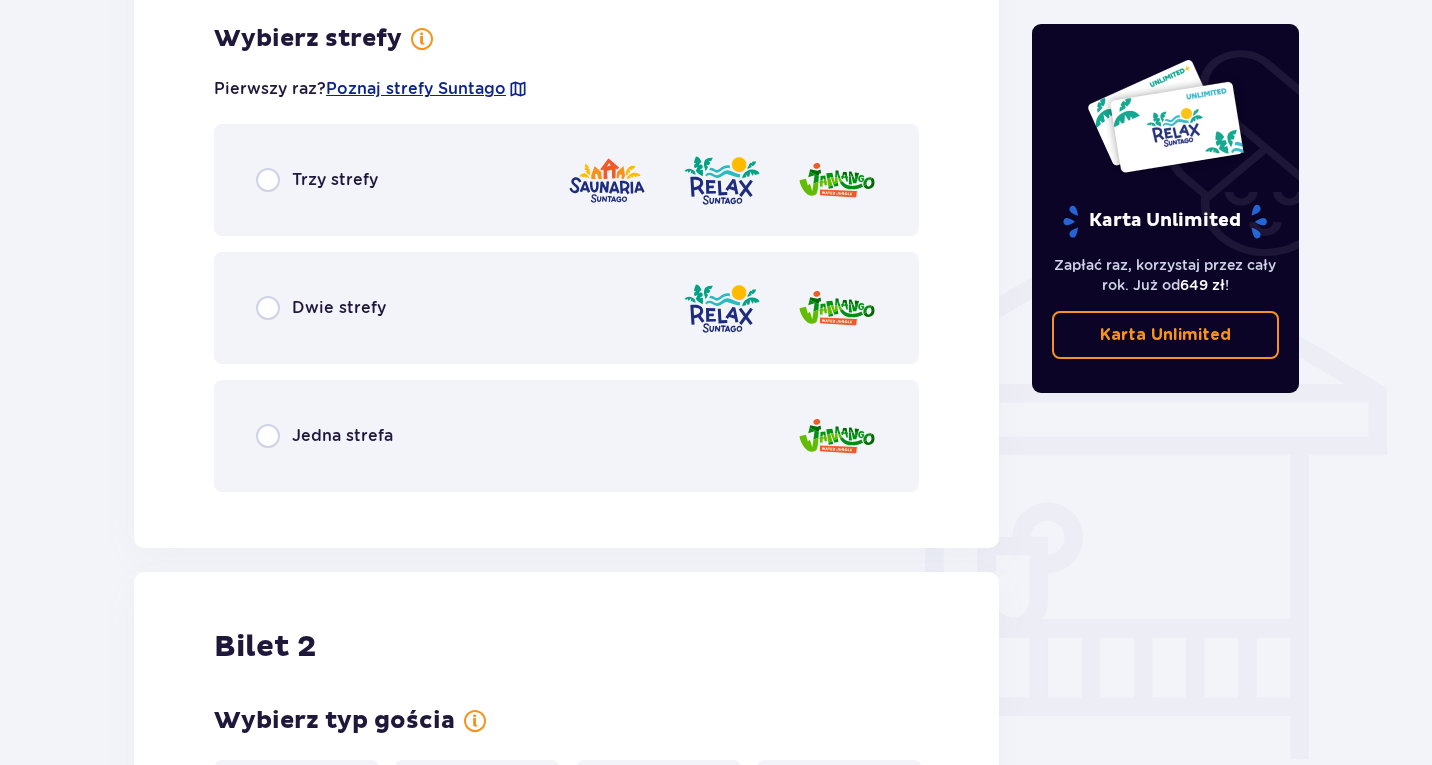 click on "Trzy strefy" at bounding box center [566, 180] 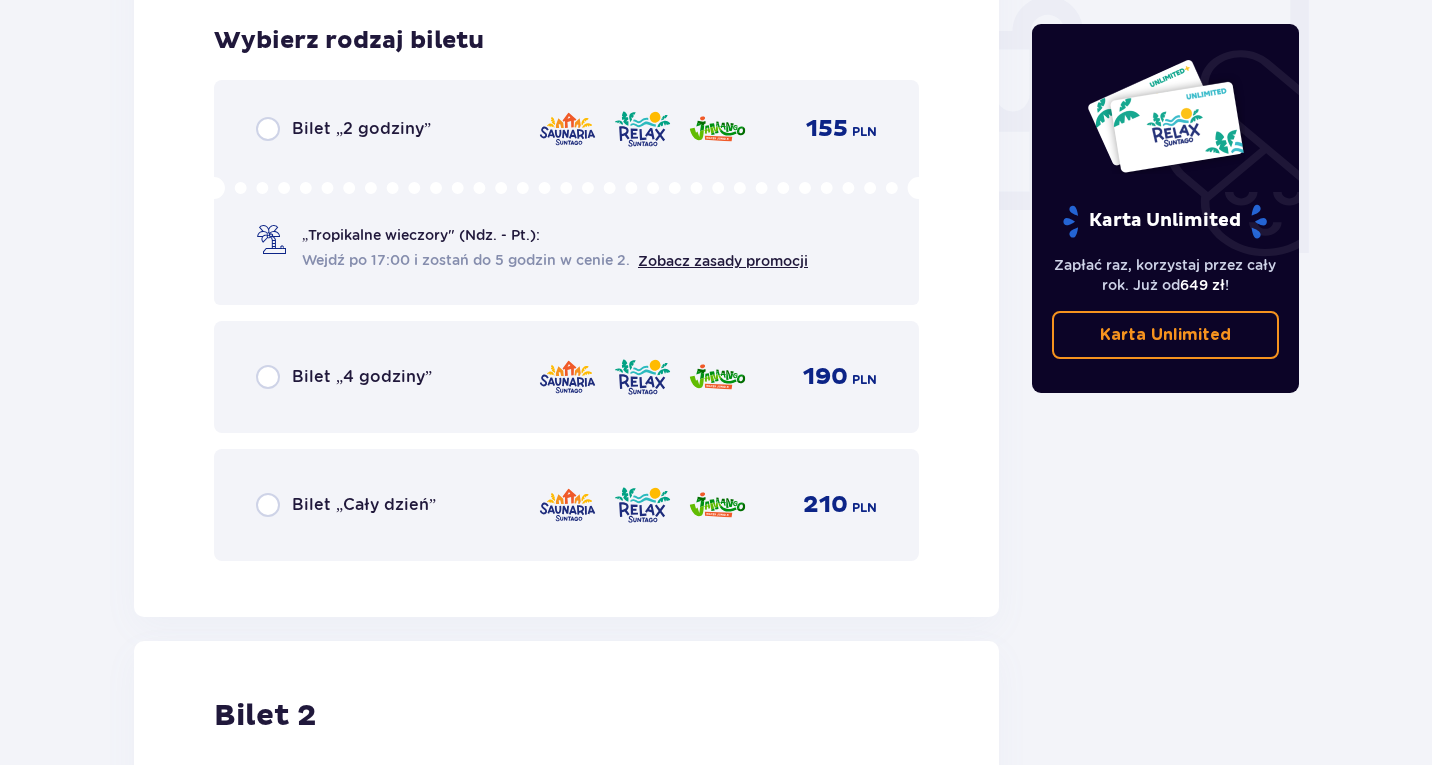 scroll, scrollTop: 1906, scrollLeft: 0, axis: vertical 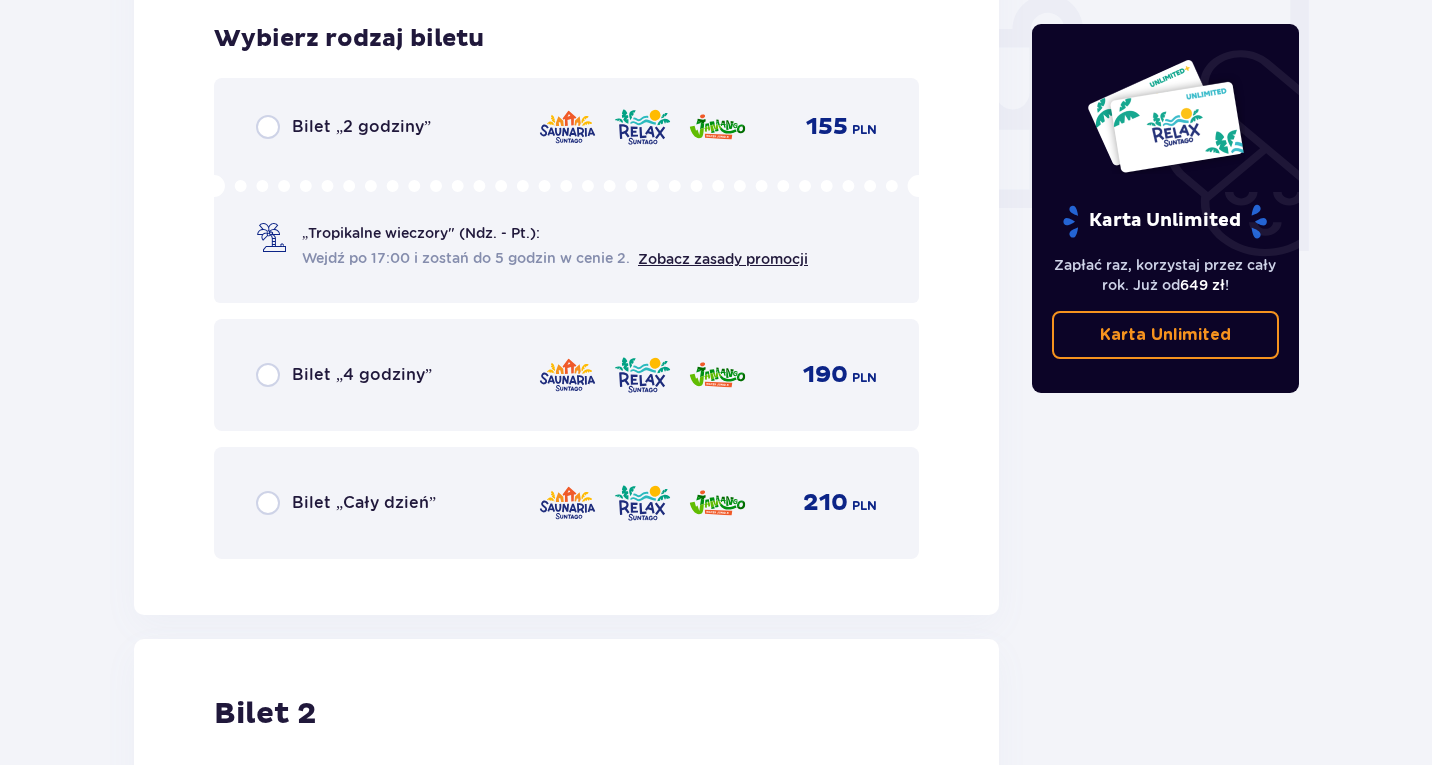 click on "Bilet „2 godziny” 155 PLN „Tropikalne wieczory" (Ndz. - Pt.): Wejdź po 17:00 i zostań do 5 godzin w cenie 2. Zobacz zasady promocji" at bounding box center (566, 190) 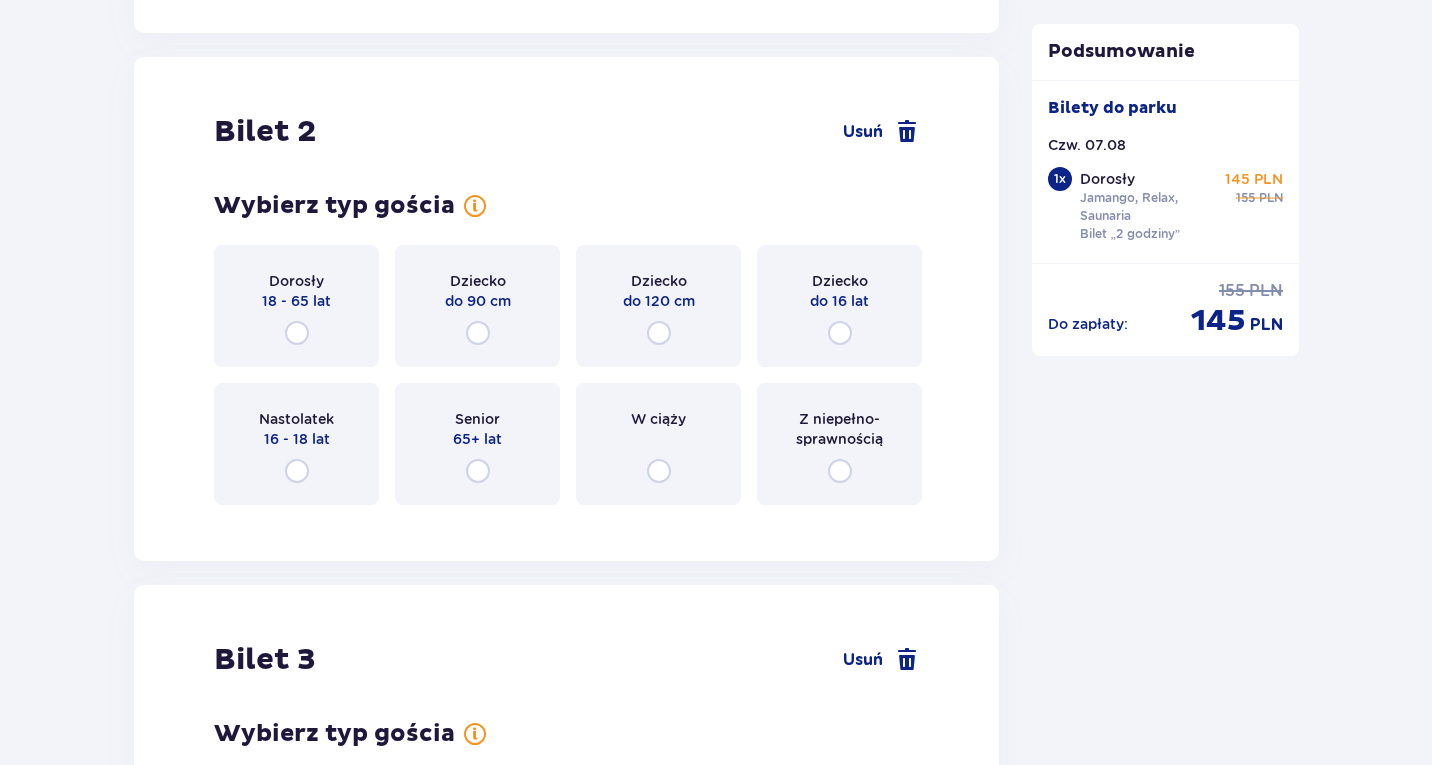 scroll, scrollTop: 2521, scrollLeft: 0, axis: vertical 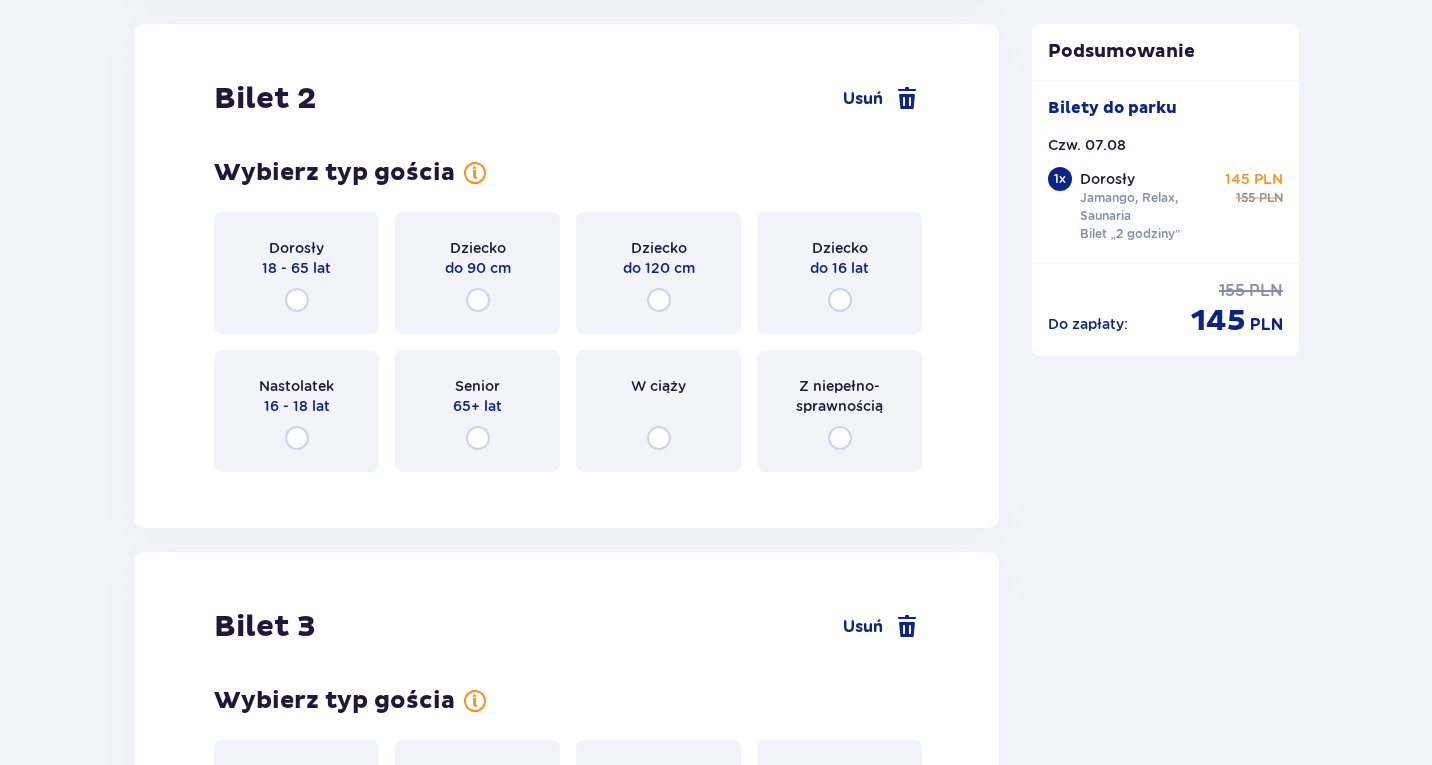 click on "18 - 65 lat" at bounding box center [296, 268] 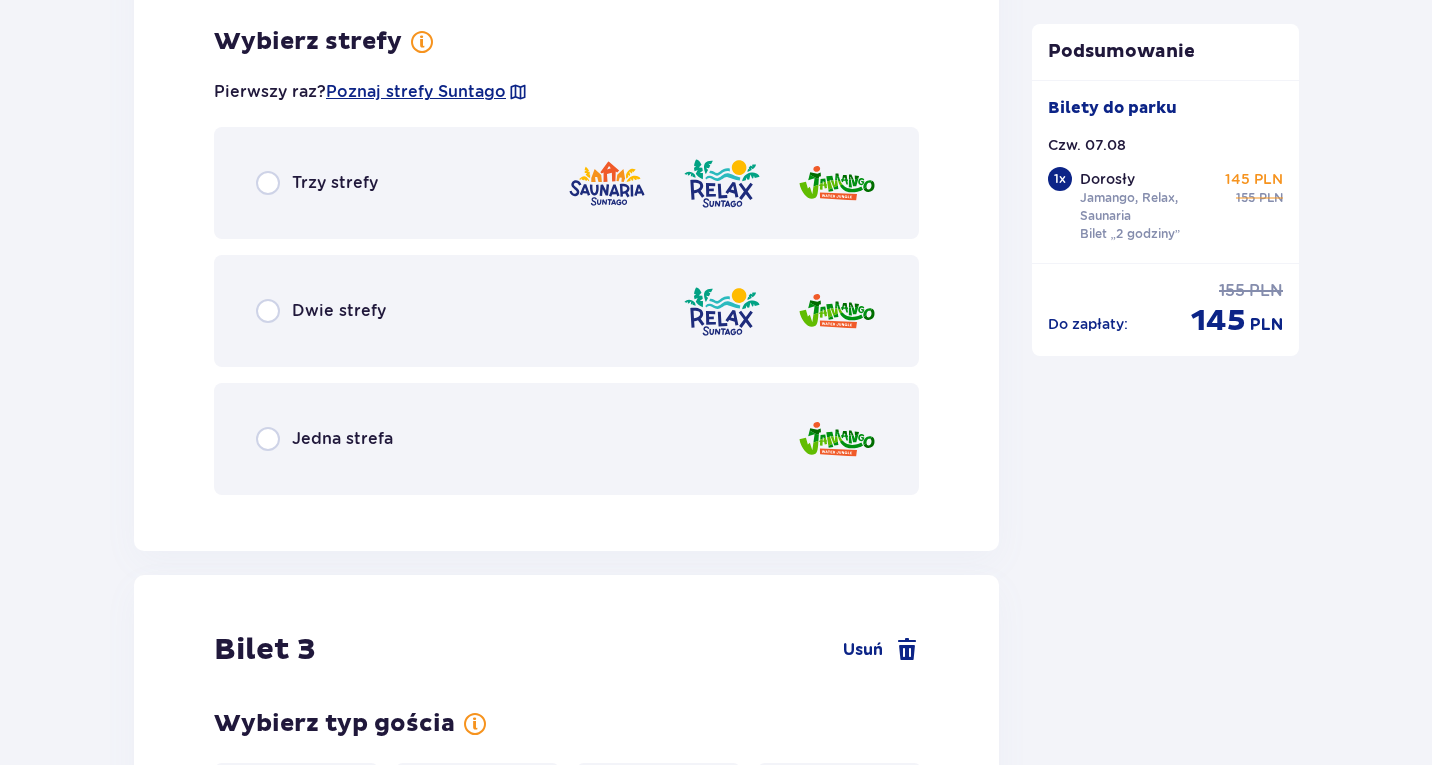 scroll, scrollTop: 3009, scrollLeft: 0, axis: vertical 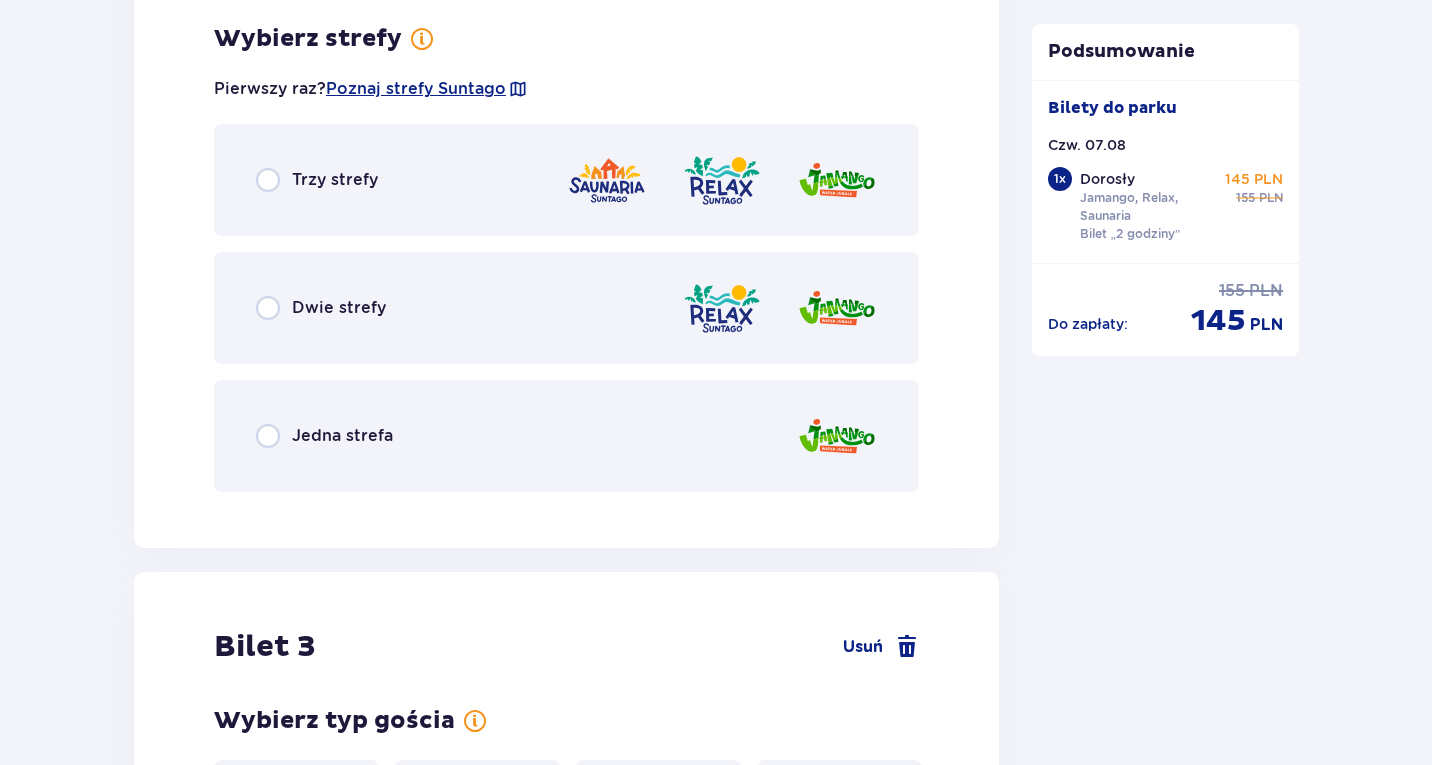 click on "Jedna strefa" at bounding box center [342, 436] 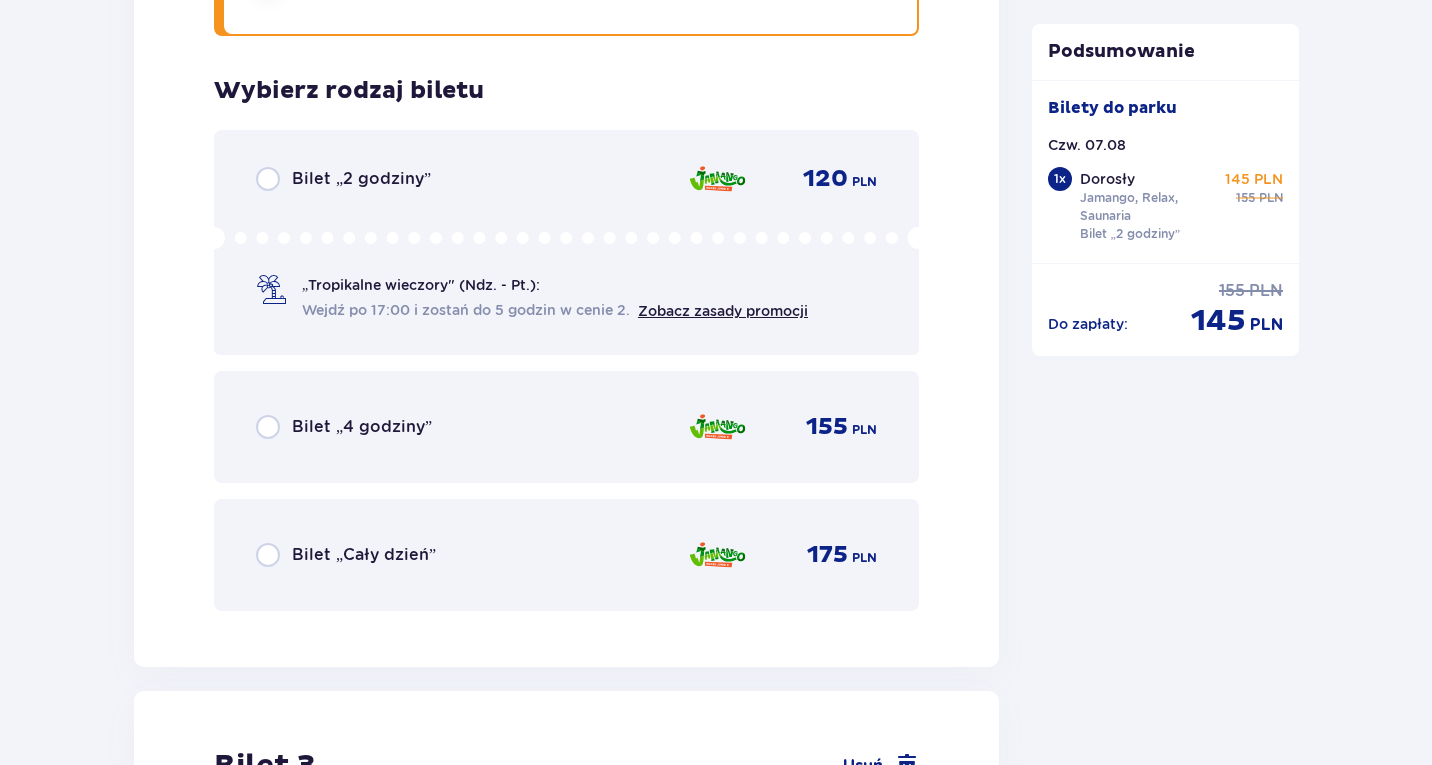 scroll, scrollTop: 3517, scrollLeft: 0, axis: vertical 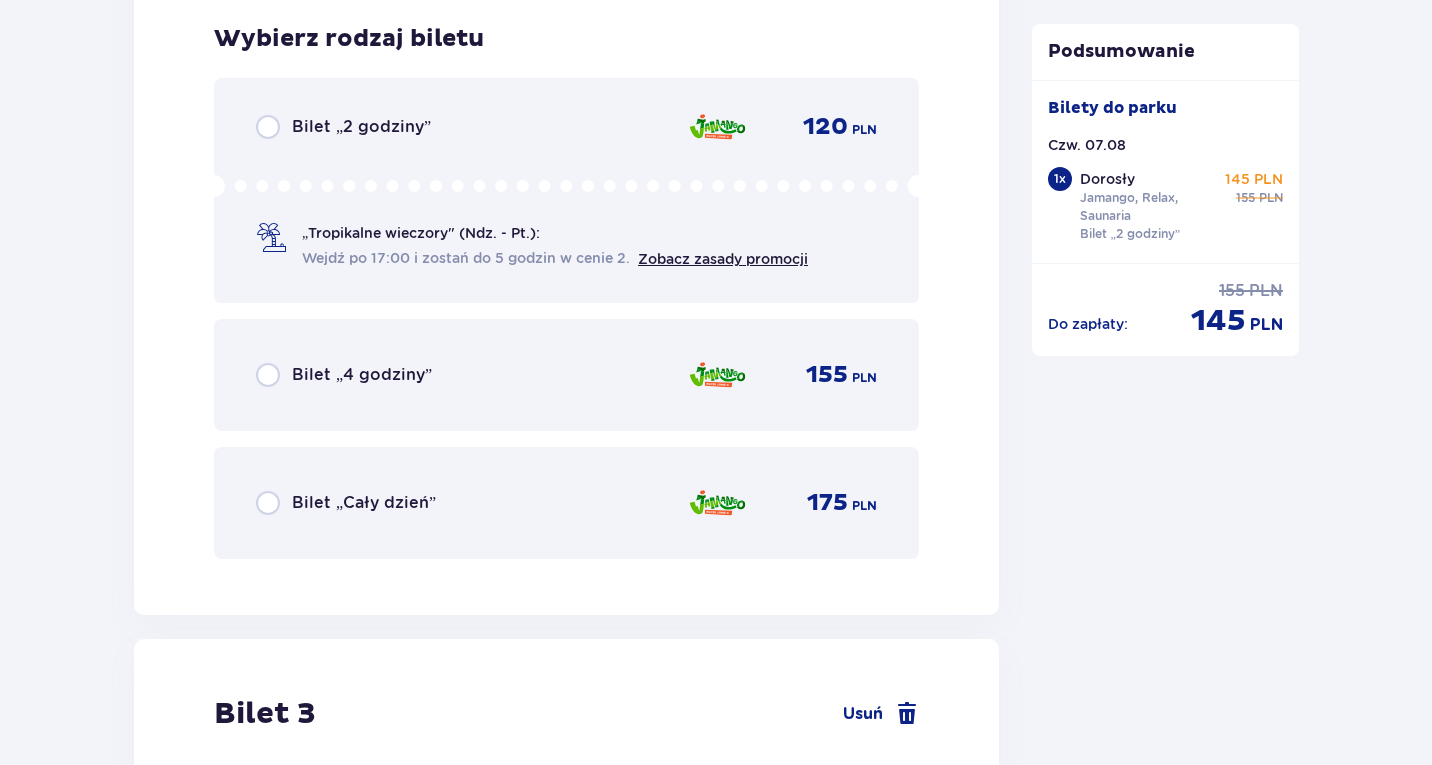 click on "Bilet „2 godziny” 120 PLN „Tropikalne wieczory" (Ndz. - Pt.): Wejdź po 17:00 i zostań do 5 godzin w cenie 2. Zobacz zasady promocji" at bounding box center (566, 190) 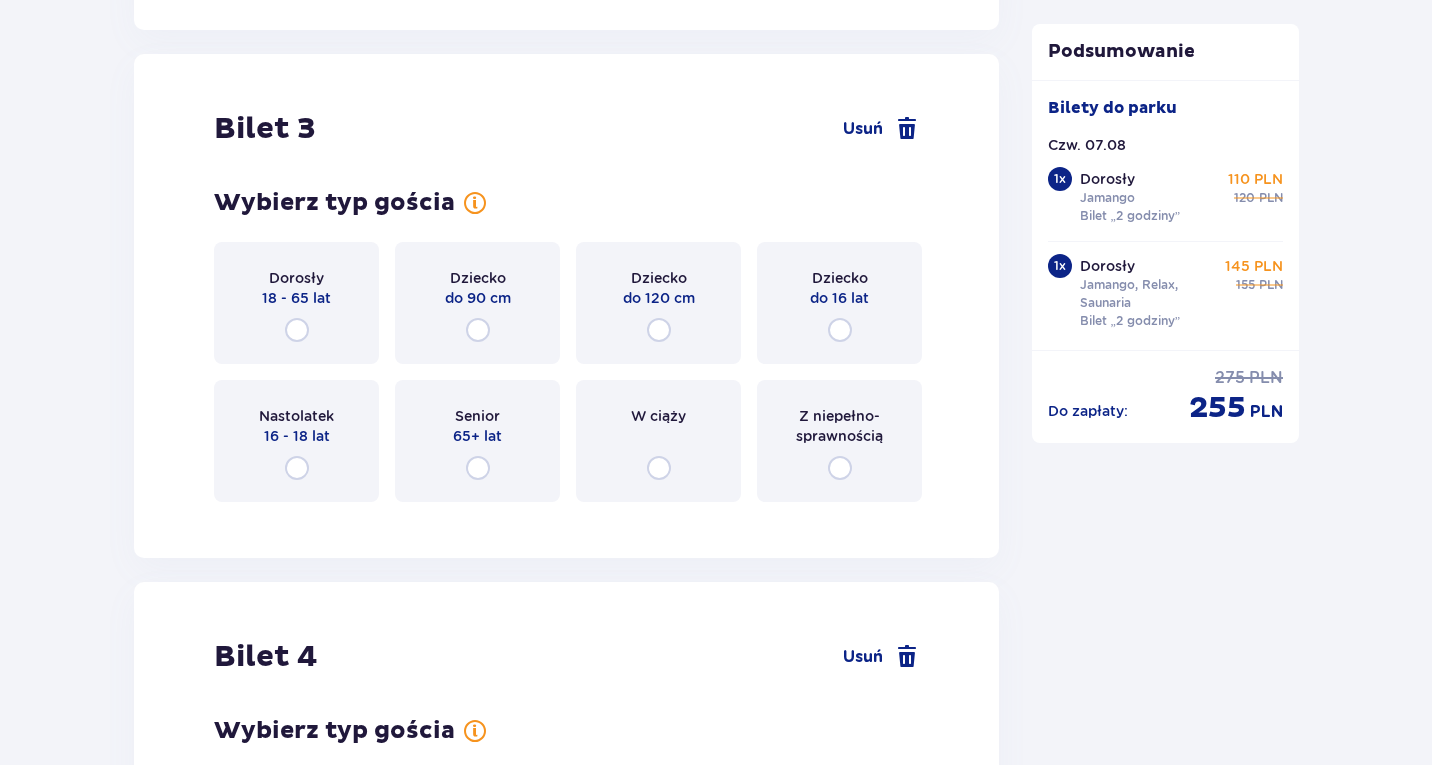 scroll, scrollTop: 4132, scrollLeft: 0, axis: vertical 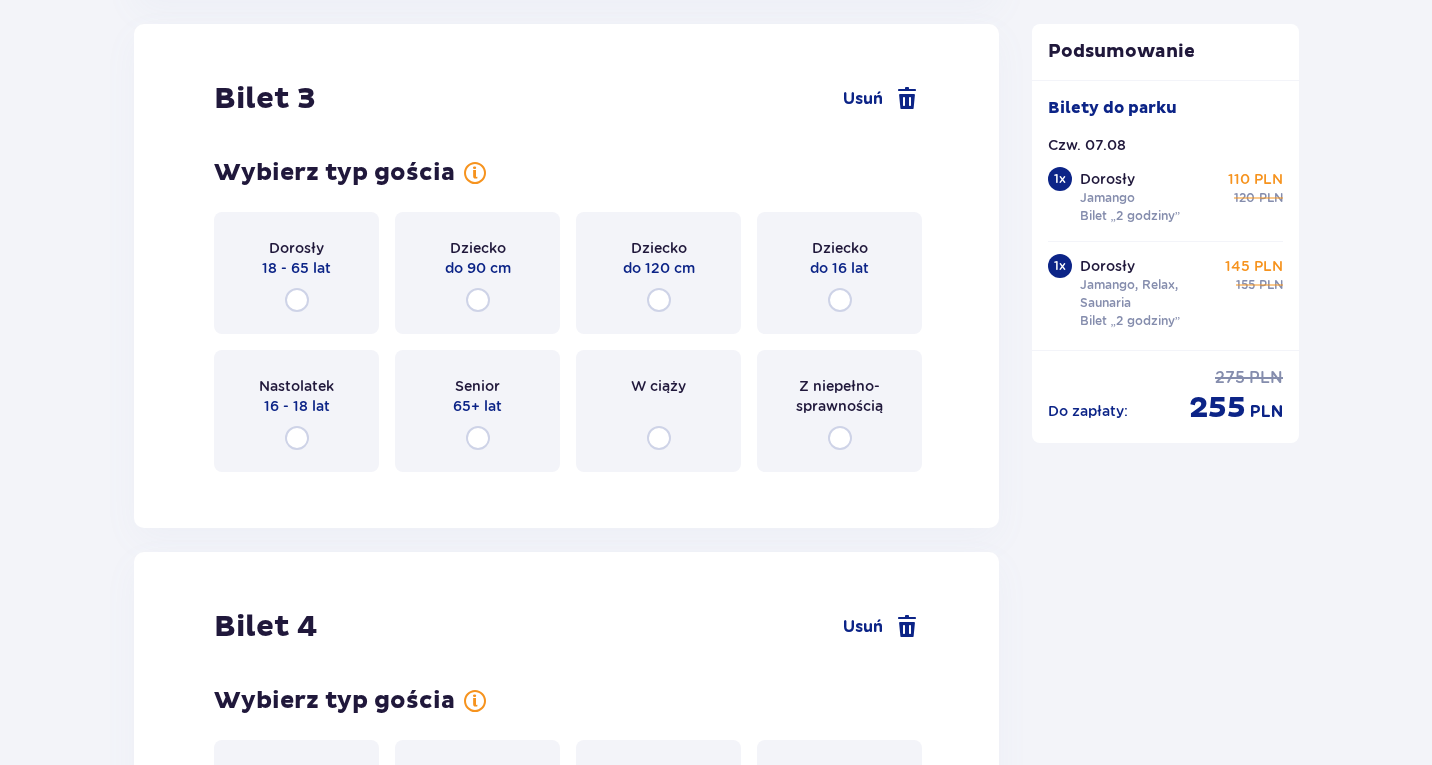 click on "Dorosły" at bounding box center (296, 248) 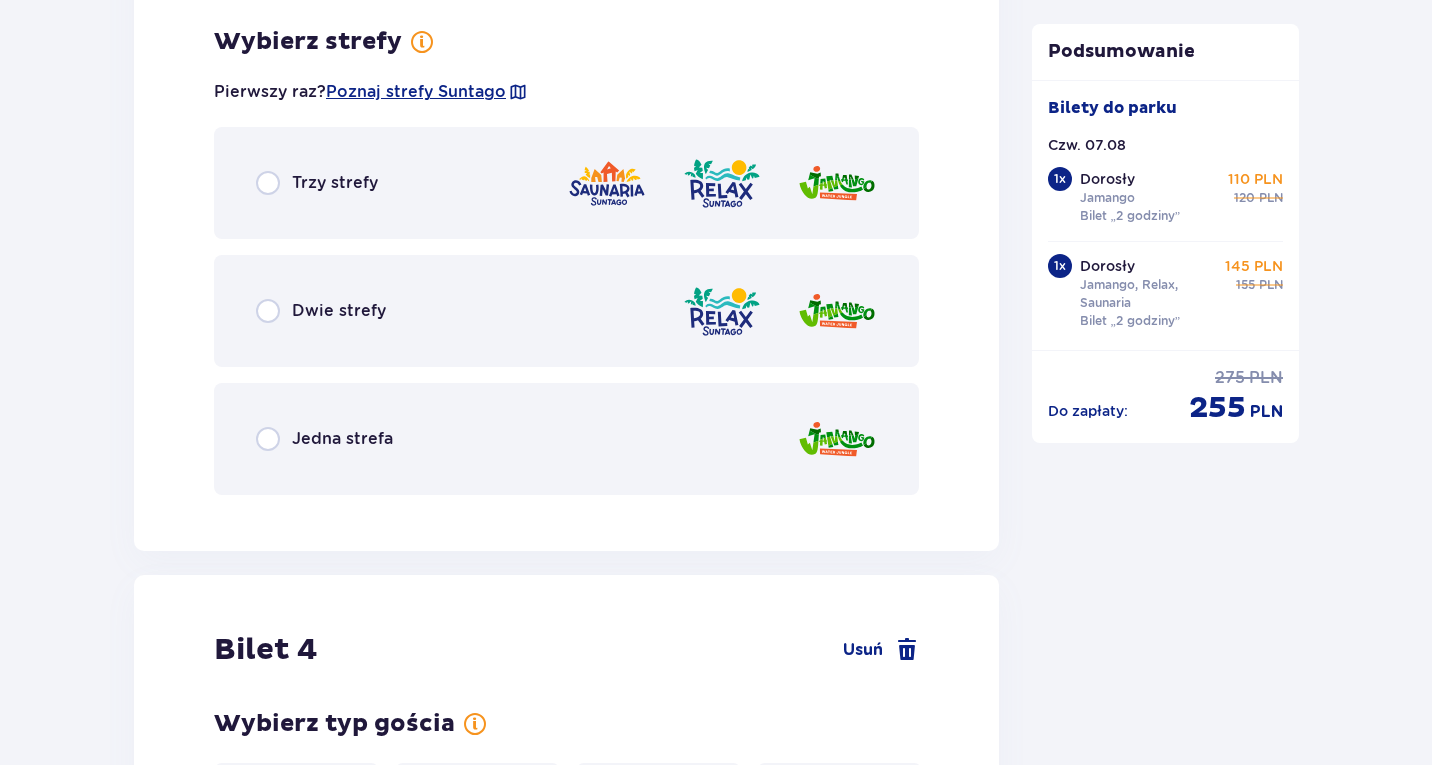 scroll, scrollTop: 4620, scrollLeft: 0, axis: vertical 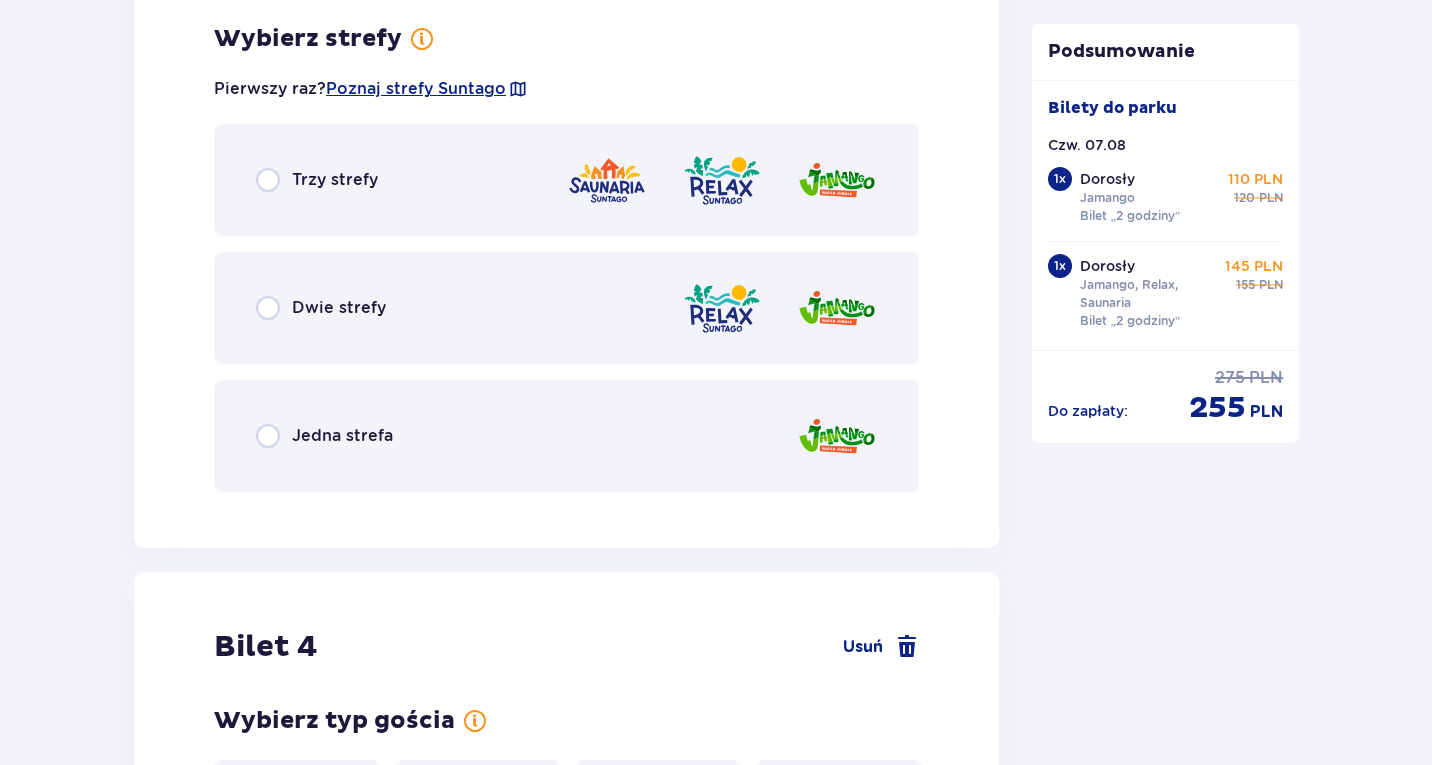 click on "Jedna strefa" at bounding box center (342, 436) 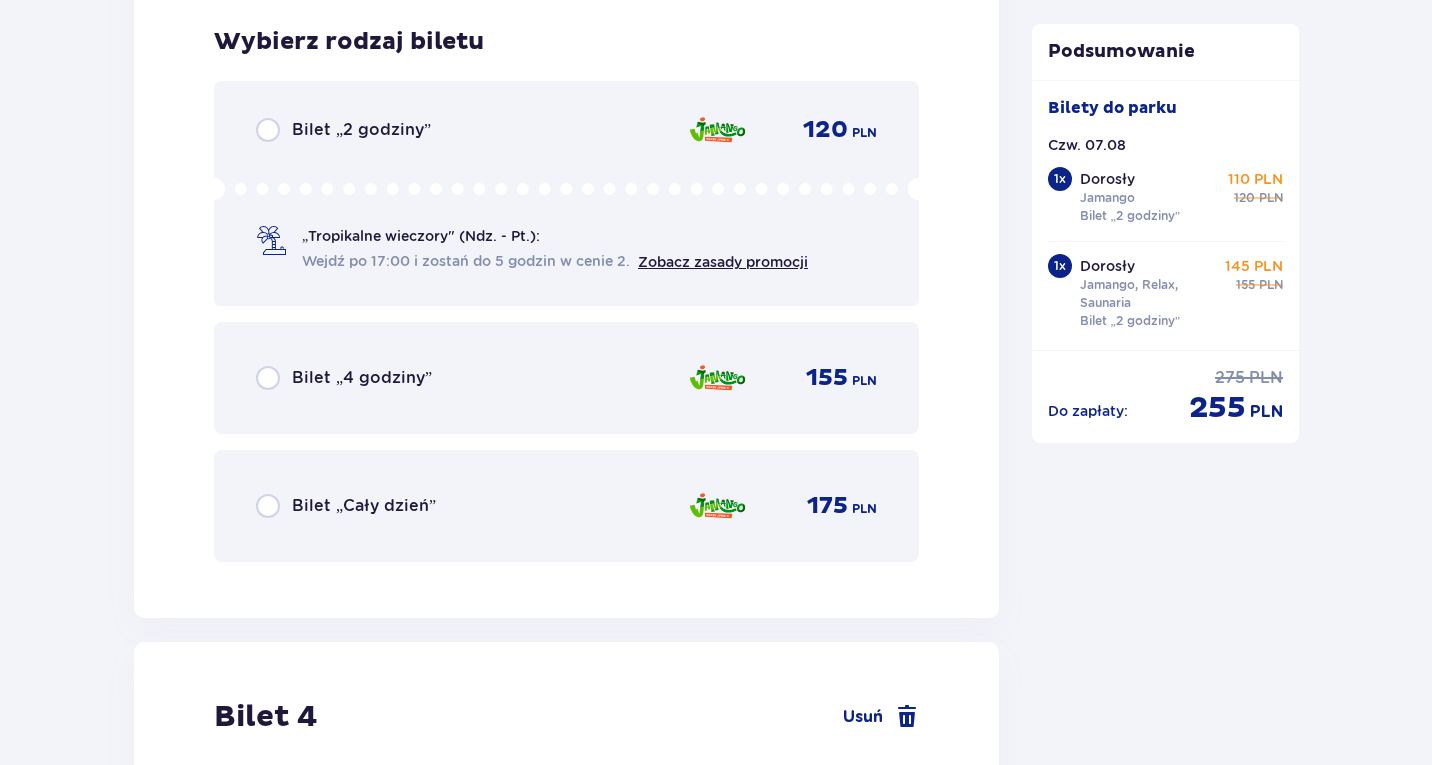scroll, scrollTop: 5128, scrollLeft: 0, axis: vertical 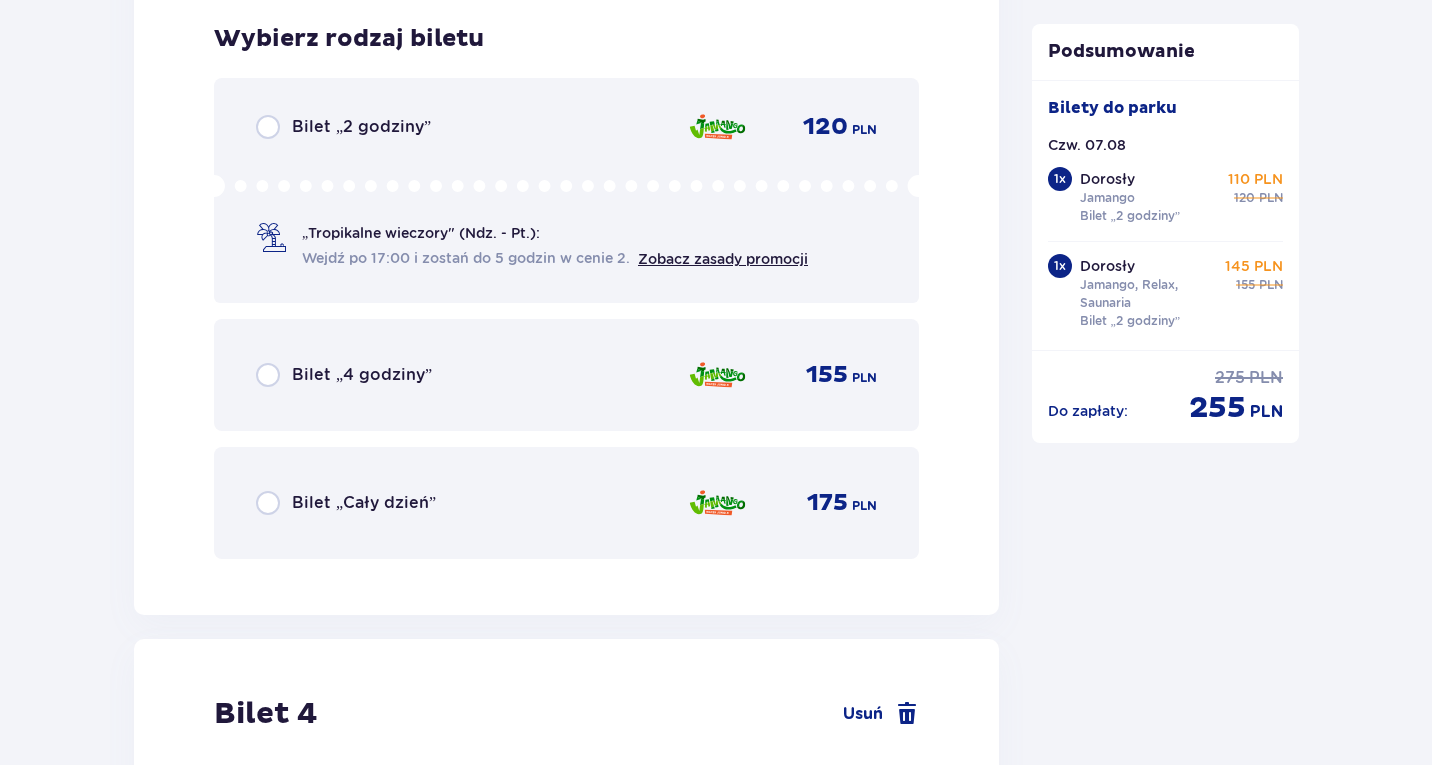 click on "Bilet „2 godziny”" at bounding box center (361, 127) 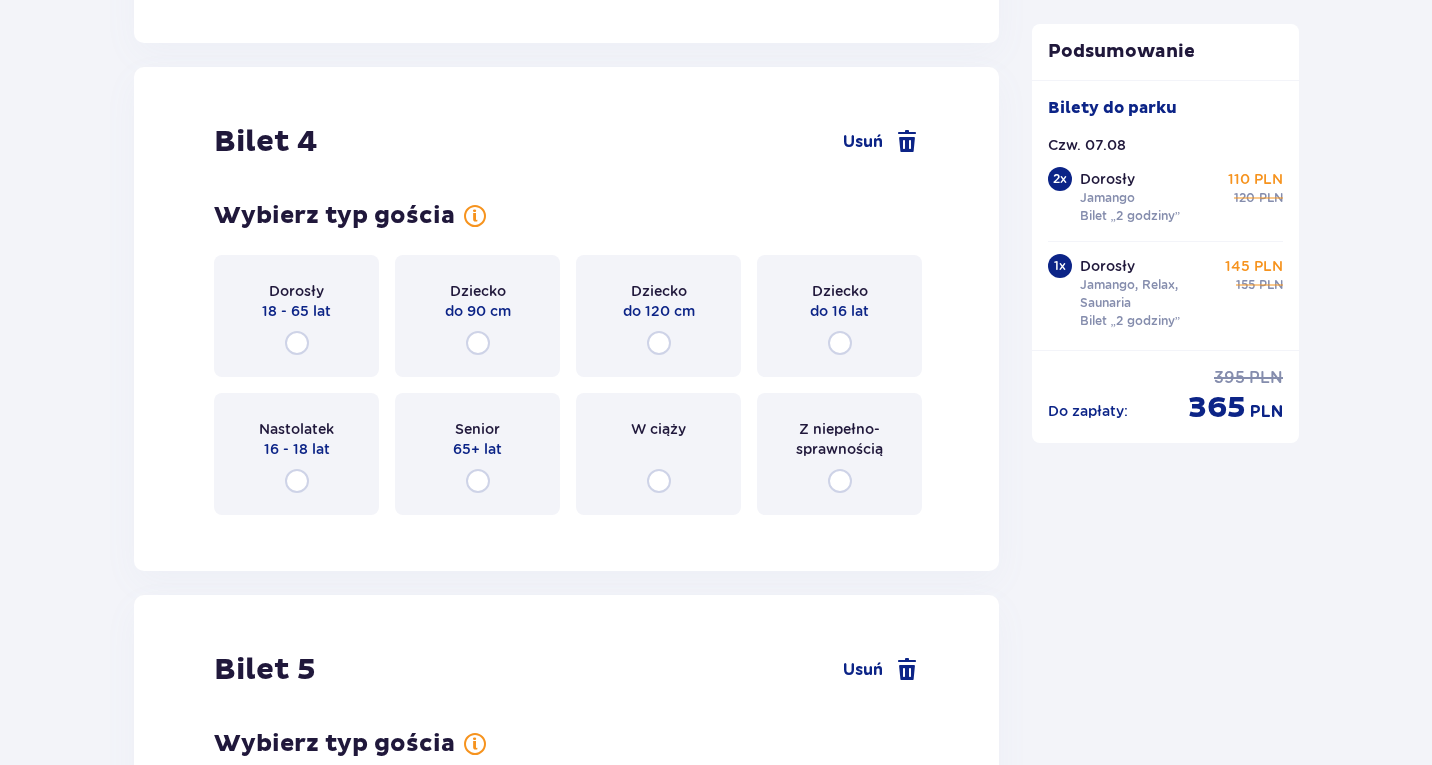 scroll, scrollTop: 5743, scrollLeft: 0, axis: vertical 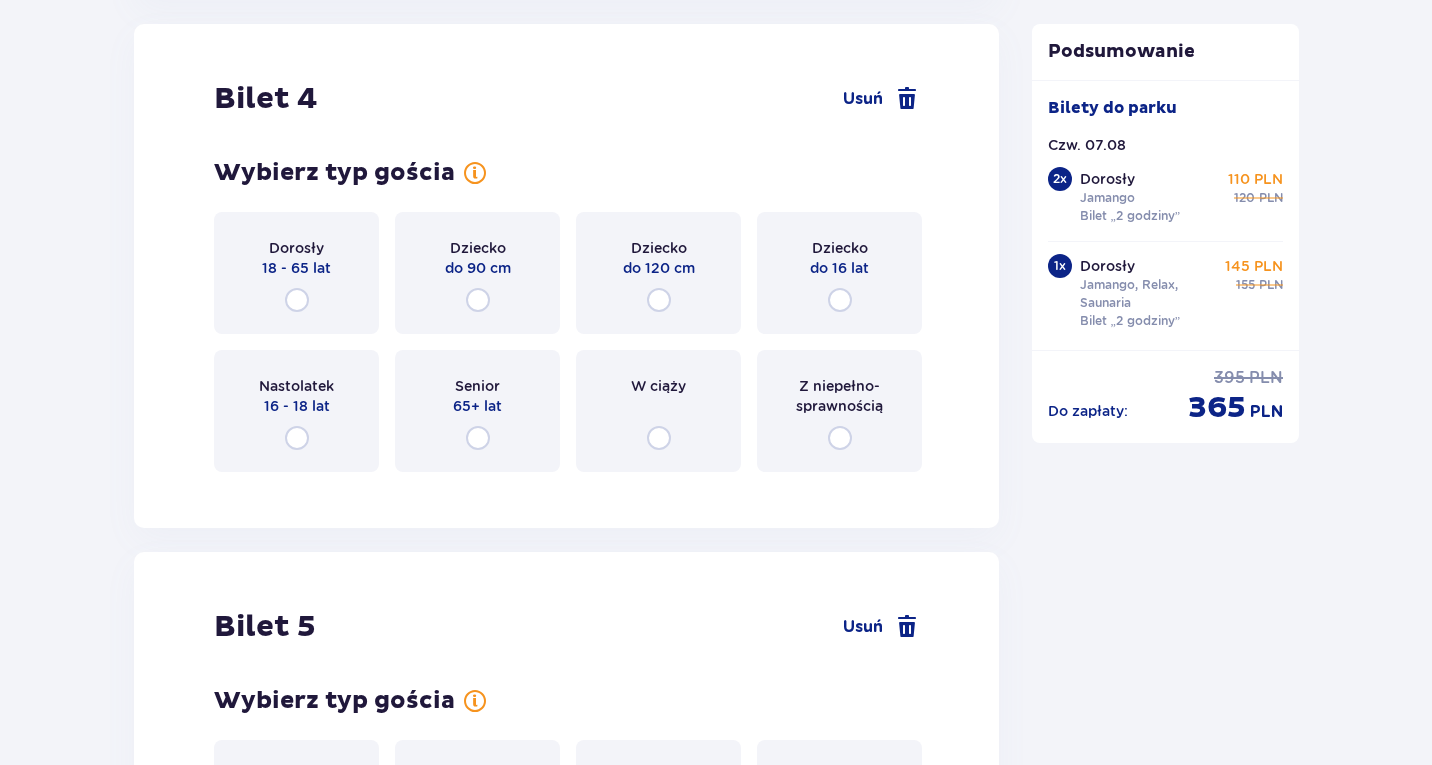 click on "Dorosły" at bounding box center (296, 248) 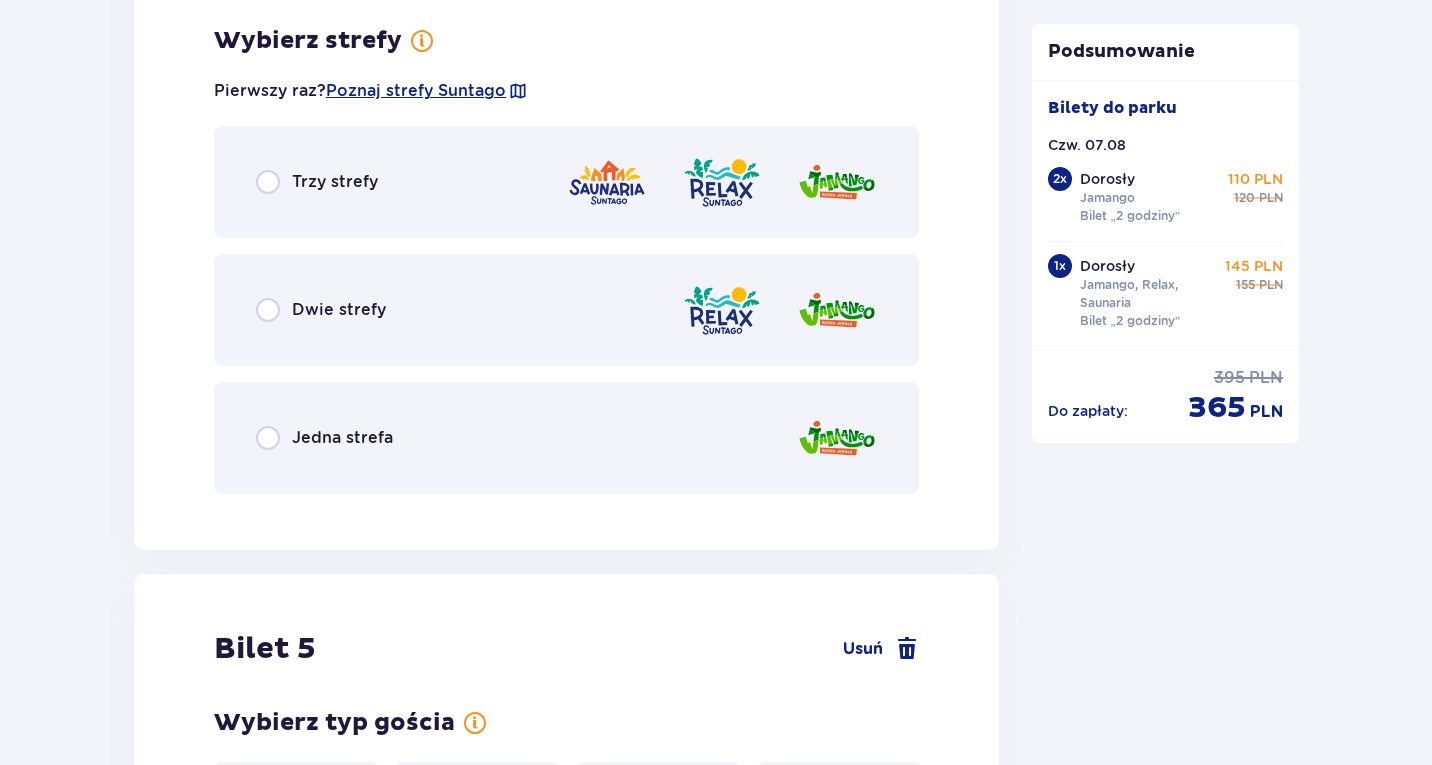 scroll, scrollTop: 6231, scrollLeft: 0, axis: vertical 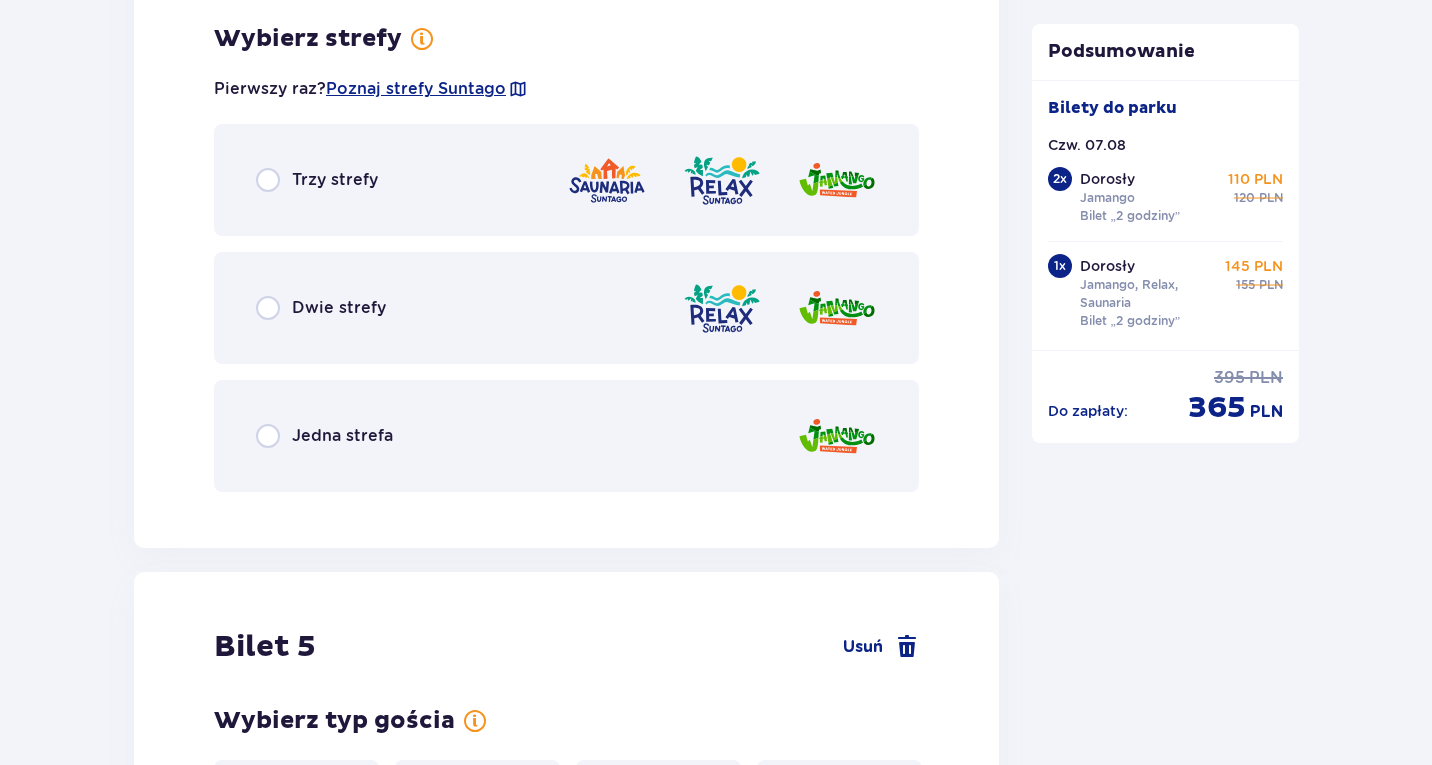 click on "Jedna strefa" at bounding box center [342, 436] 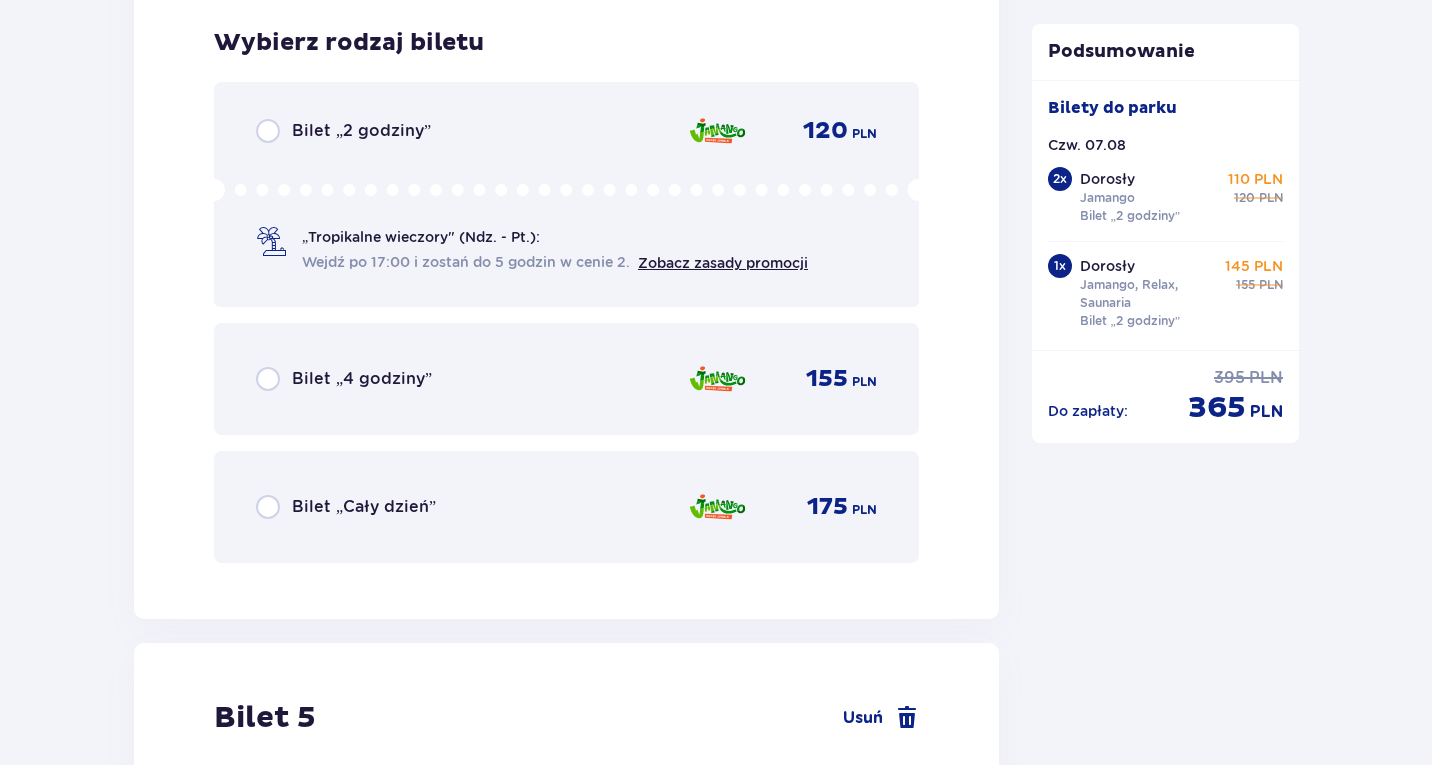 scroll, scrollTop: 6739, scrollLeft: 0, axis: vertical 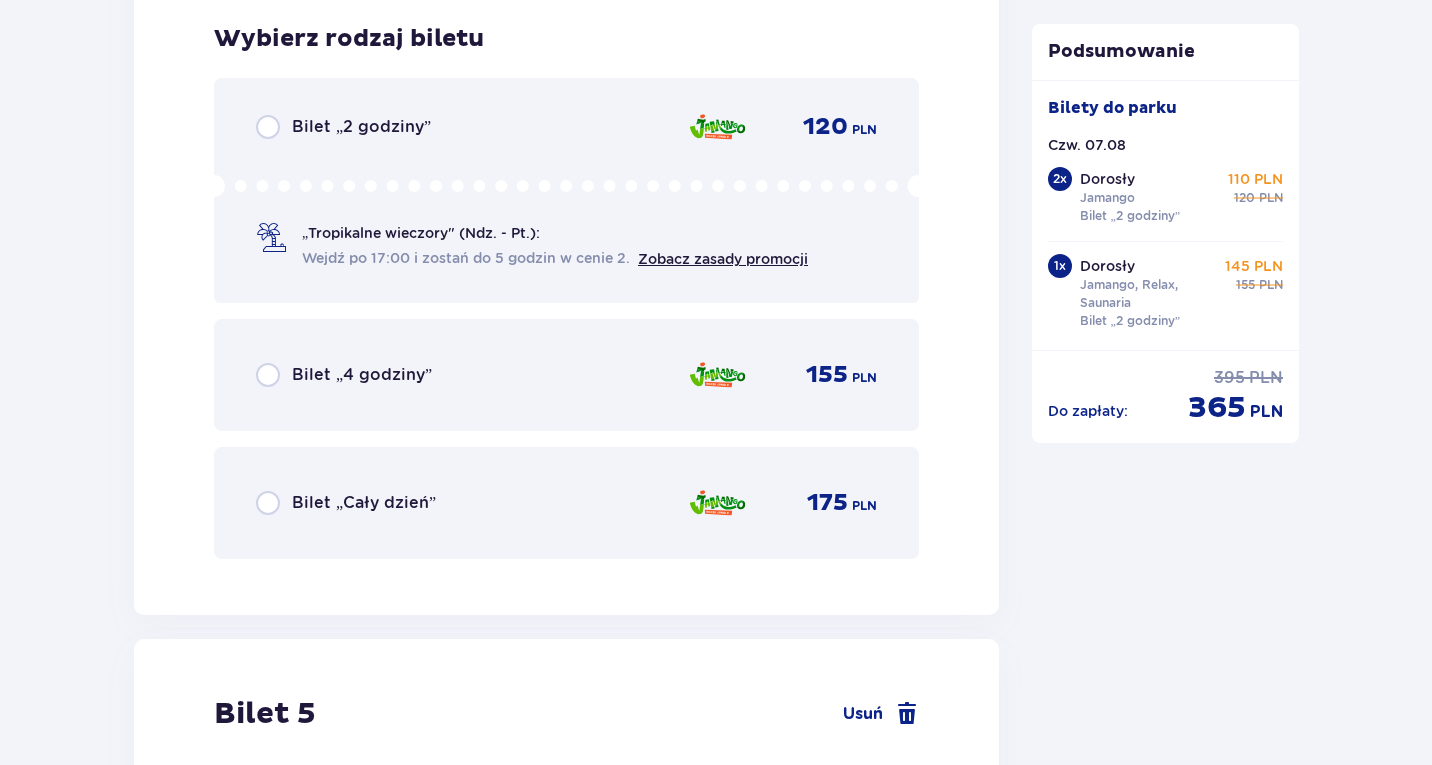 click on "Bilet „2 godziny” 120 PLN „Tropikalne wieczory" (Ndz. - Pt.): Wejdź po 17:00 i zostań do 5 godzin w cenie 2. Zobacz zasady promocji" at bounding box center (566, 190) 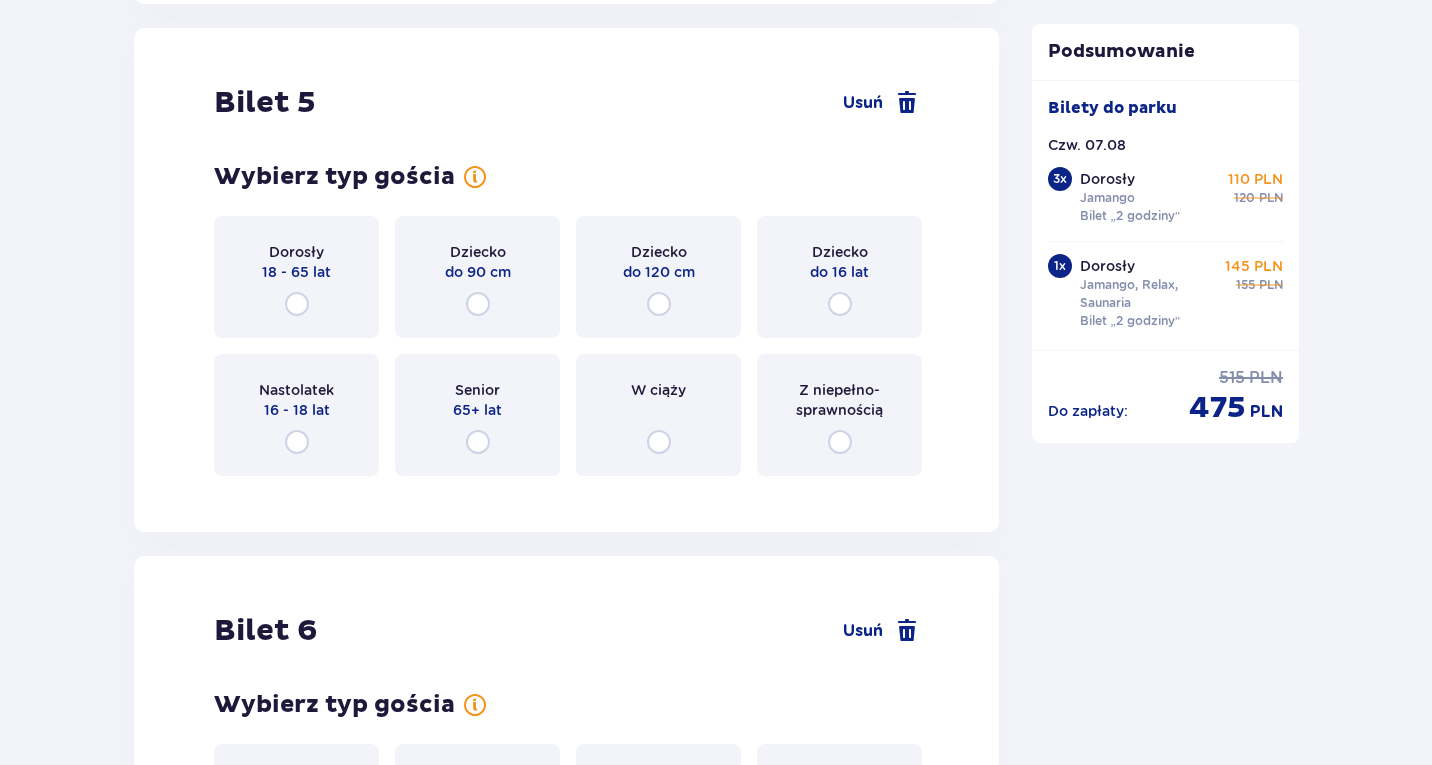 scroll, scrollTop: 7354, scrollLeft: 0, axis: vertical 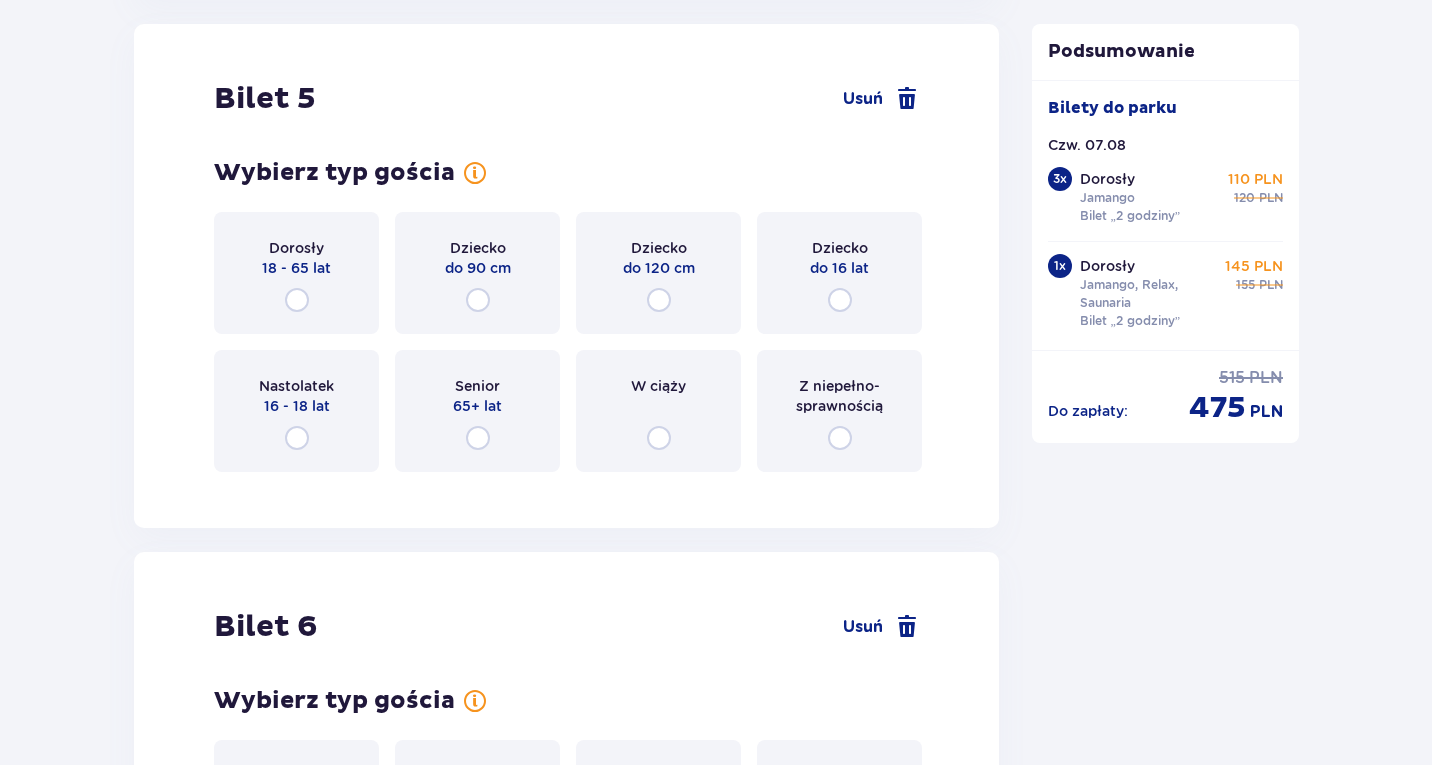 click on "Nastolatek 16 - 18 lat" at bounding box center [296, 396] 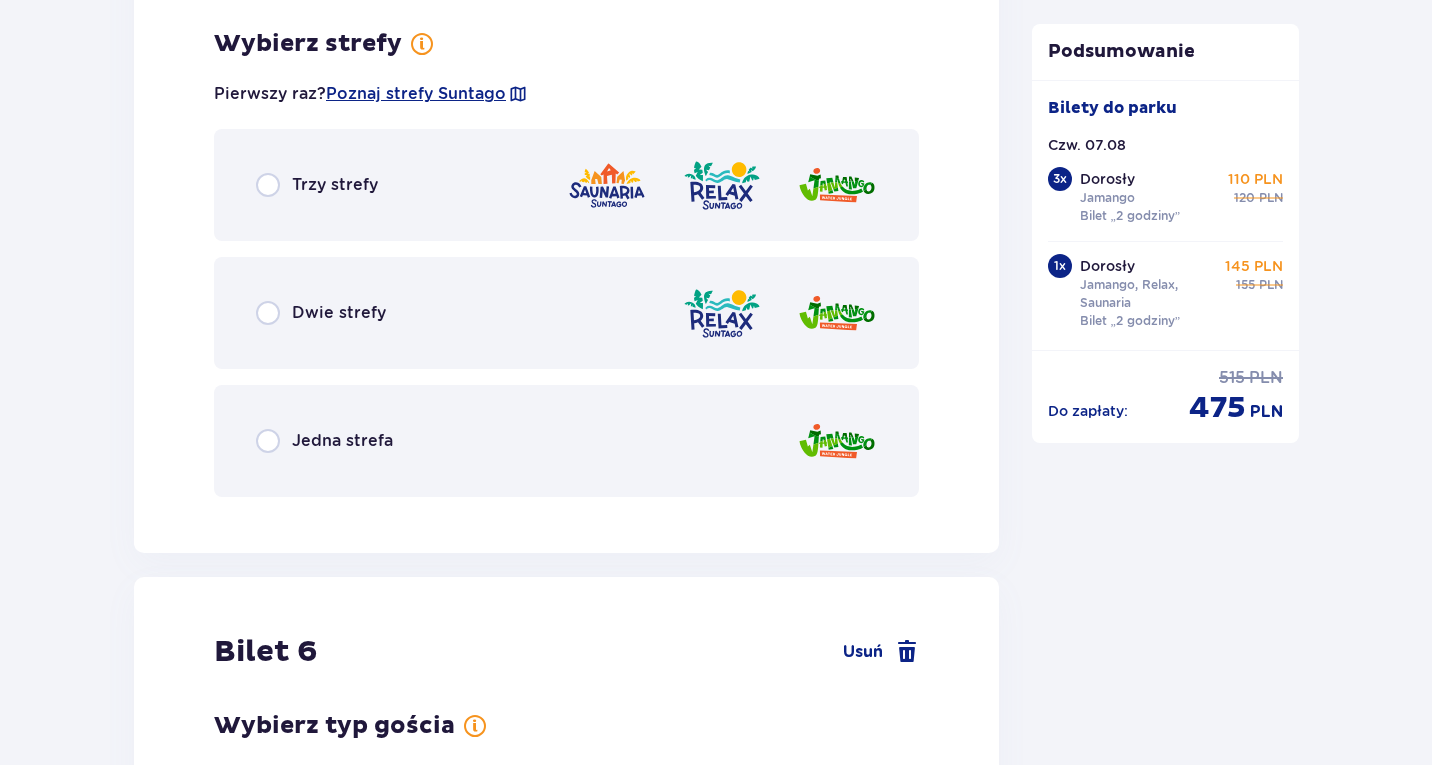 scroll, scrollTop: 7842, scrollLeft: 0, axis: vertical 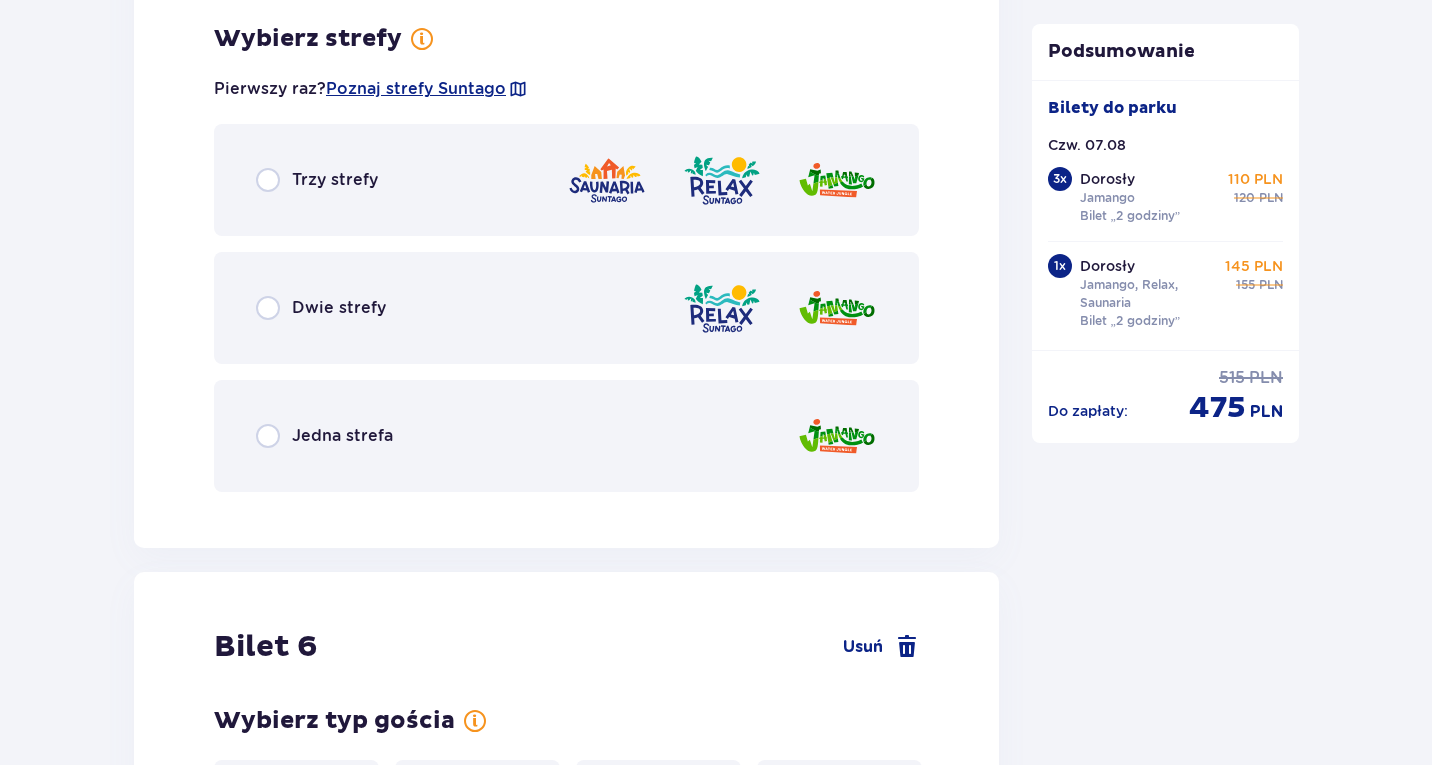 click on "Jedna strefa" at bounding box center (342, 436) 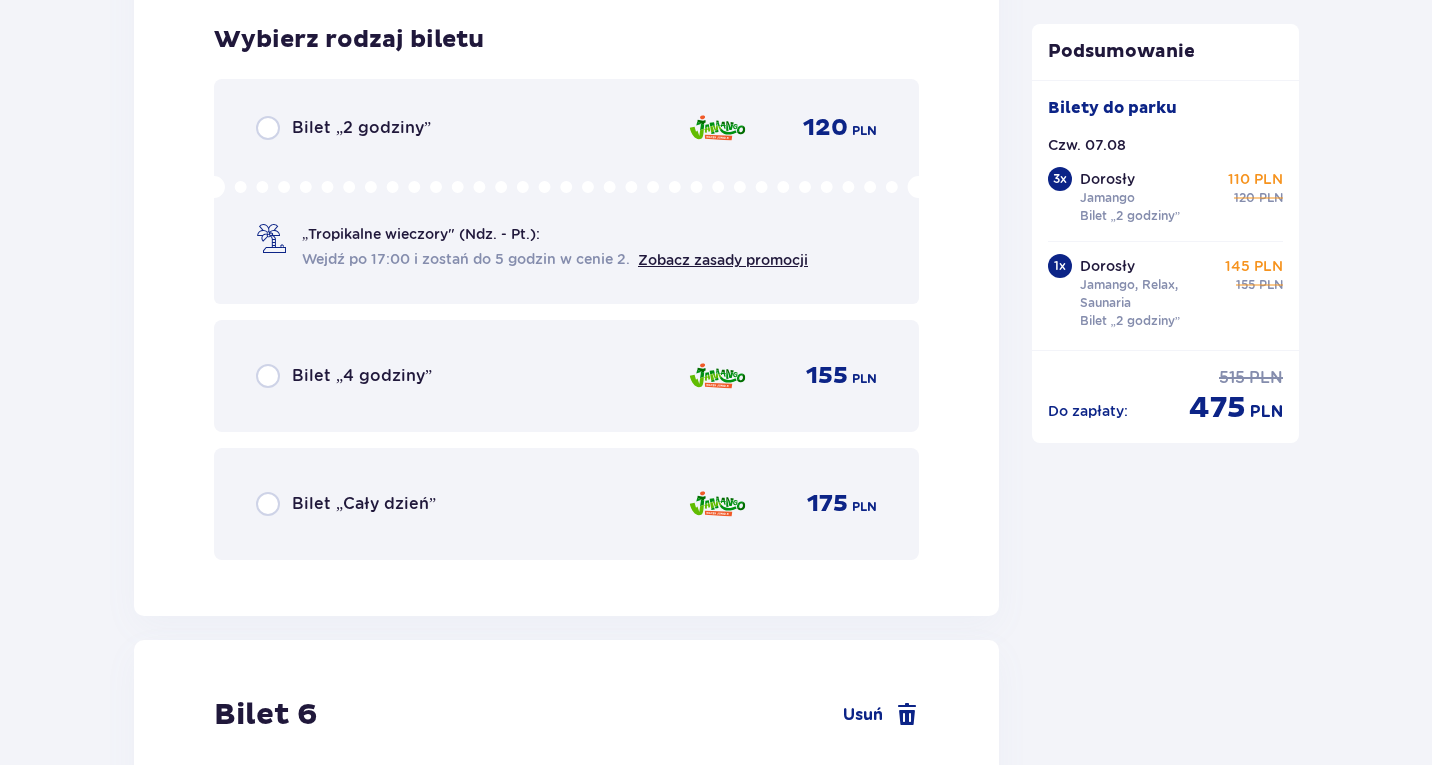 scroll, scrollTop: 8350, scrollLeft: 0, axis: vertical 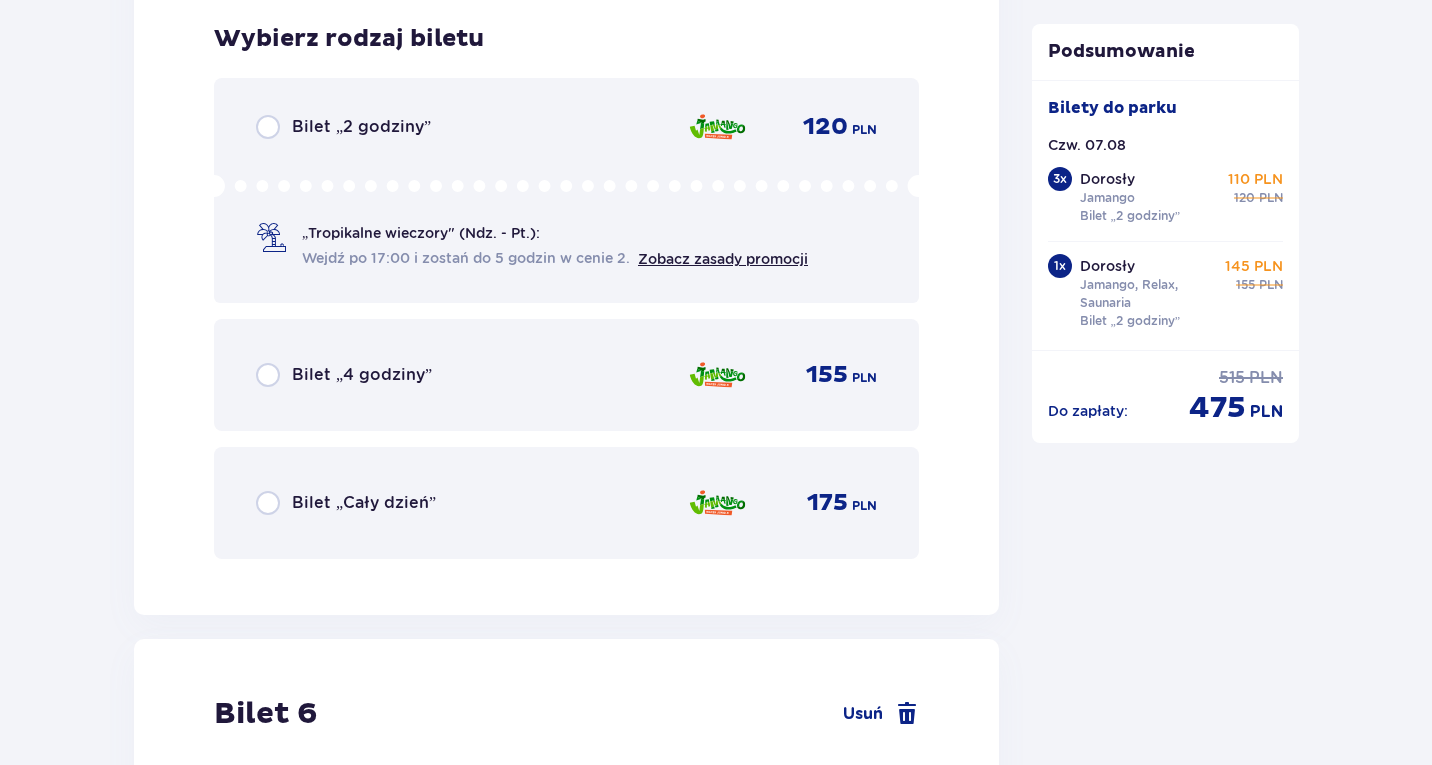 click 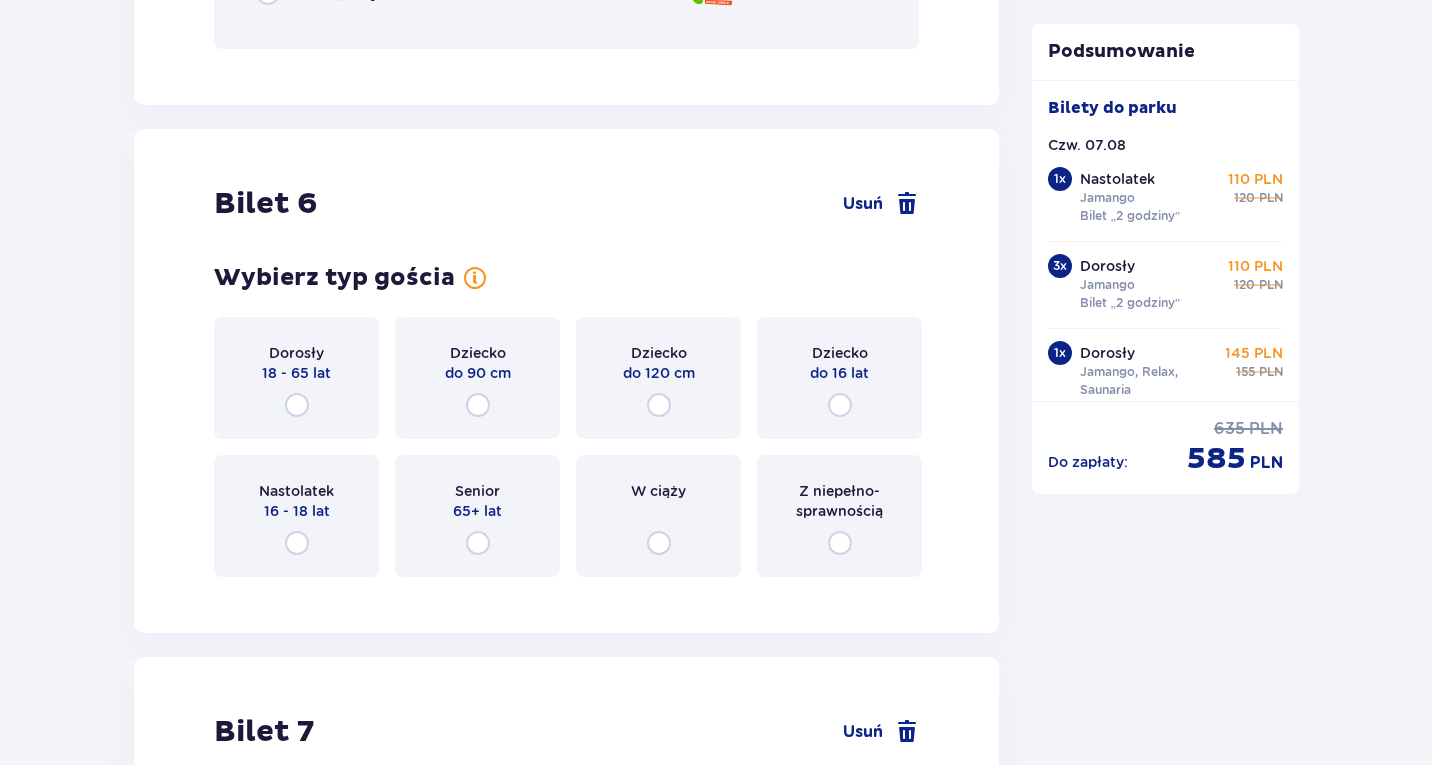 scroll, scrollTop: 8965, scrollLeft: 0, axis: vertical 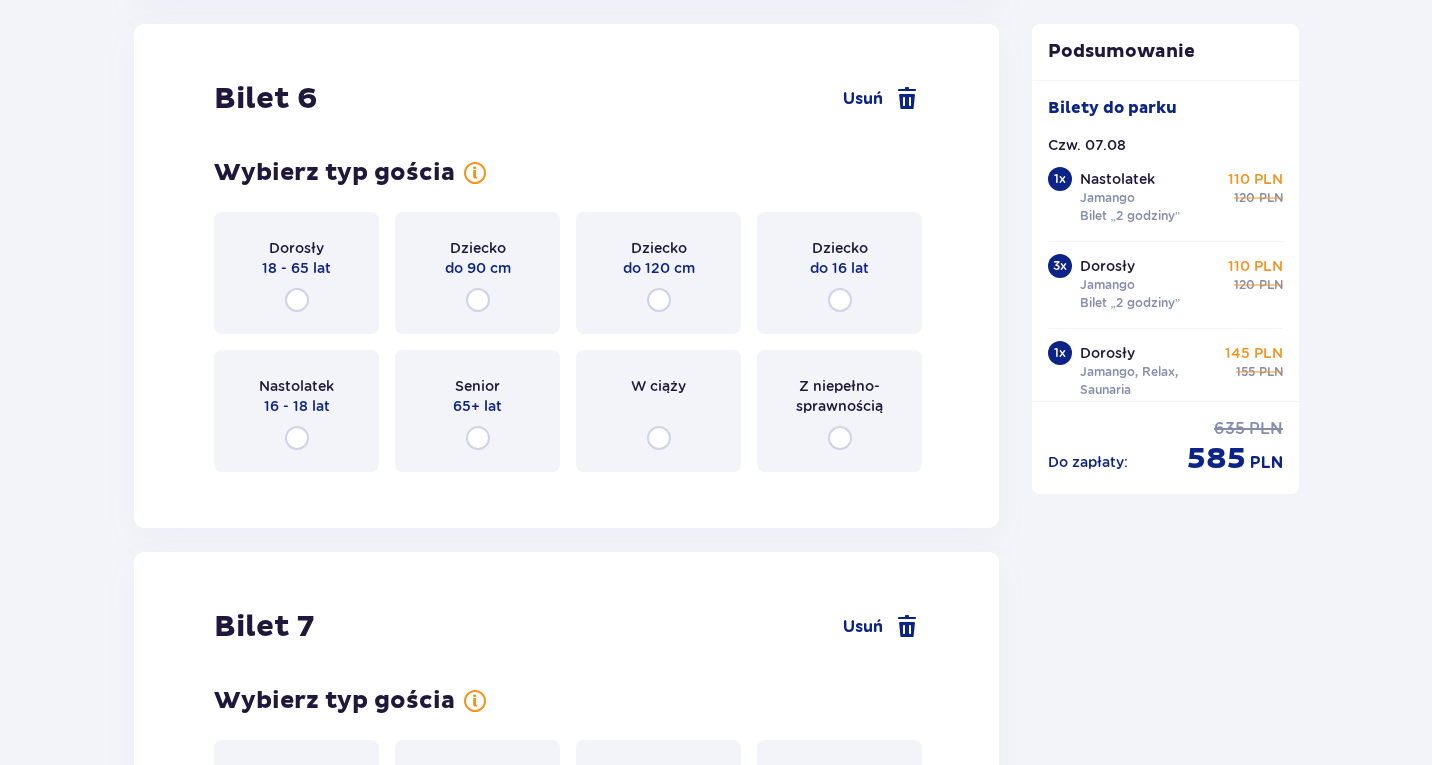 click on "Dziecko do 16 lat" at bounding box center (839, 273) 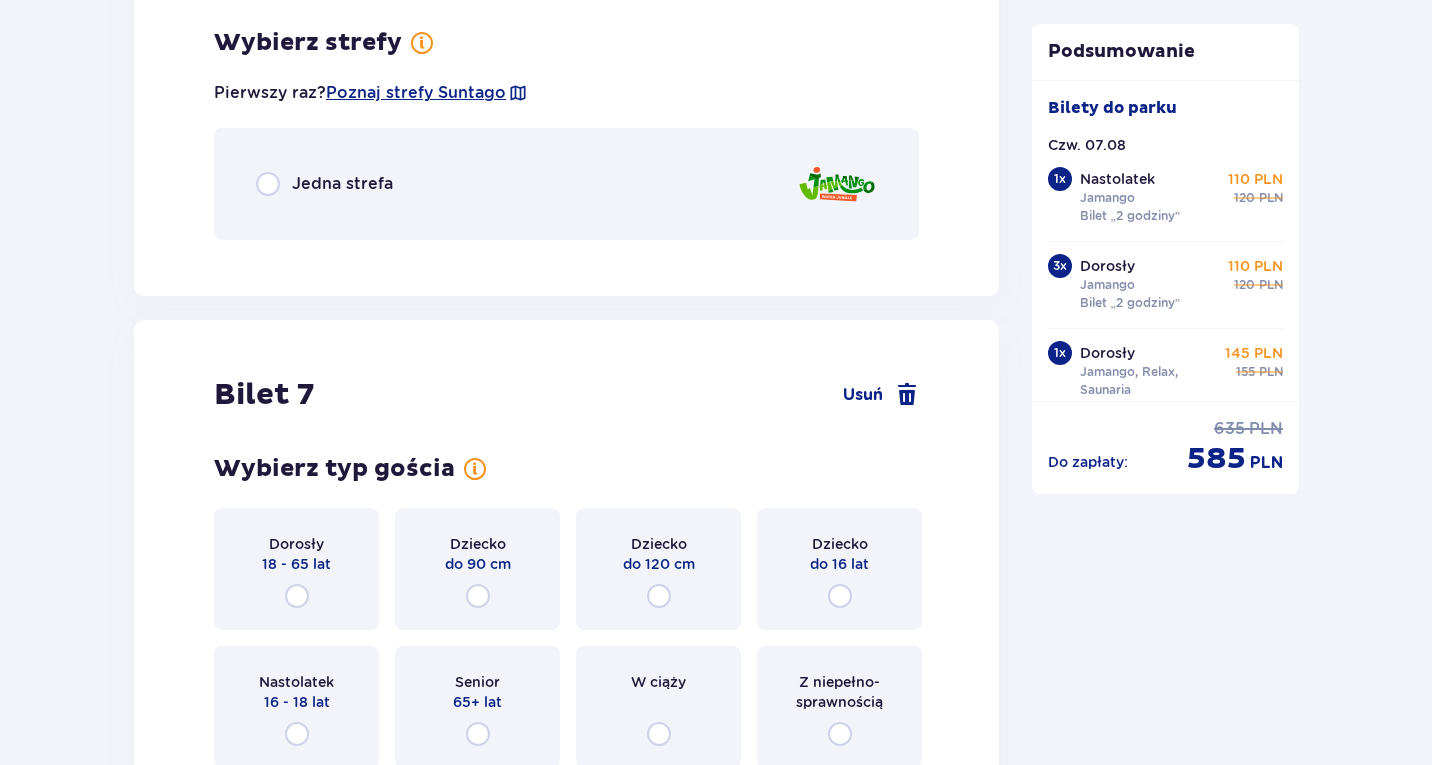scroll, scrollTop: 9453, scrollLeft: 0, axis: vertical 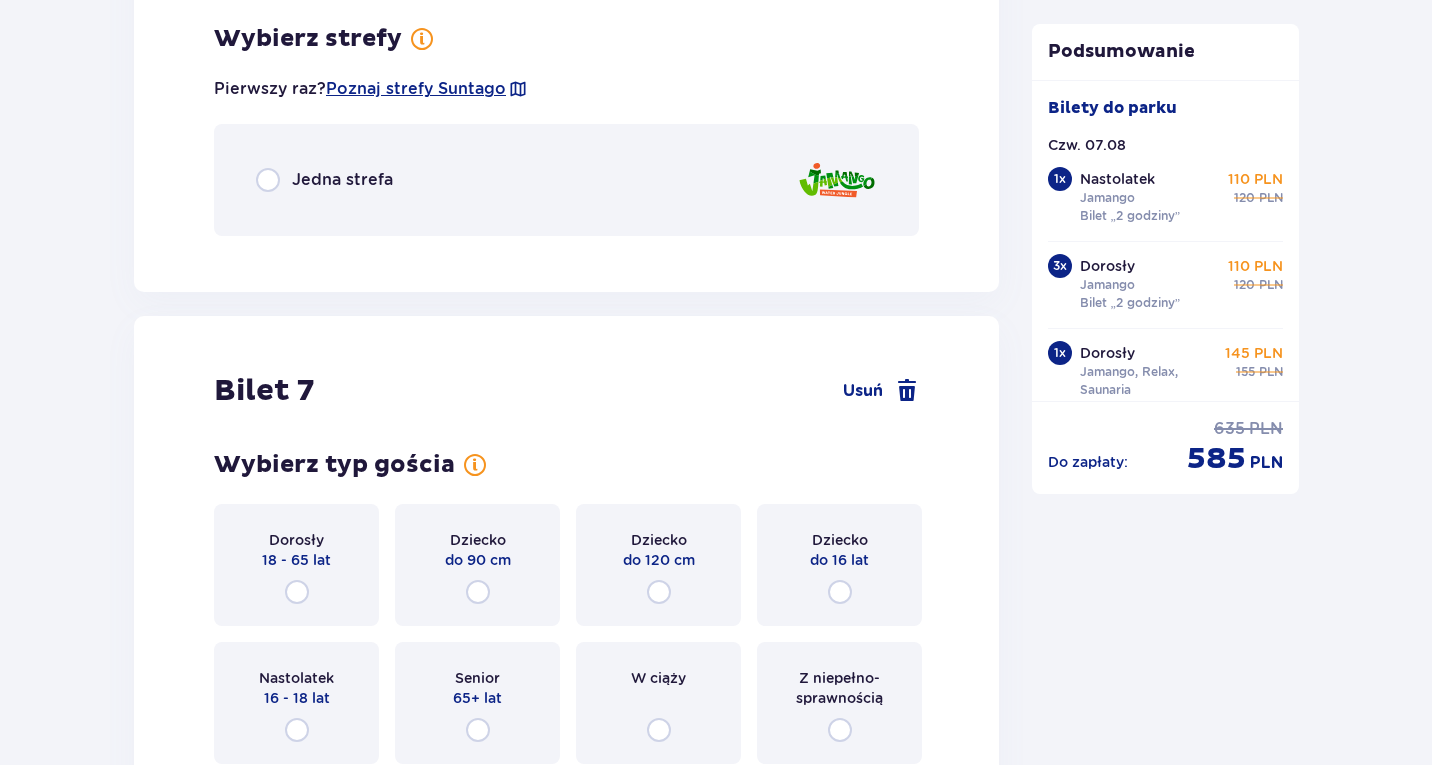 click on "Jedna strefa" at bounding box center (566, 180) 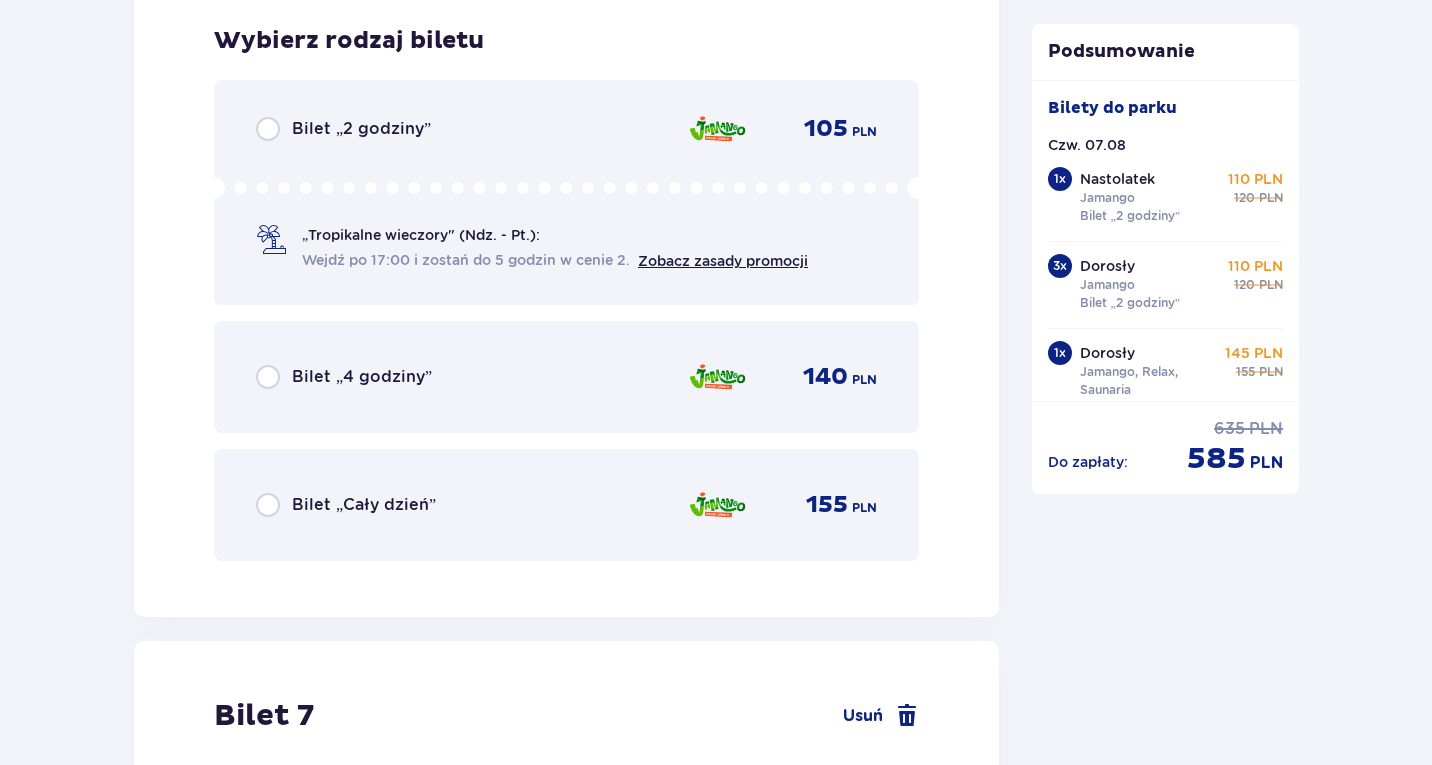scroll, scrollTop: 9705, scrollLeft: 0, axis: vertical 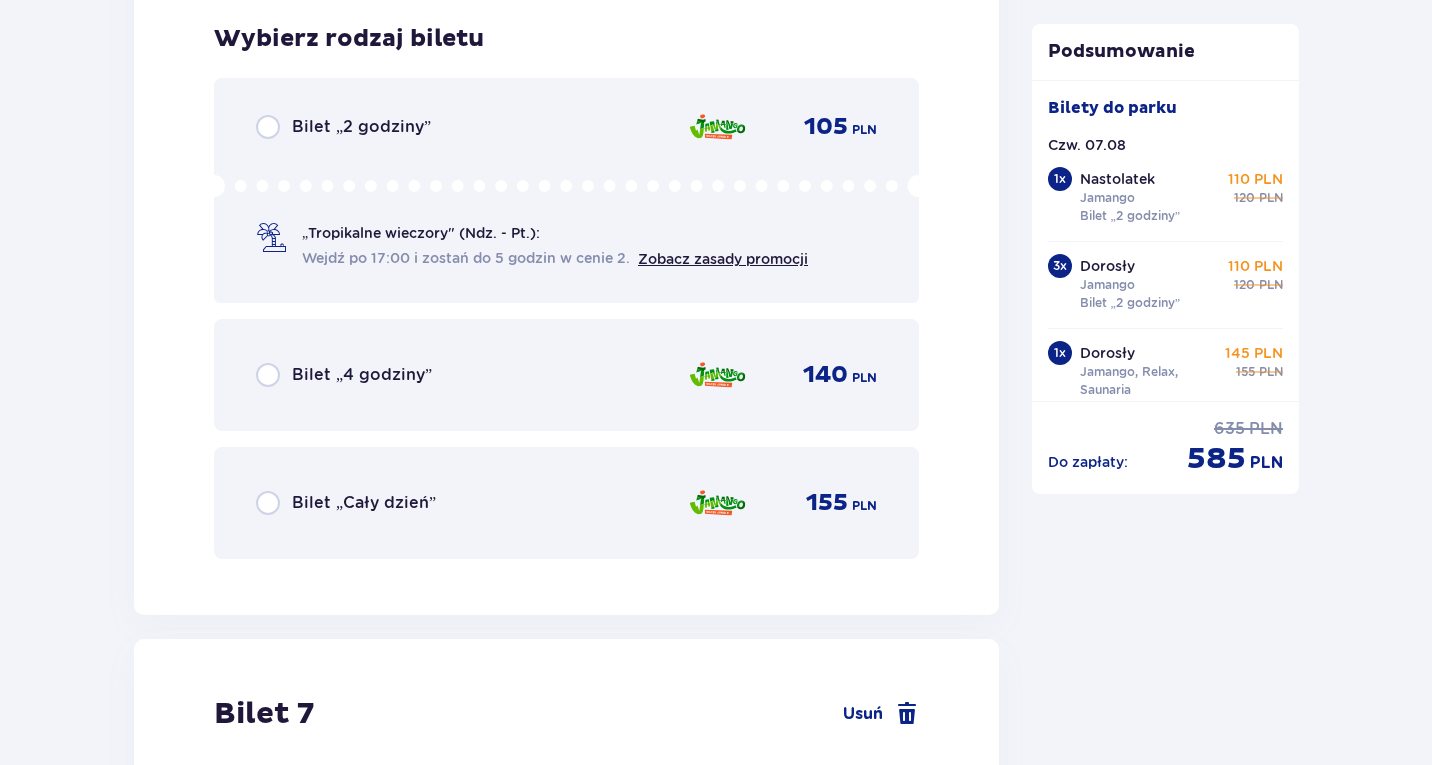 click on "Bilet „2 godziny” 105 PLN „Tropikalne wieczory" (Ndz. - Pt.): Wejdź po 17:00 i zostań do 5 godzin w cenie 2. Zobacz zasady promocji" at bounding box center [566, 190] 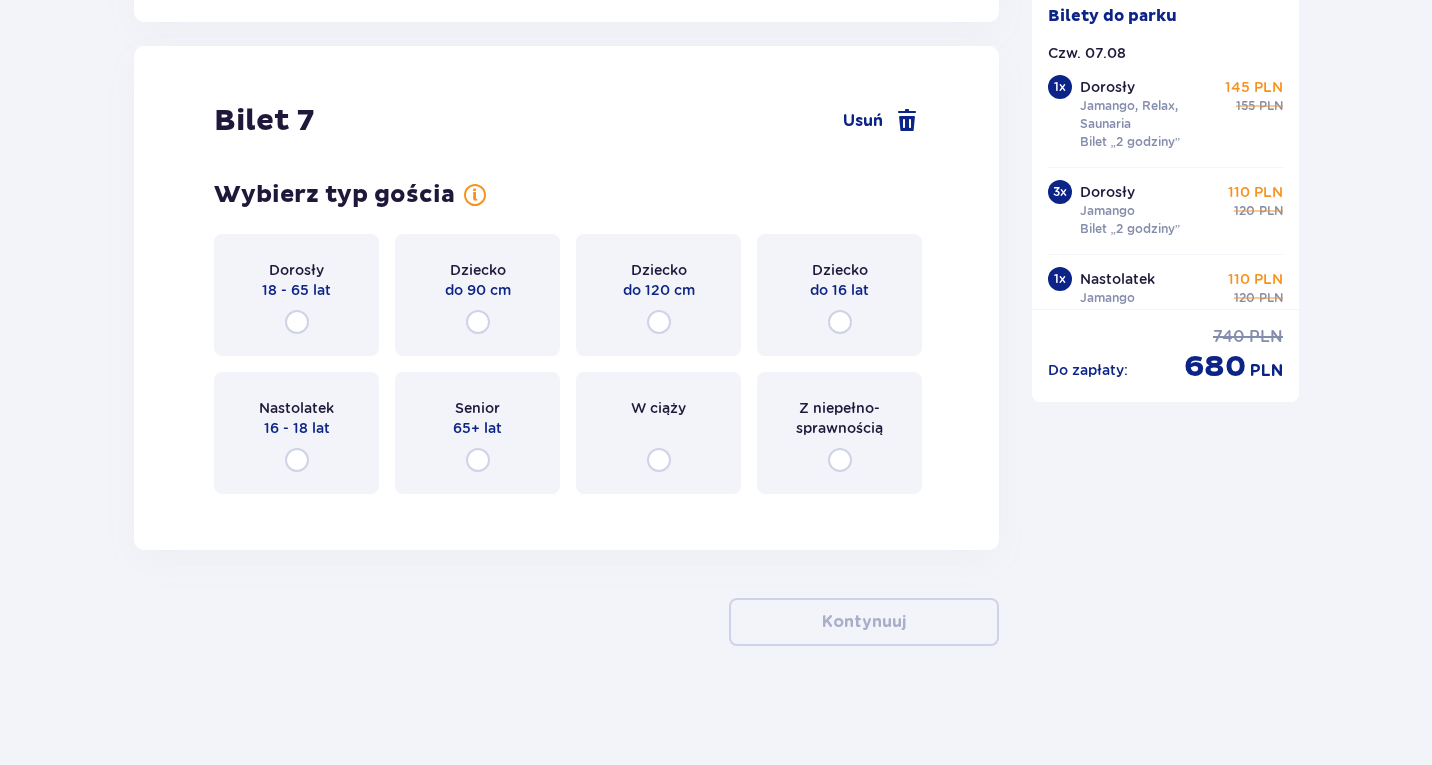 scroll, scrollTop: 10299, scrollLeft: 0, axis: vertical 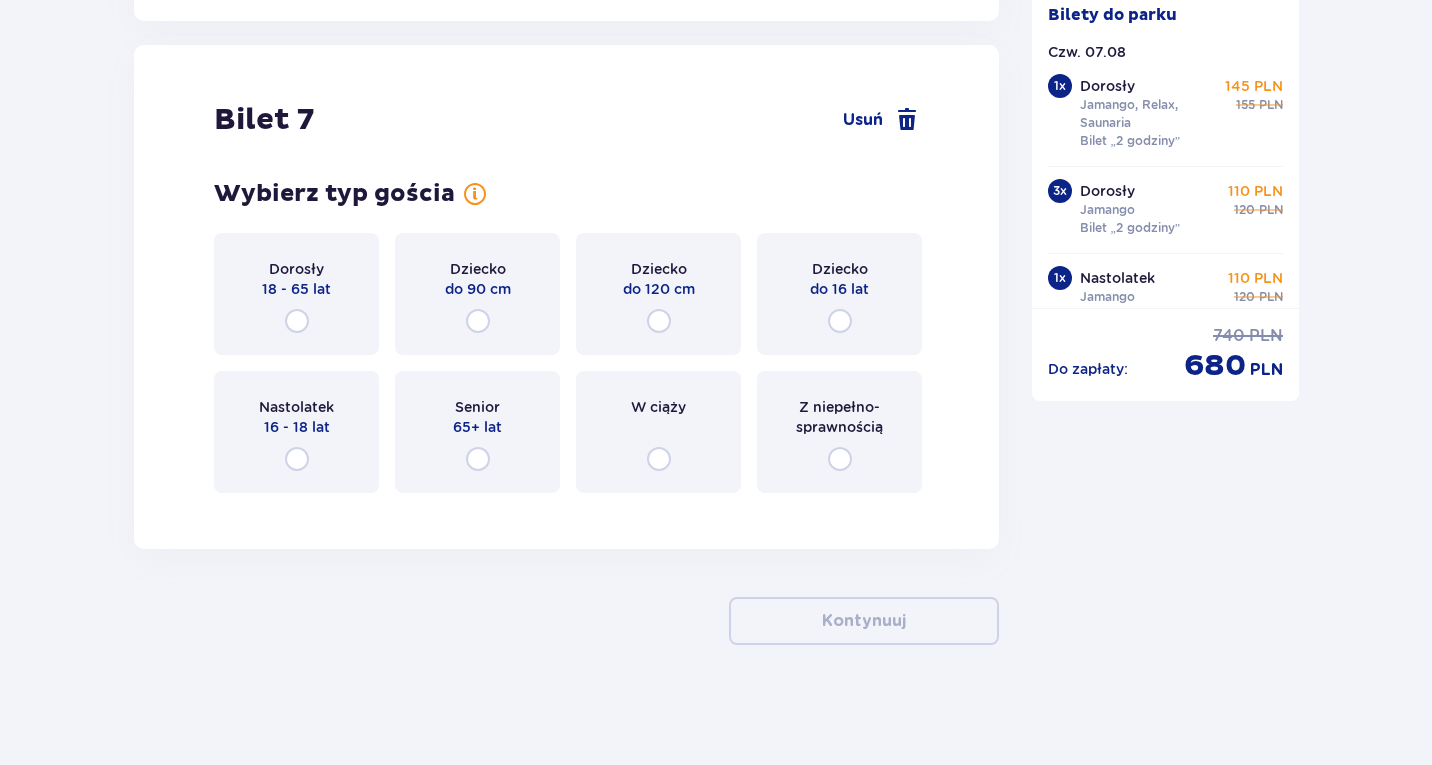 click on "Dziecko do 16 lat" at bounding box center (839, 294) 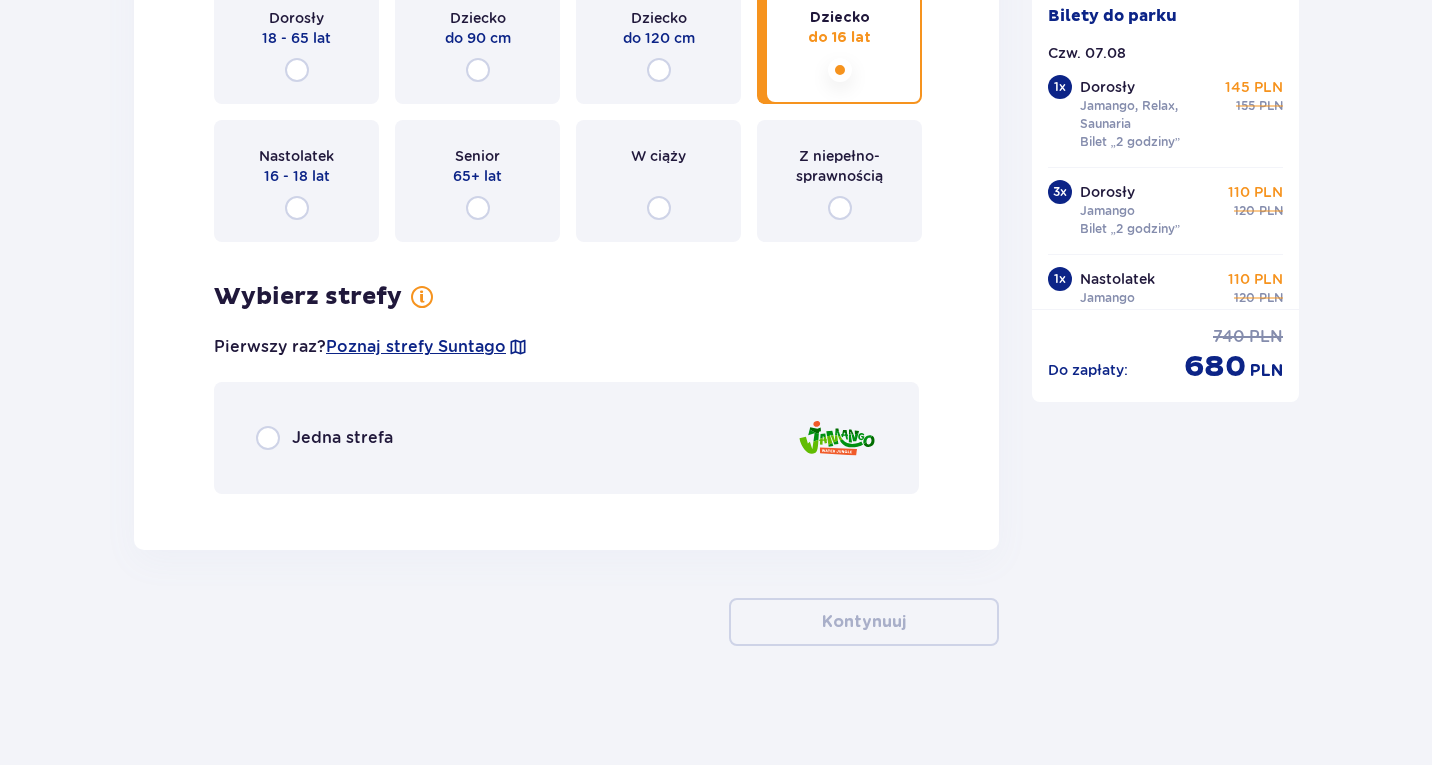 scroll, scrollTop: 10551, scrollLeft: 0, axis: vertical 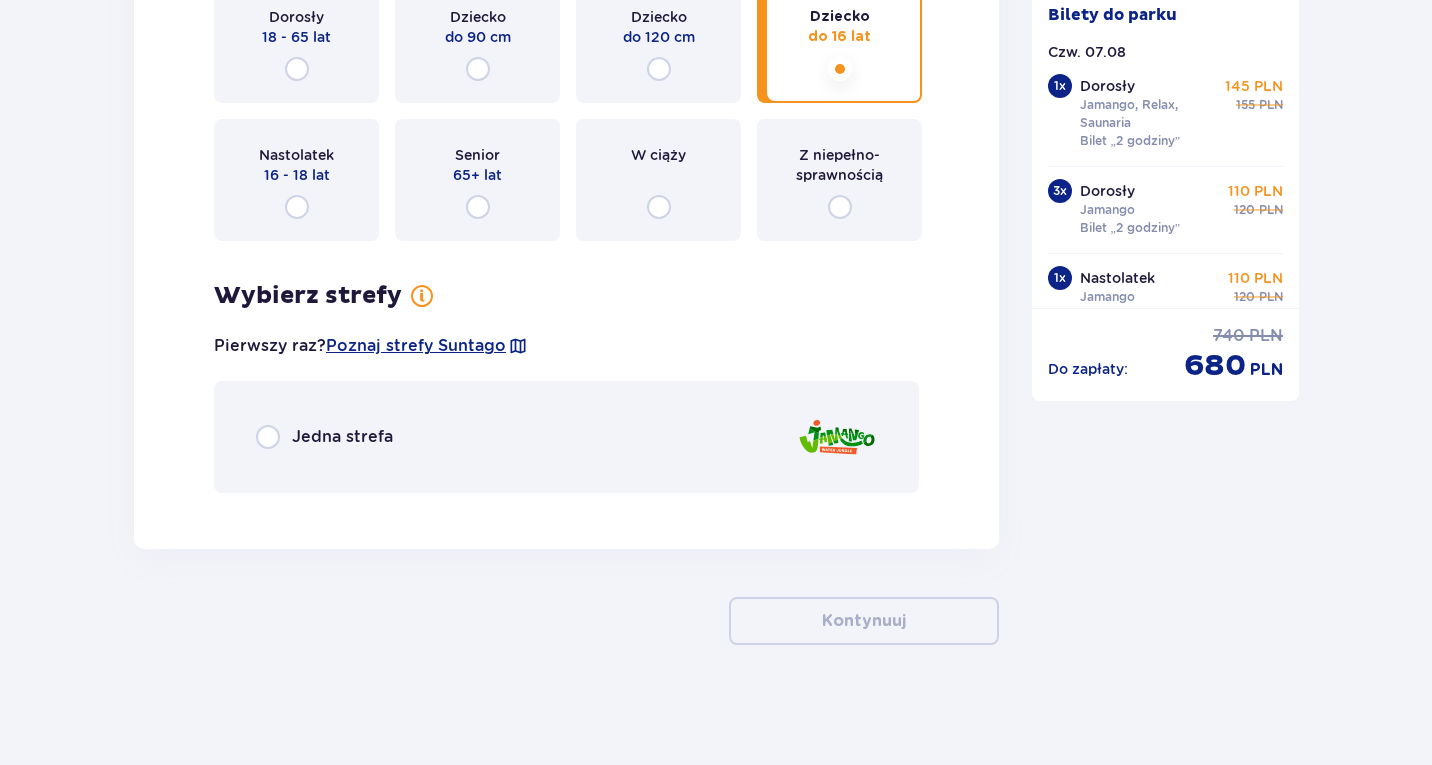 click on "Jedna strefa" at bounding box center (566, 437) 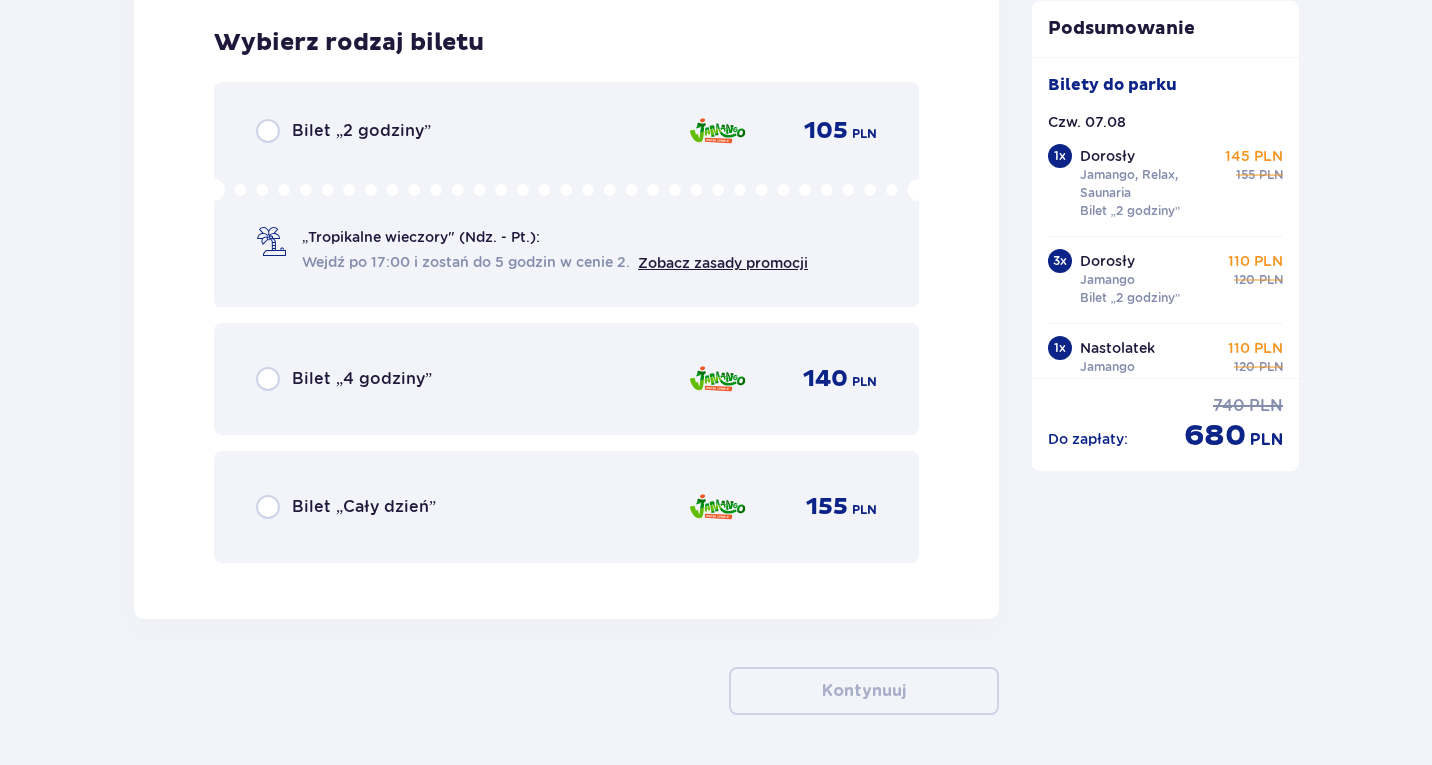 scroll, scrollTop: 11060, scrollLeft: 0, axis: vertical 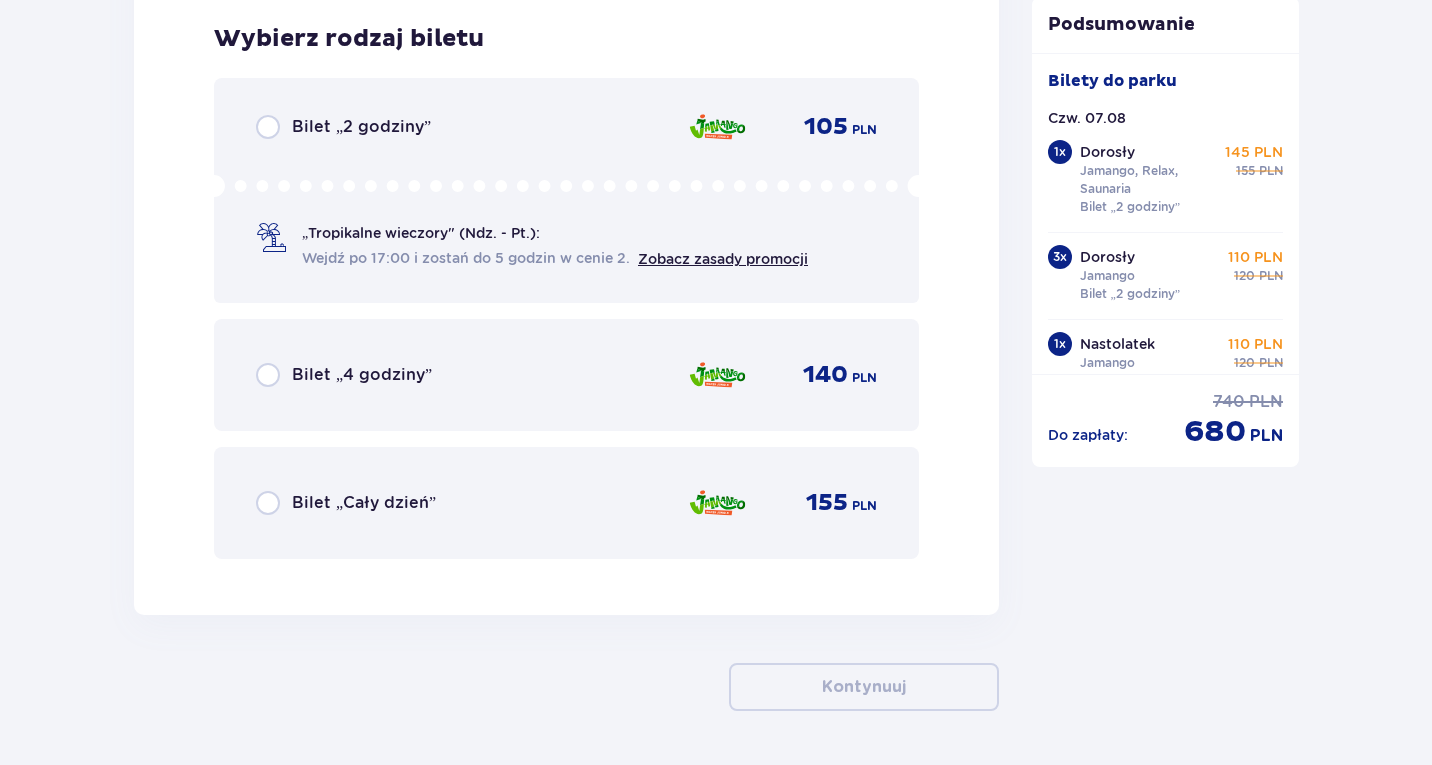 click on "Bilet „2 godziny” 105 PLN „Tropikalne wieczory" (Ndz. - Pt.): Wejdź po 17:00 i zostań do 5 godzin w cenie 2. Zobacz zasady promocji" at bounding box center [566, 190] 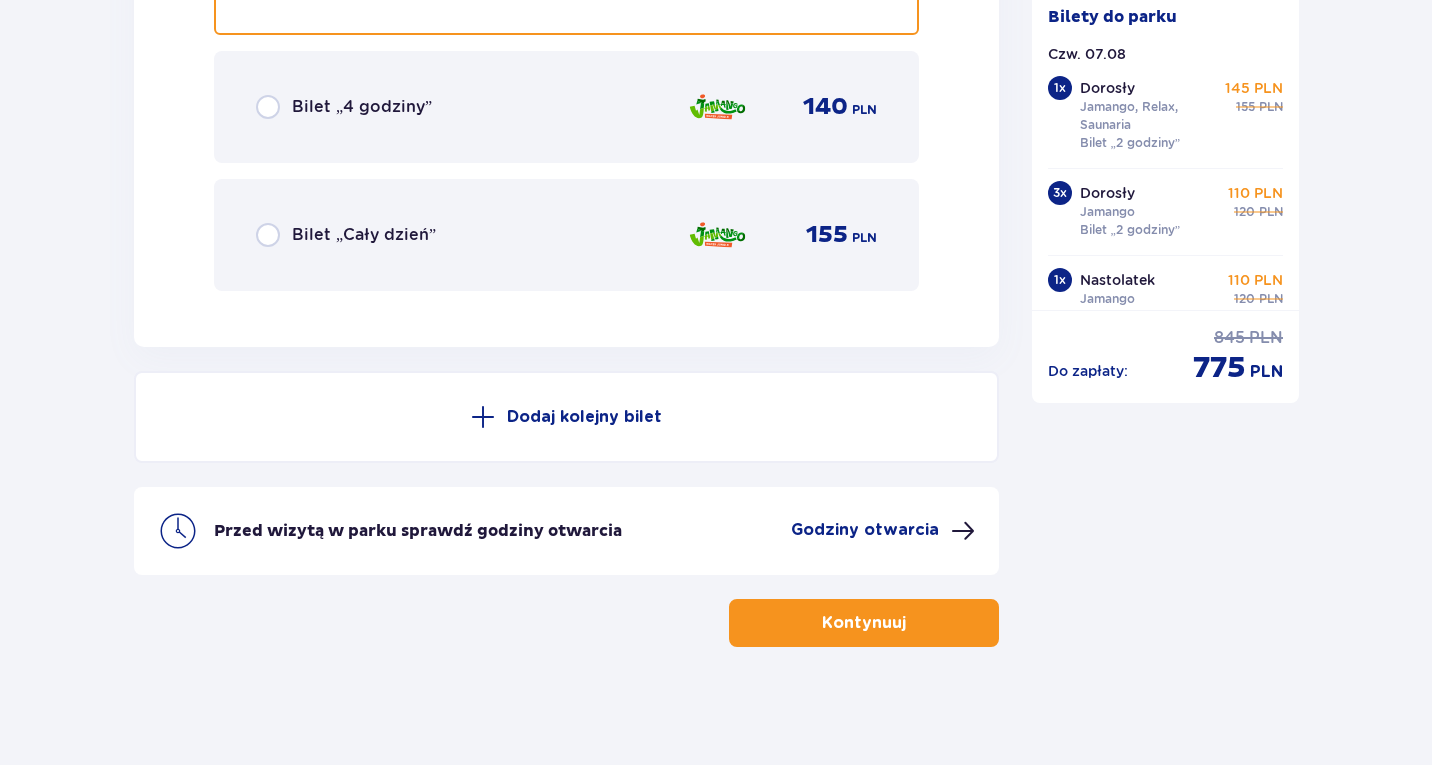 scroll, scrollTop: 11330, scrollLeft: 0, axis: vertical 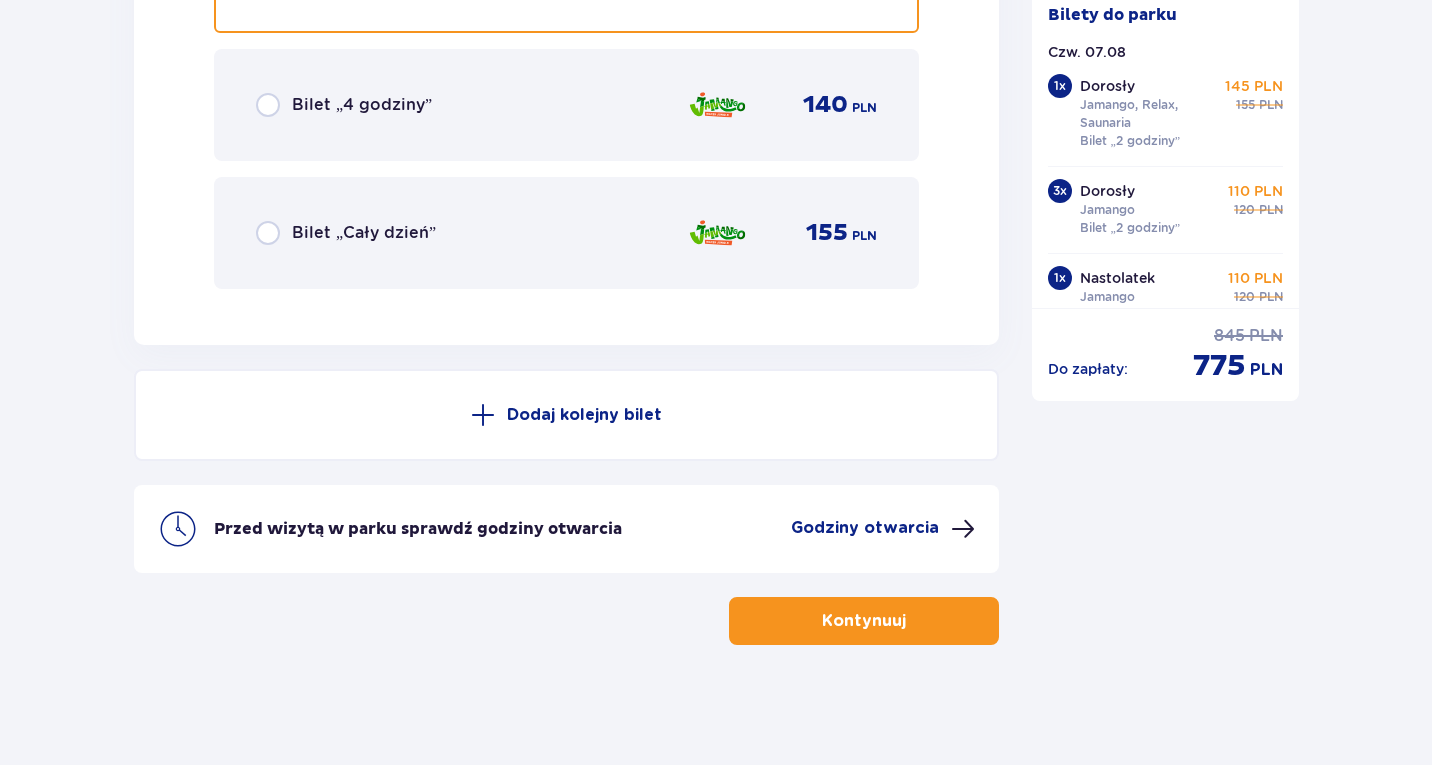 click on "Kontynuuj" at bounding box center [864, 621] 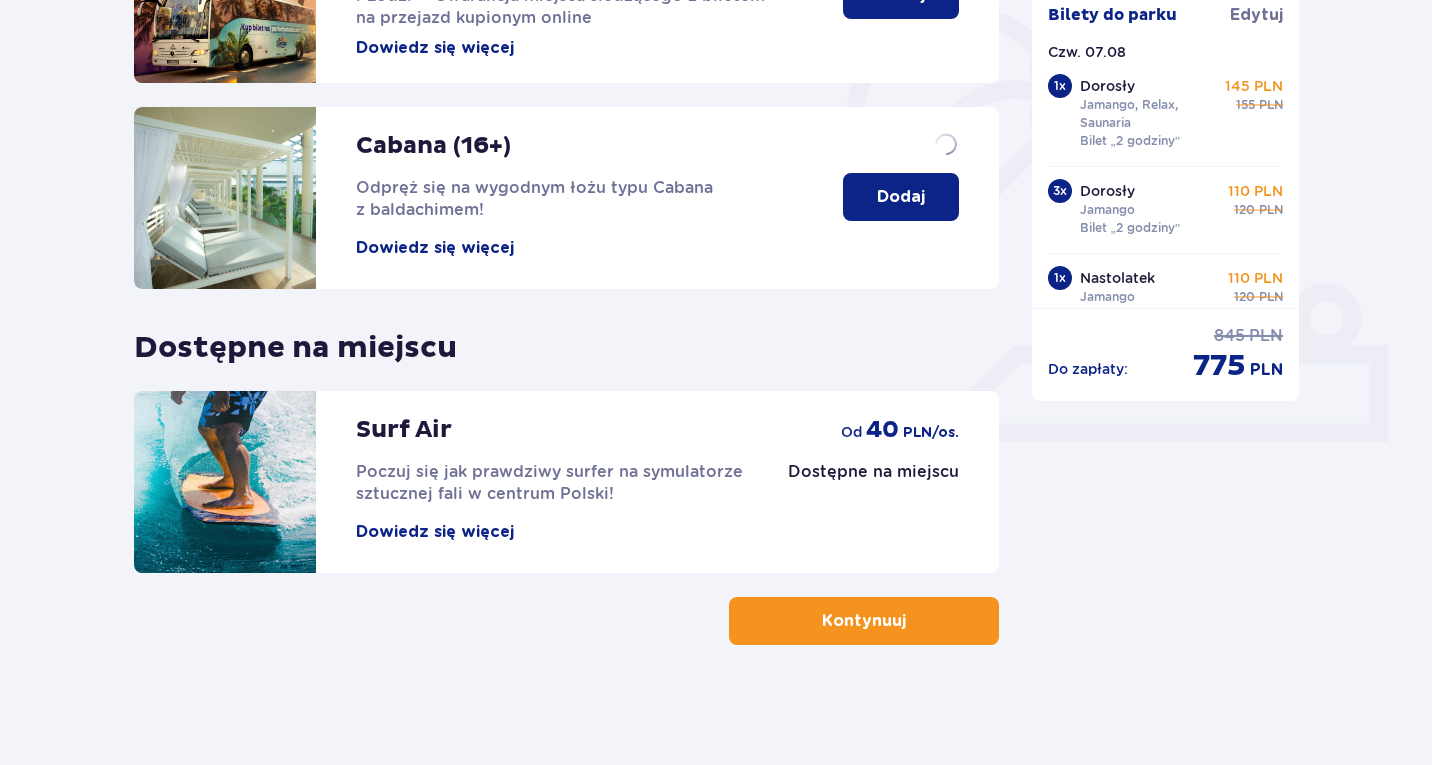 scroll, scrollTop: 0, scrollLeft: 0, axis: both 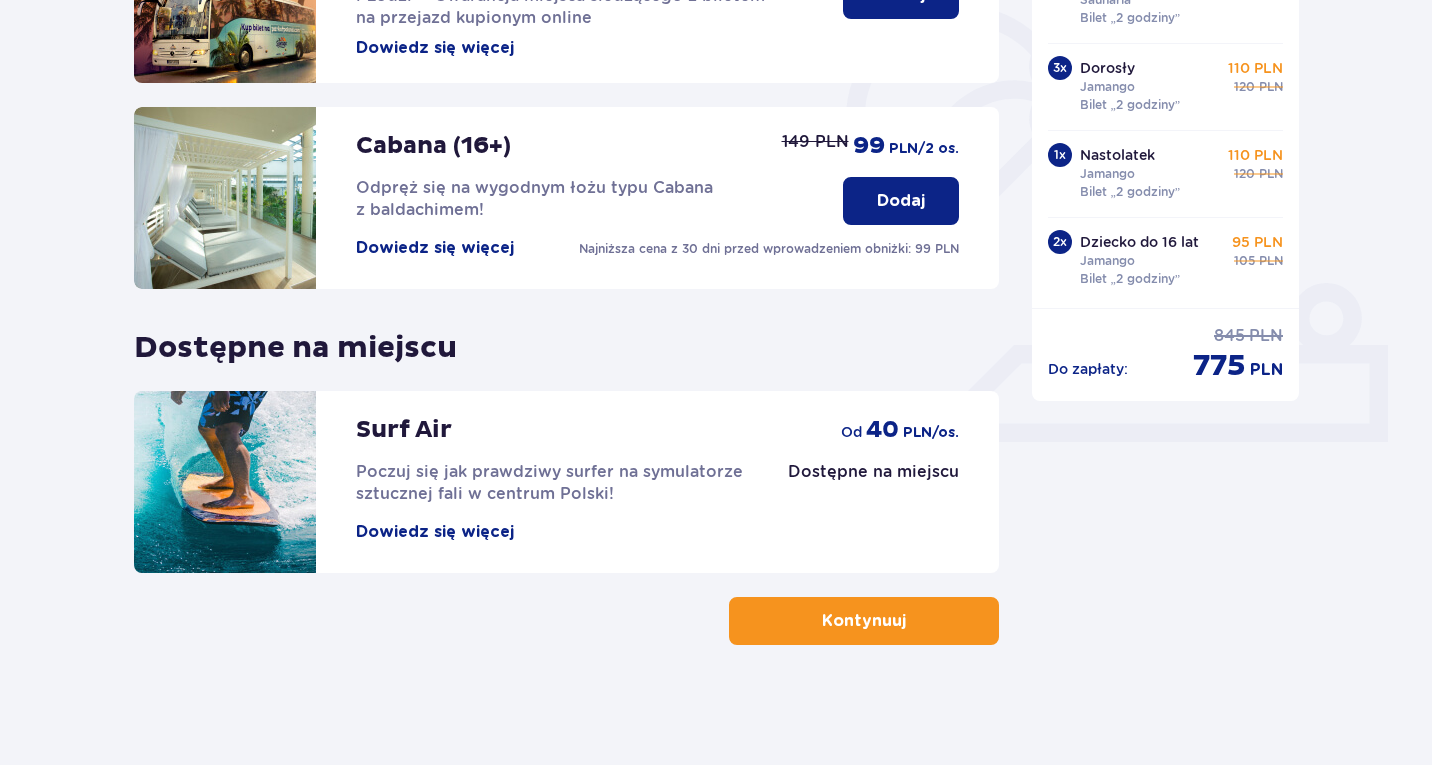 click on "Kontynuuj" at bounding box center (864, 621) 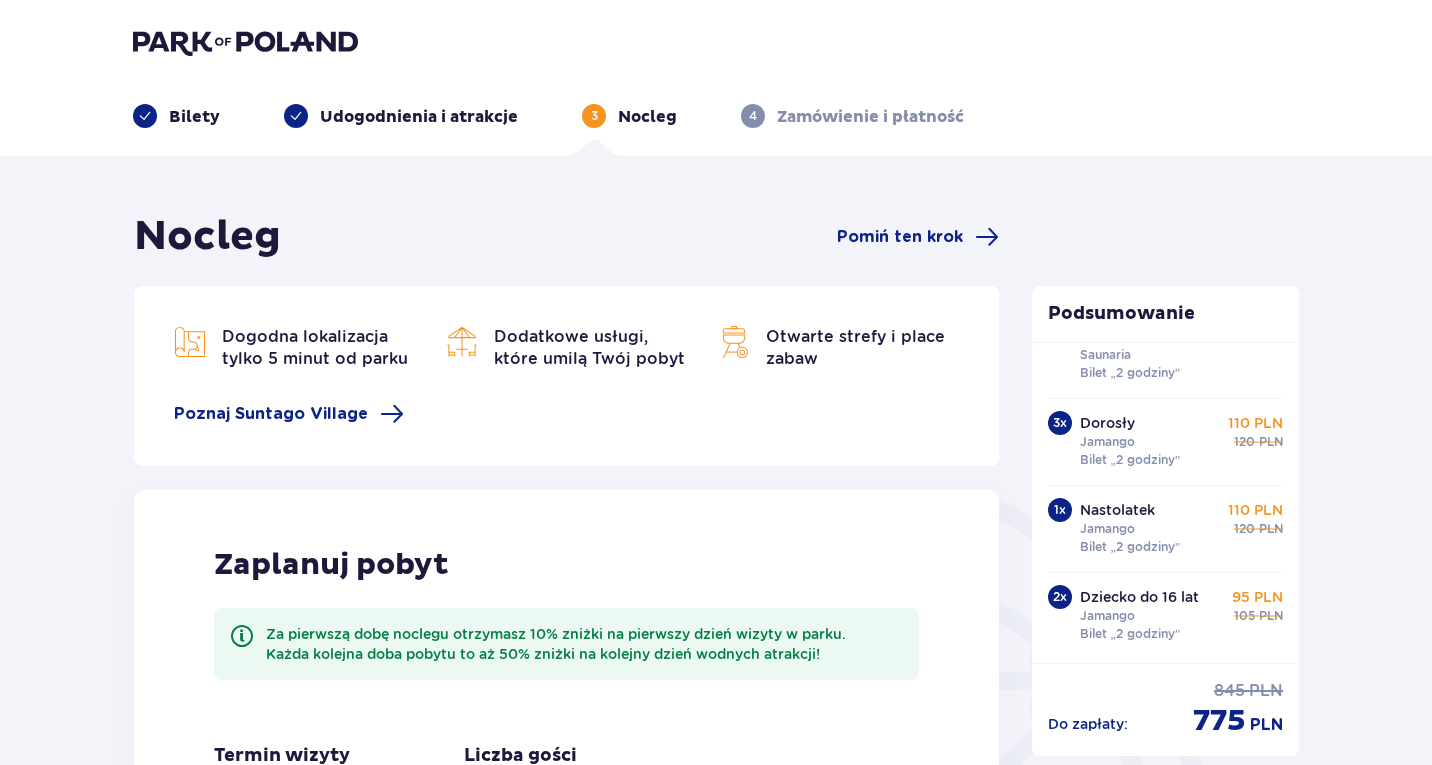 scroll, scrollTop: 437, scrollLeft: 0, axis: vertical 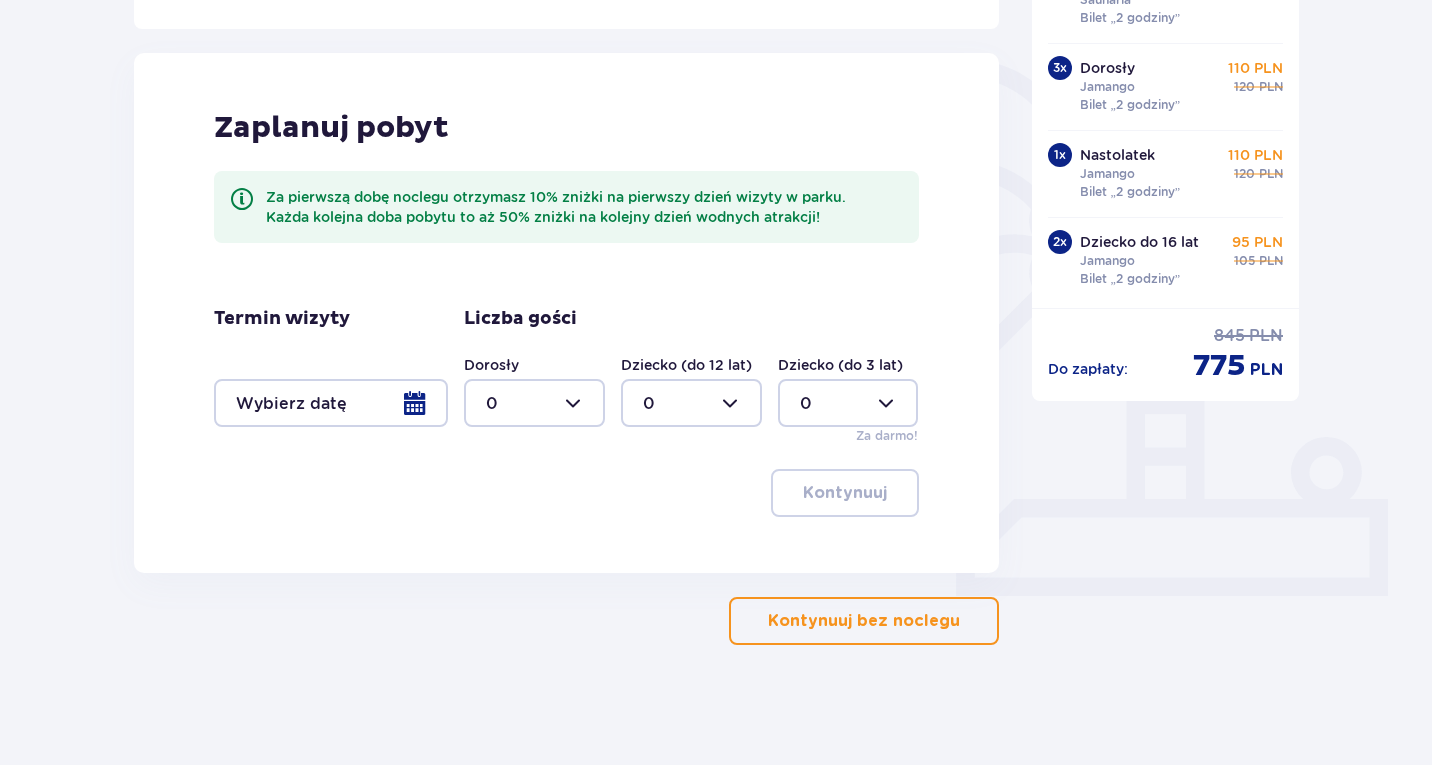 click on "Kontynuuj bez noclegu" at bounding box center (864, 621) 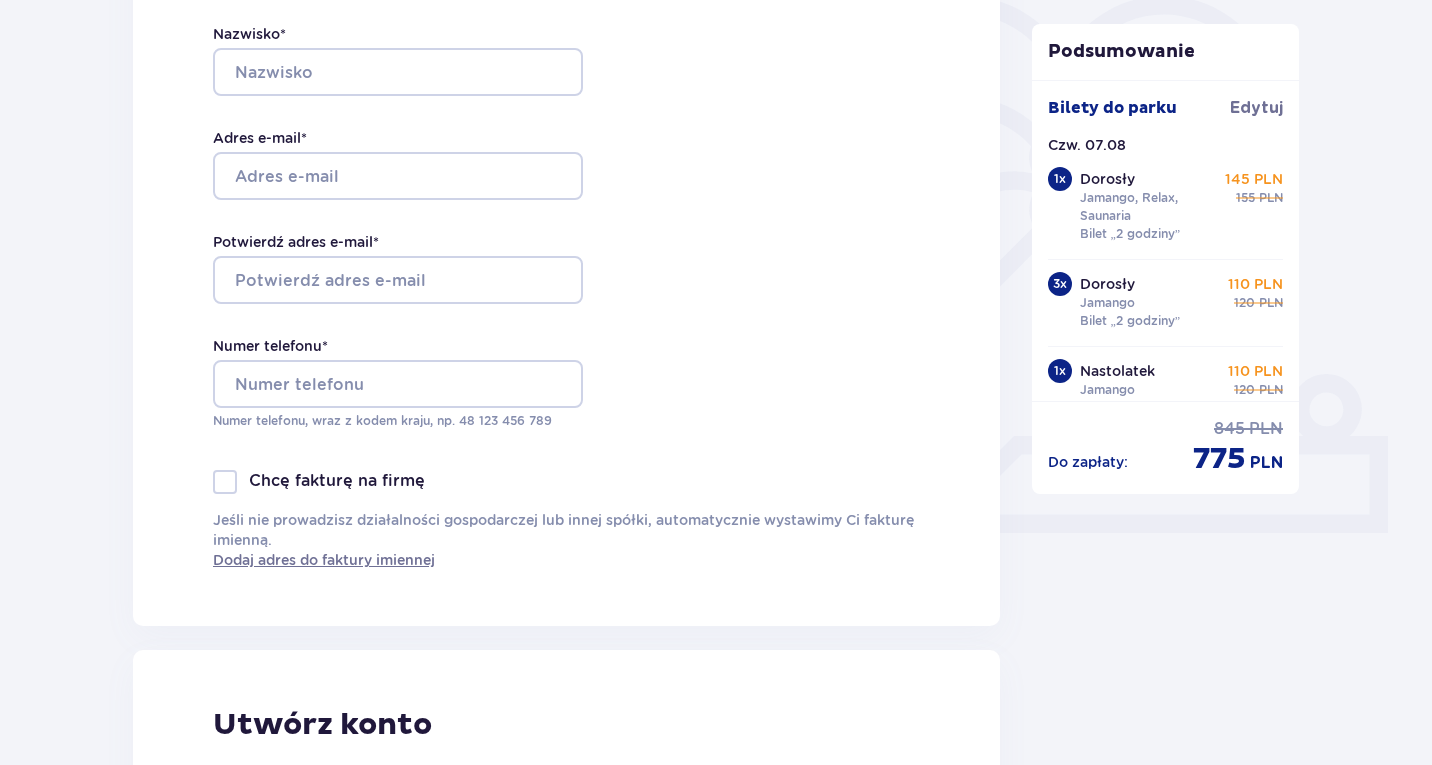 scroll, scrollTop: 0, scrollLeft: 0, axis: both 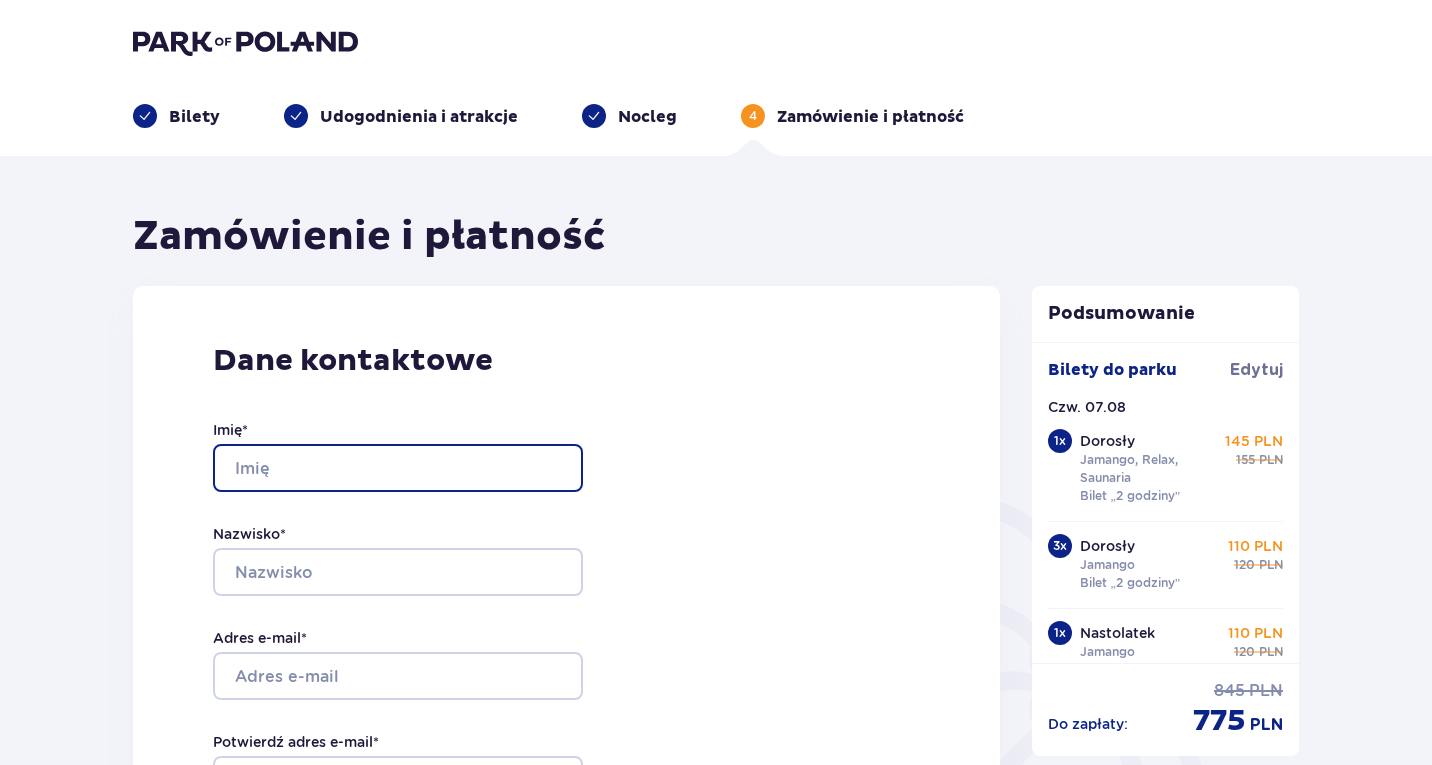 click on "Imię *" at bounding box center [398, 468] 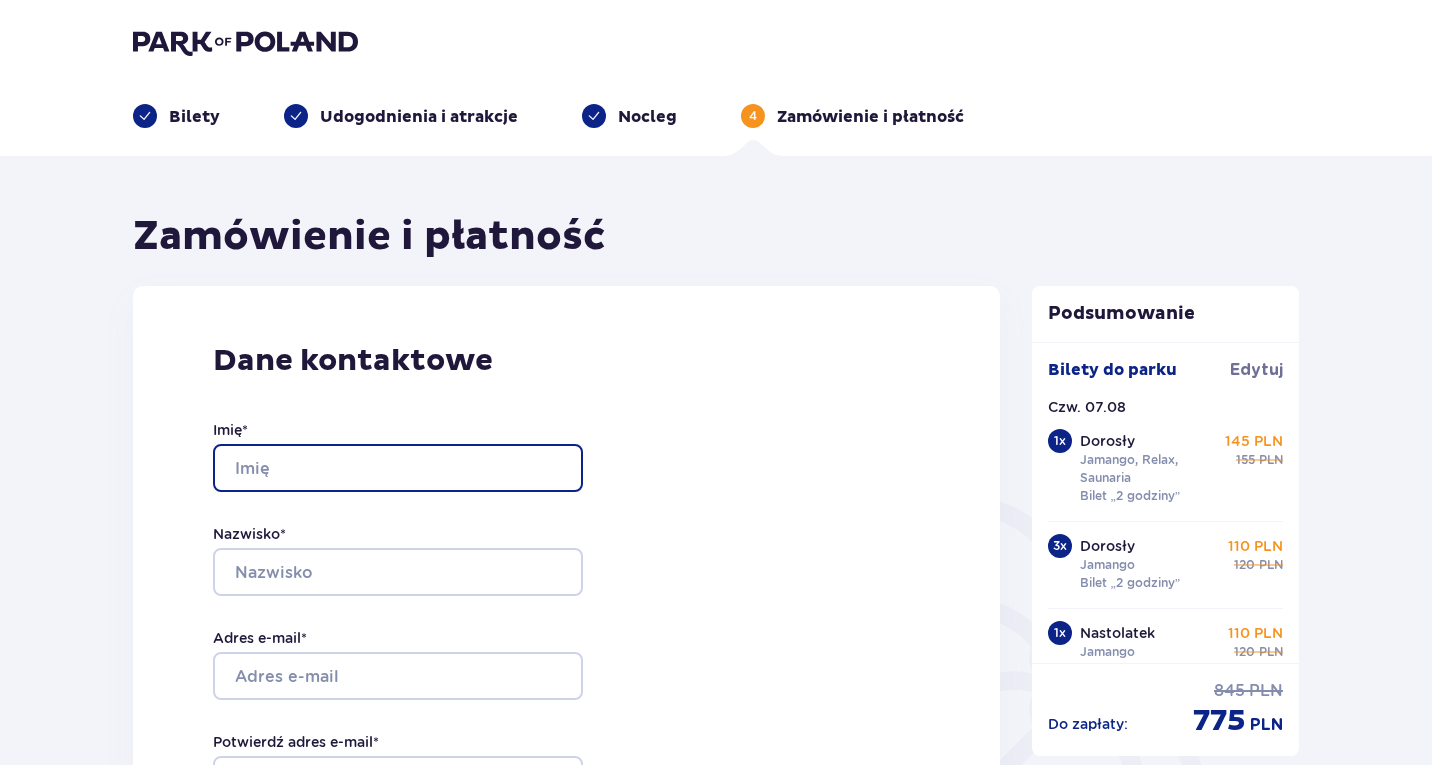 type on "Agata" 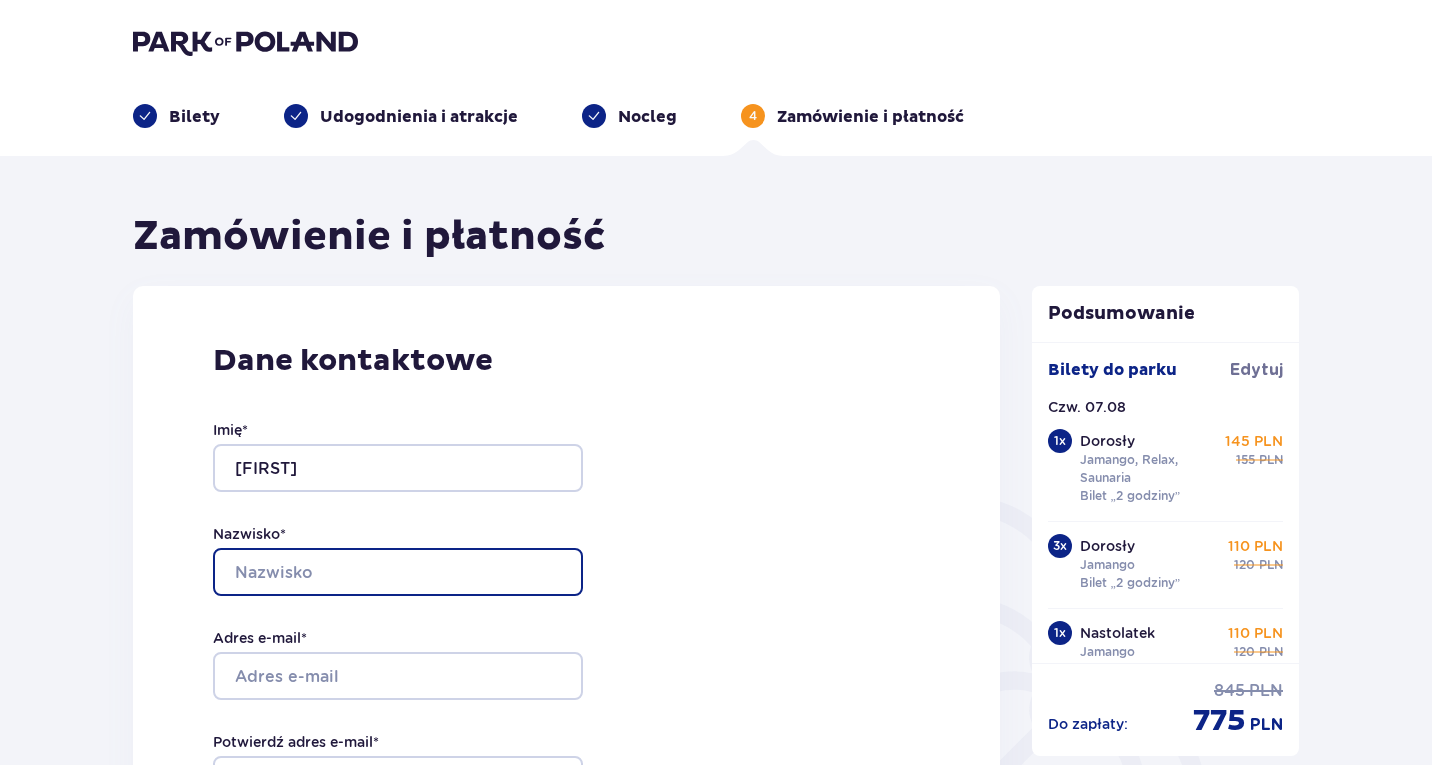 type on "Ługowska" 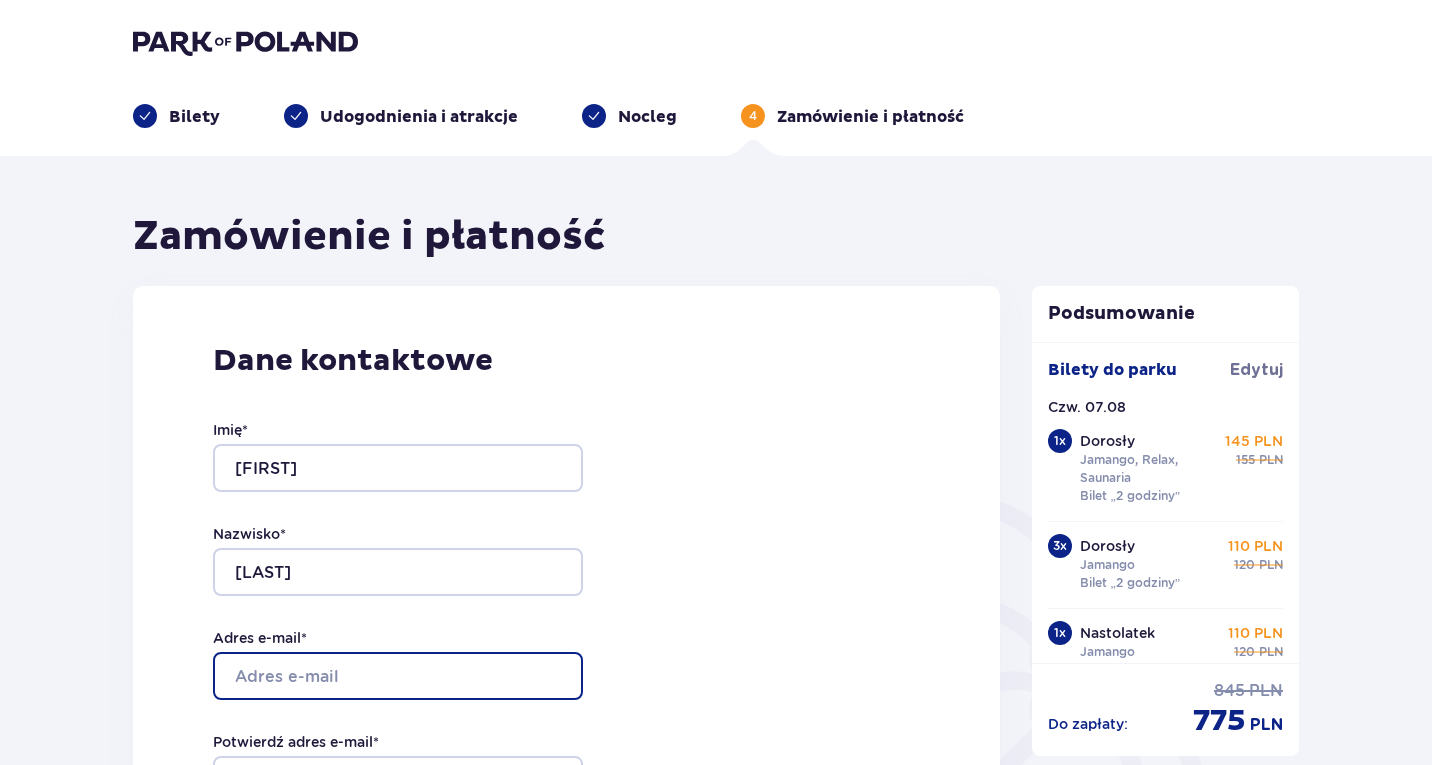 type on "[USERNAME]@[EXAMPLE.COM]" 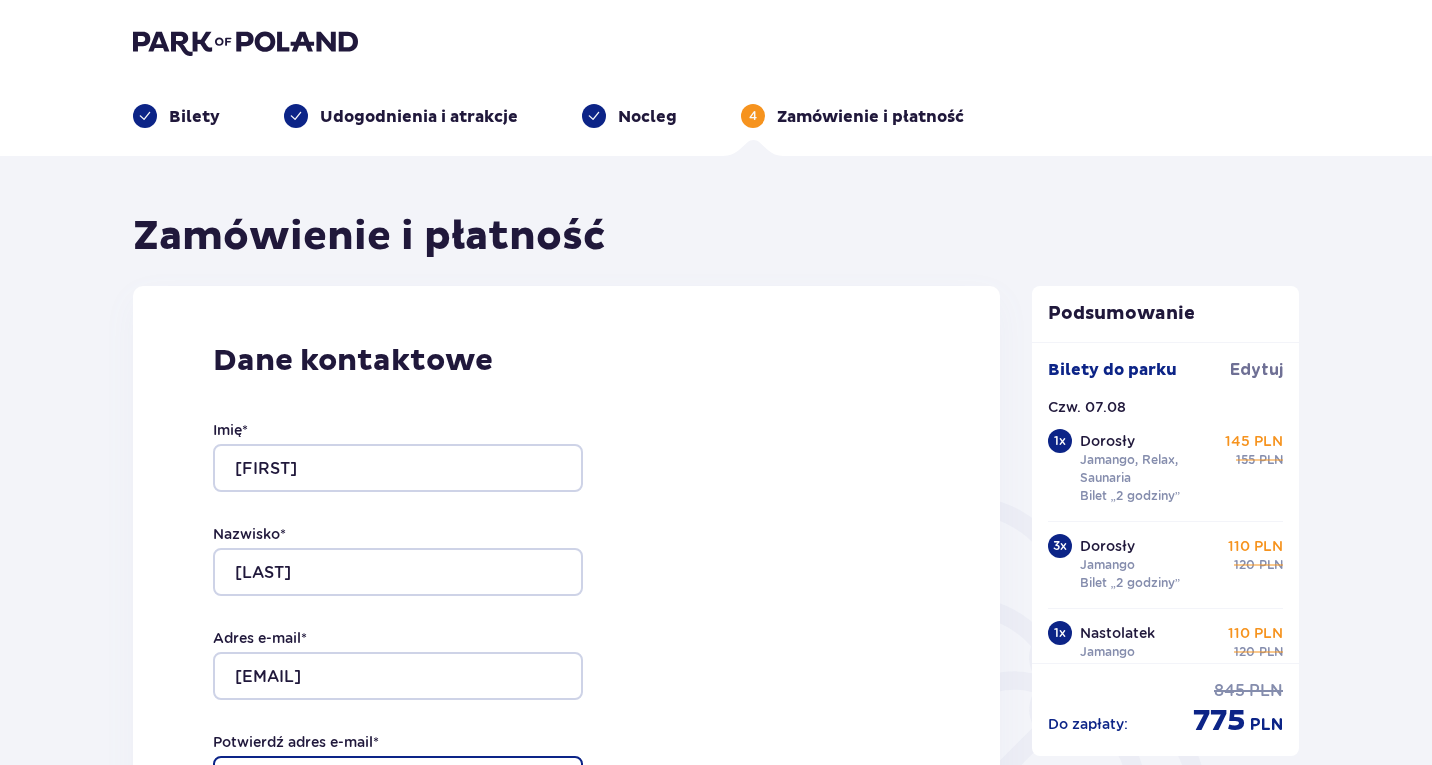 type on "[USERNAME]@[EXAMPLE.COM]" 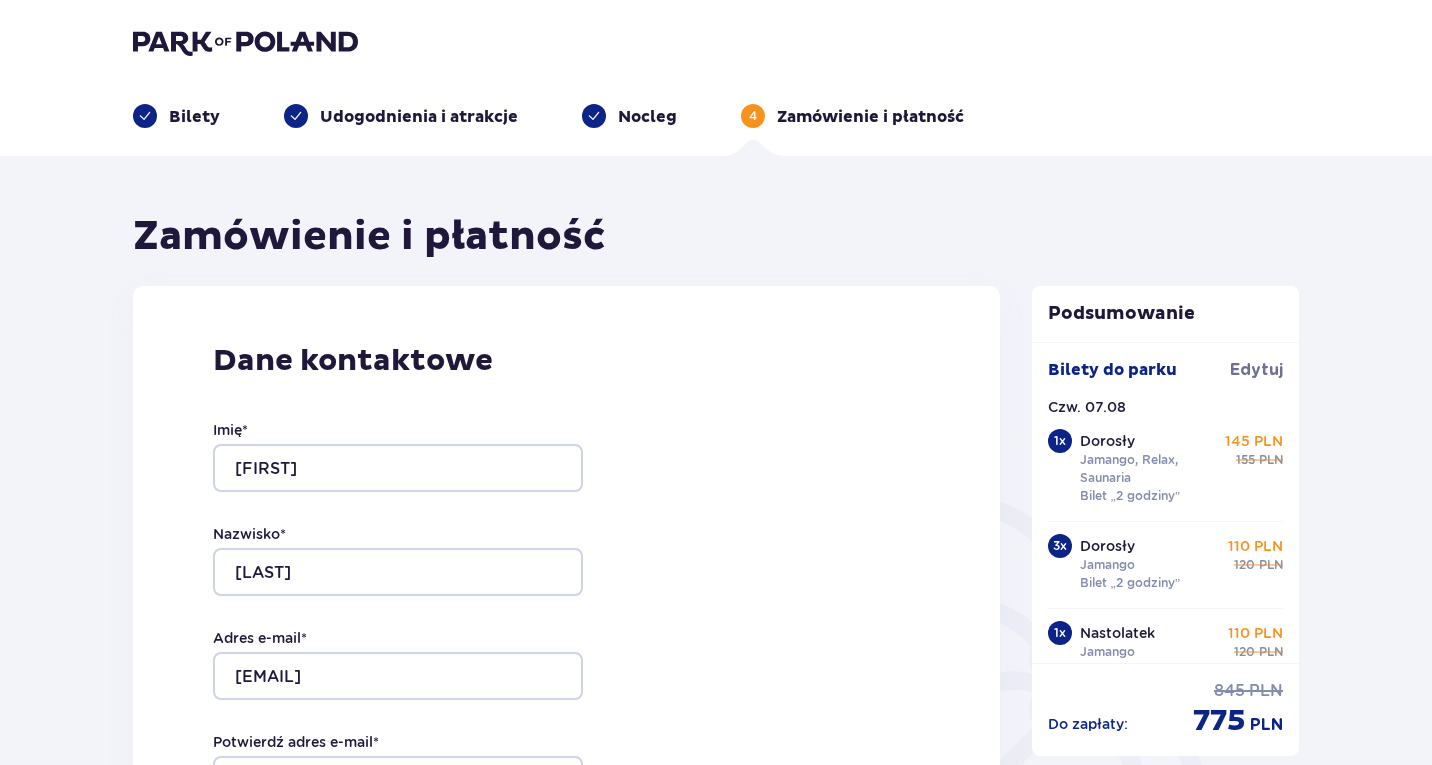 type on "517521621" 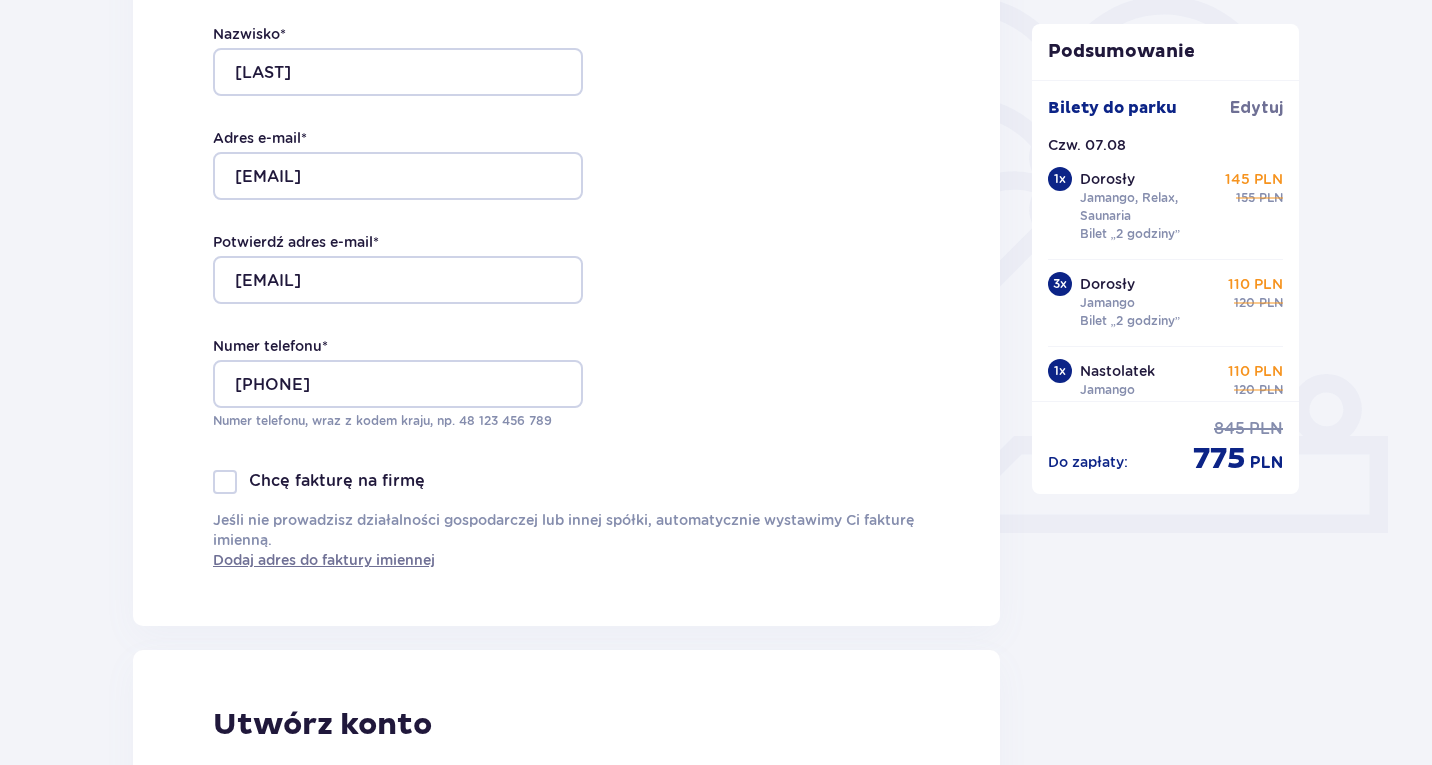 scroll, scrollTop: 1000, scrollLeft: 0, axis: vertical 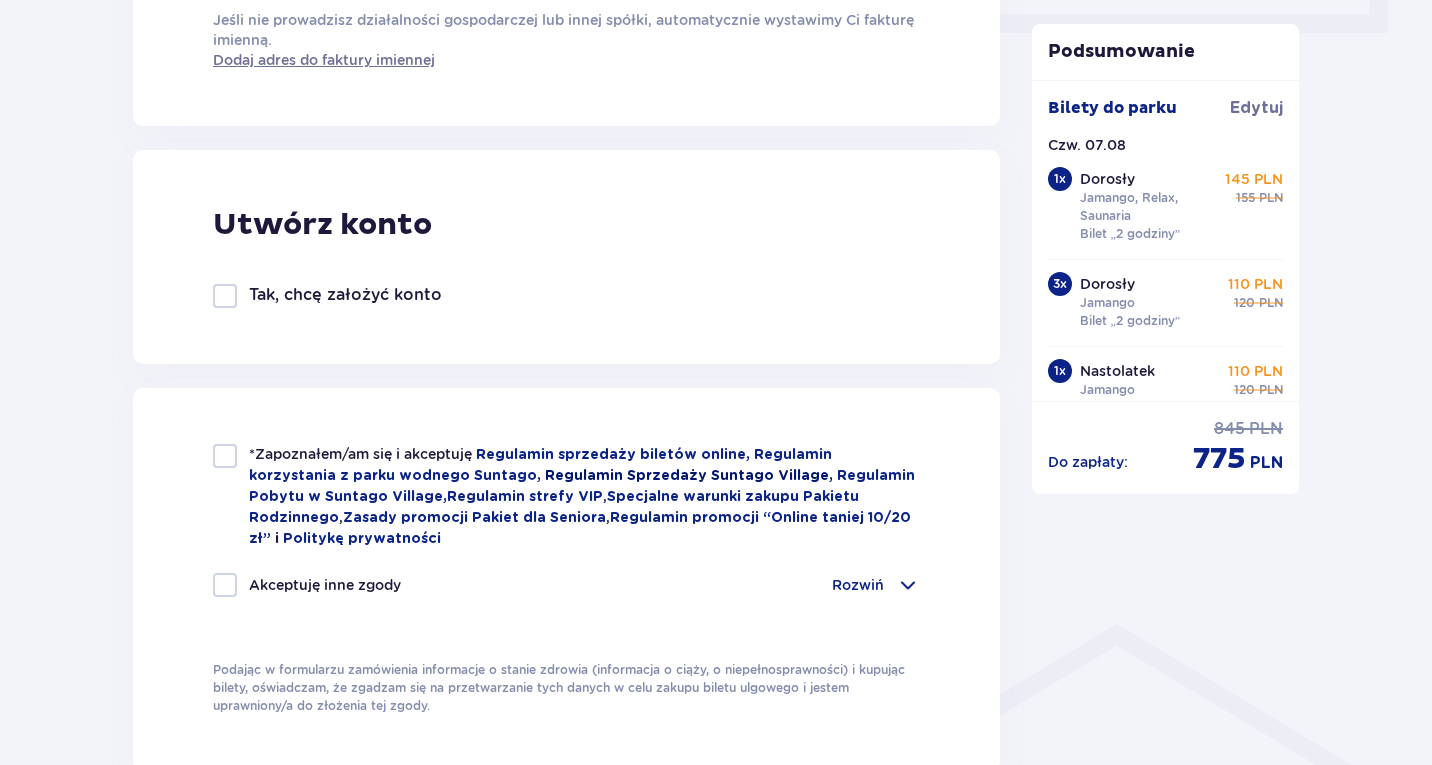 click on "Regulamin Sprzedaży Suntago Village," at bounding box center (691, 476) 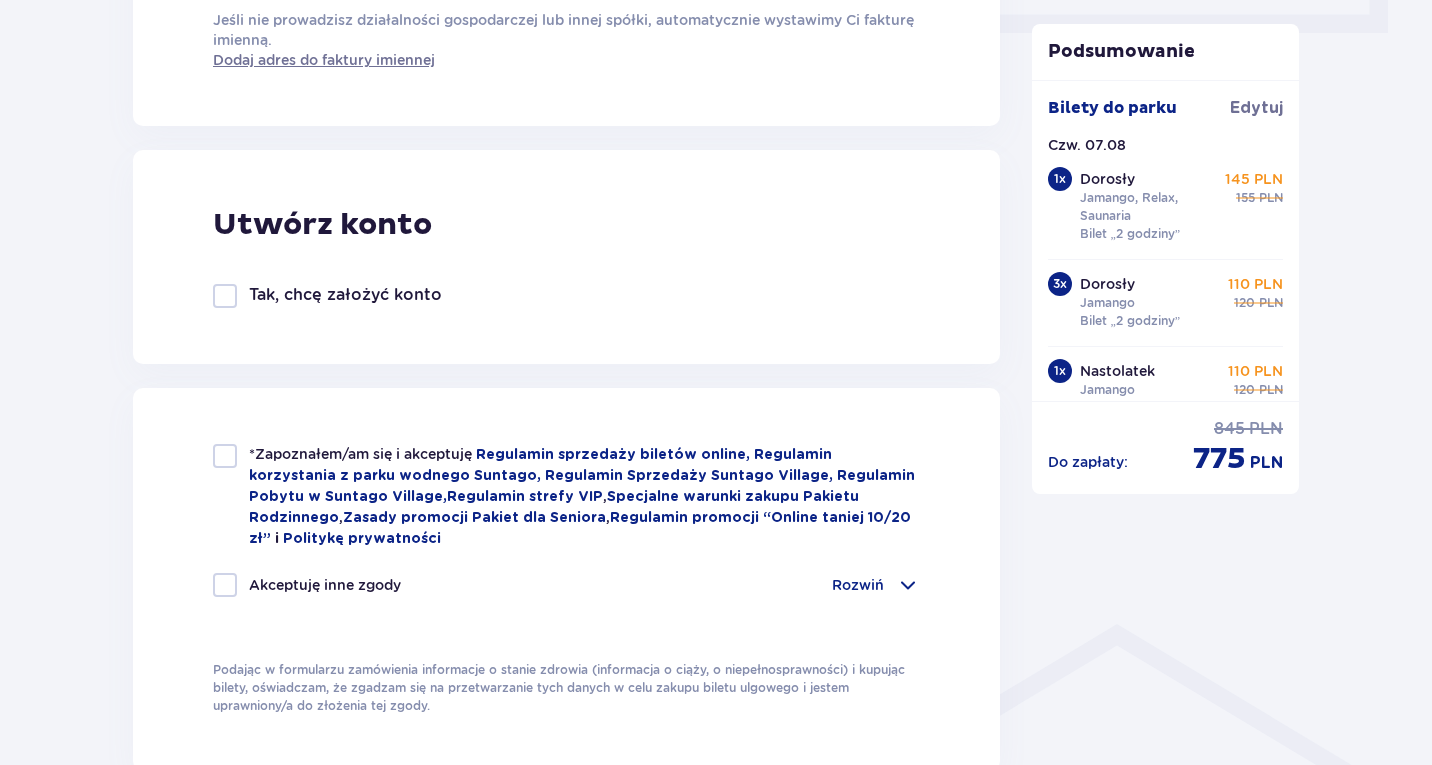 click at bounding box center (225, 456) 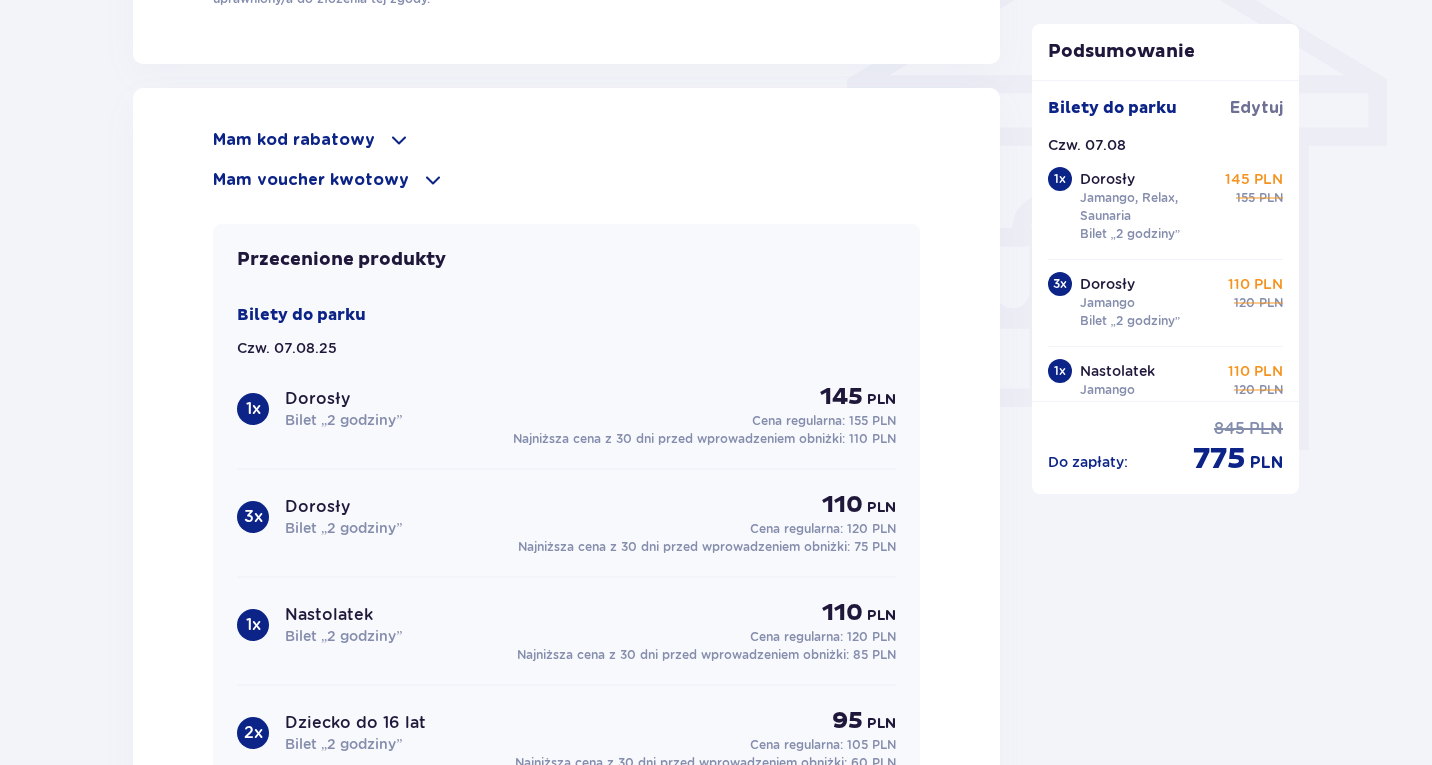 scroll, scrollTop: 2207, scrollLeft: 0, axis: vertical 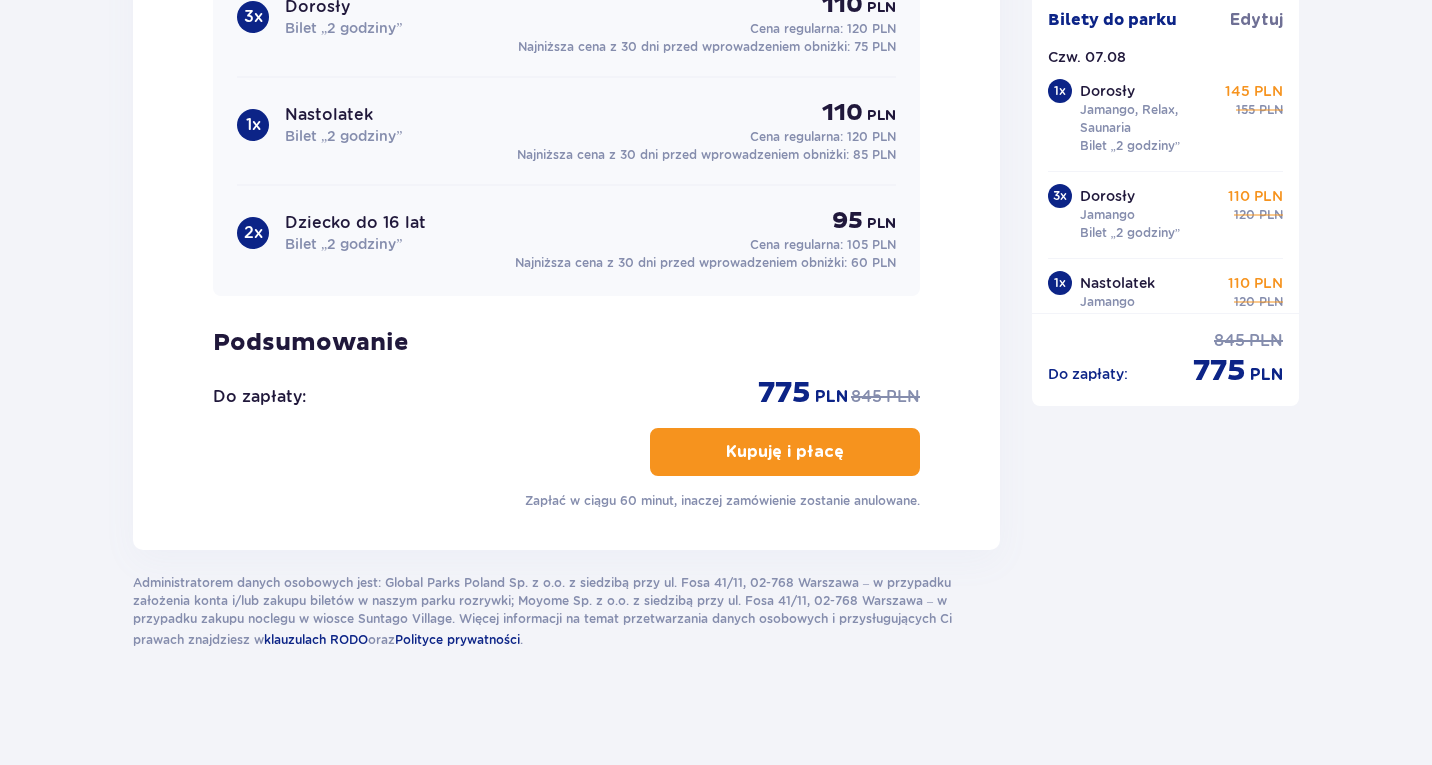 click on "Kupuję i płacę" at bounding box center (785, 452) 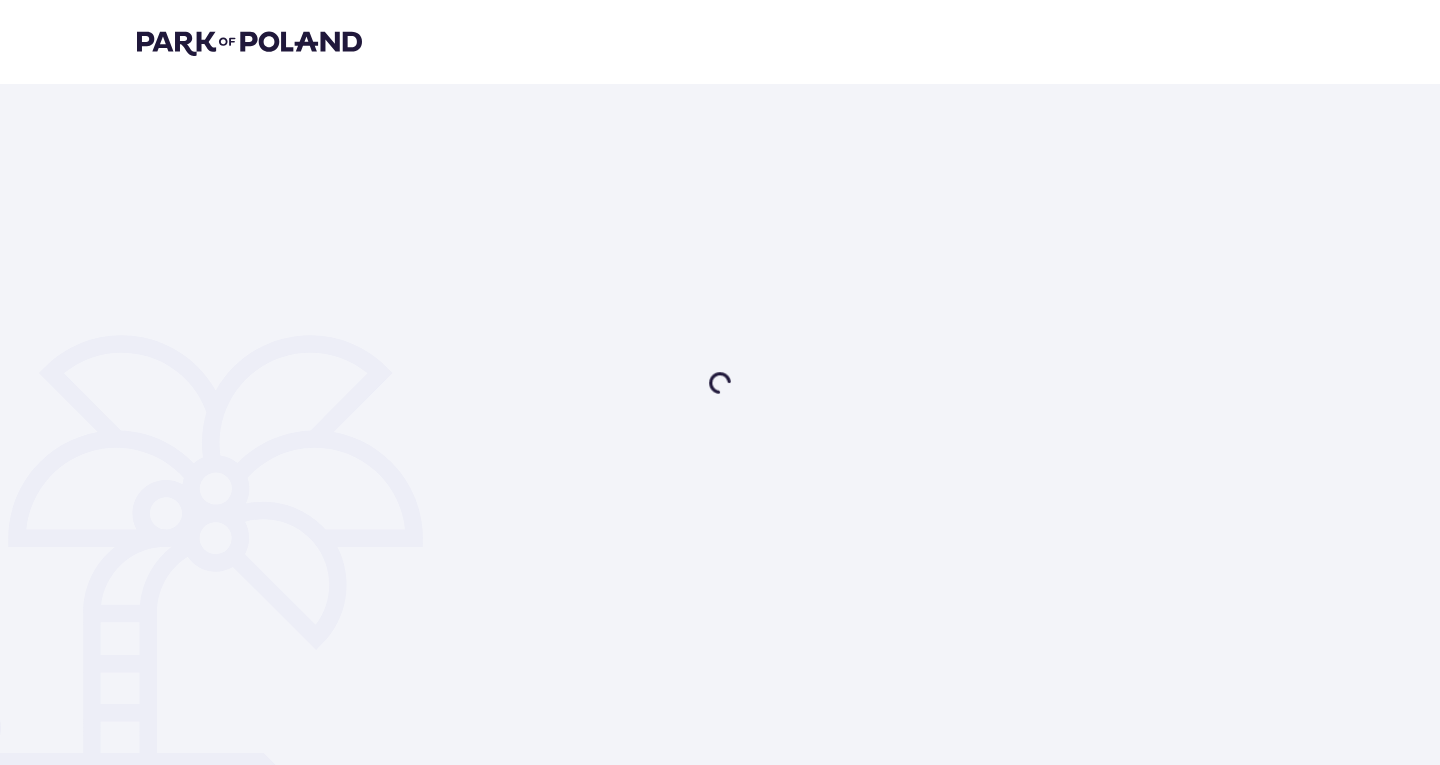 scroll, scrollTop: 0, scrollLeft: 0, axis: both 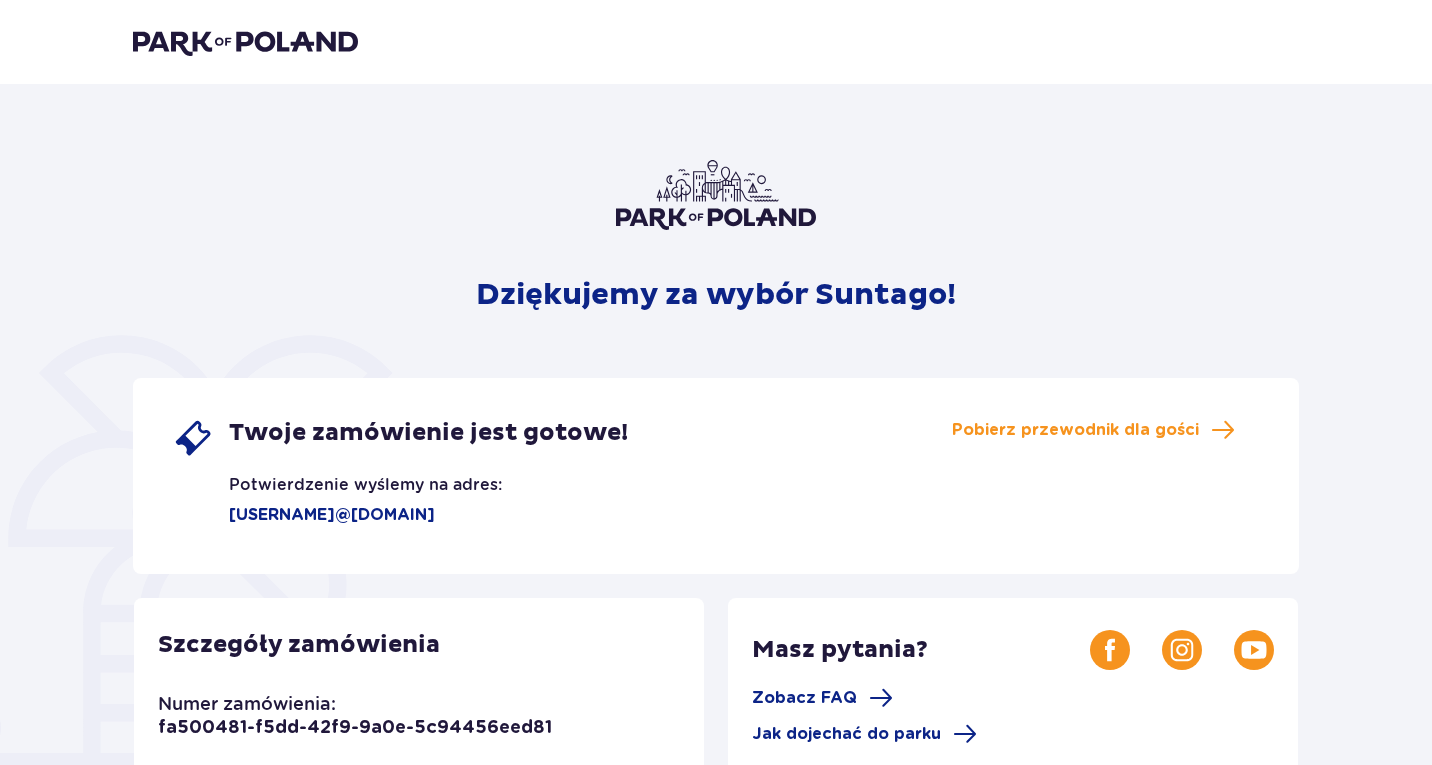 click at bounding box center (245, 42) 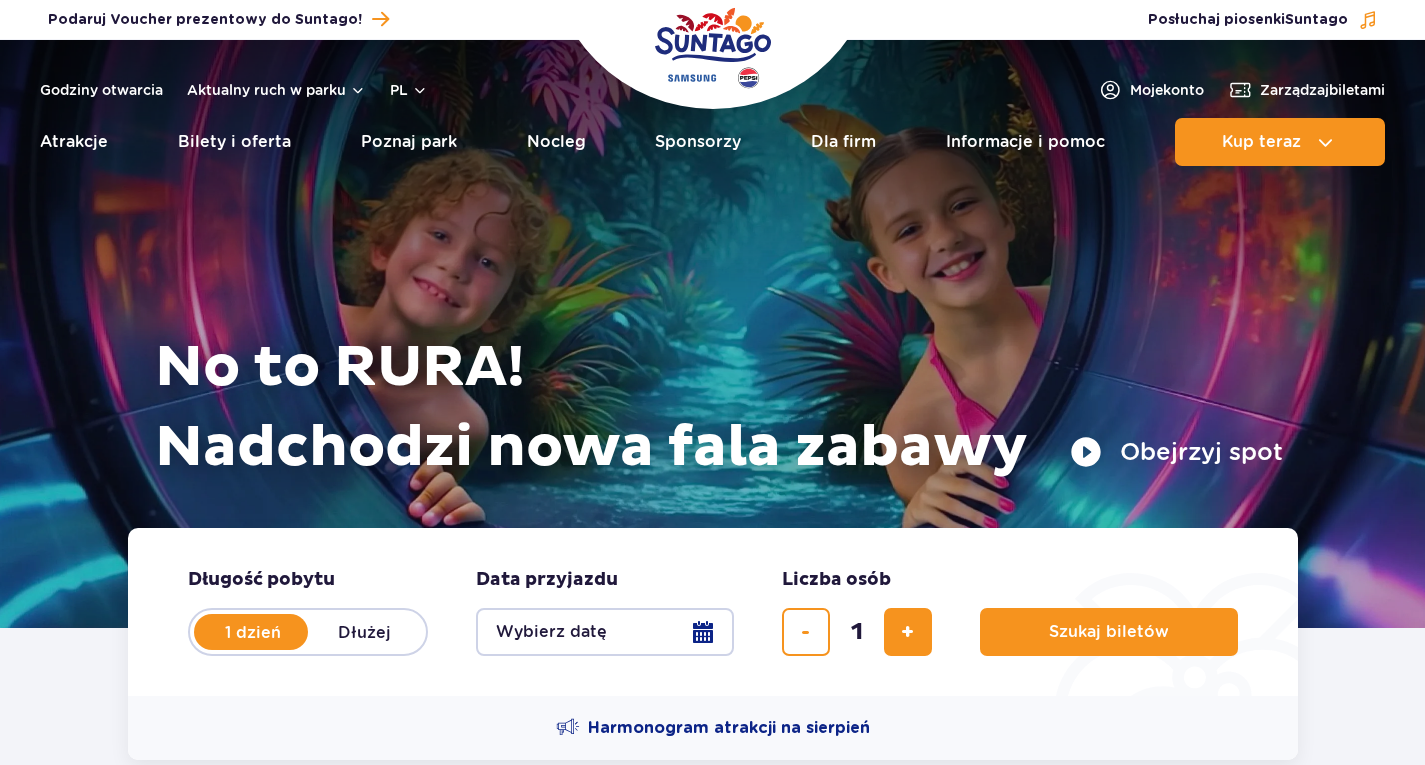 scroll, scrollTop: 0, scrollLeft: 0, axis: both 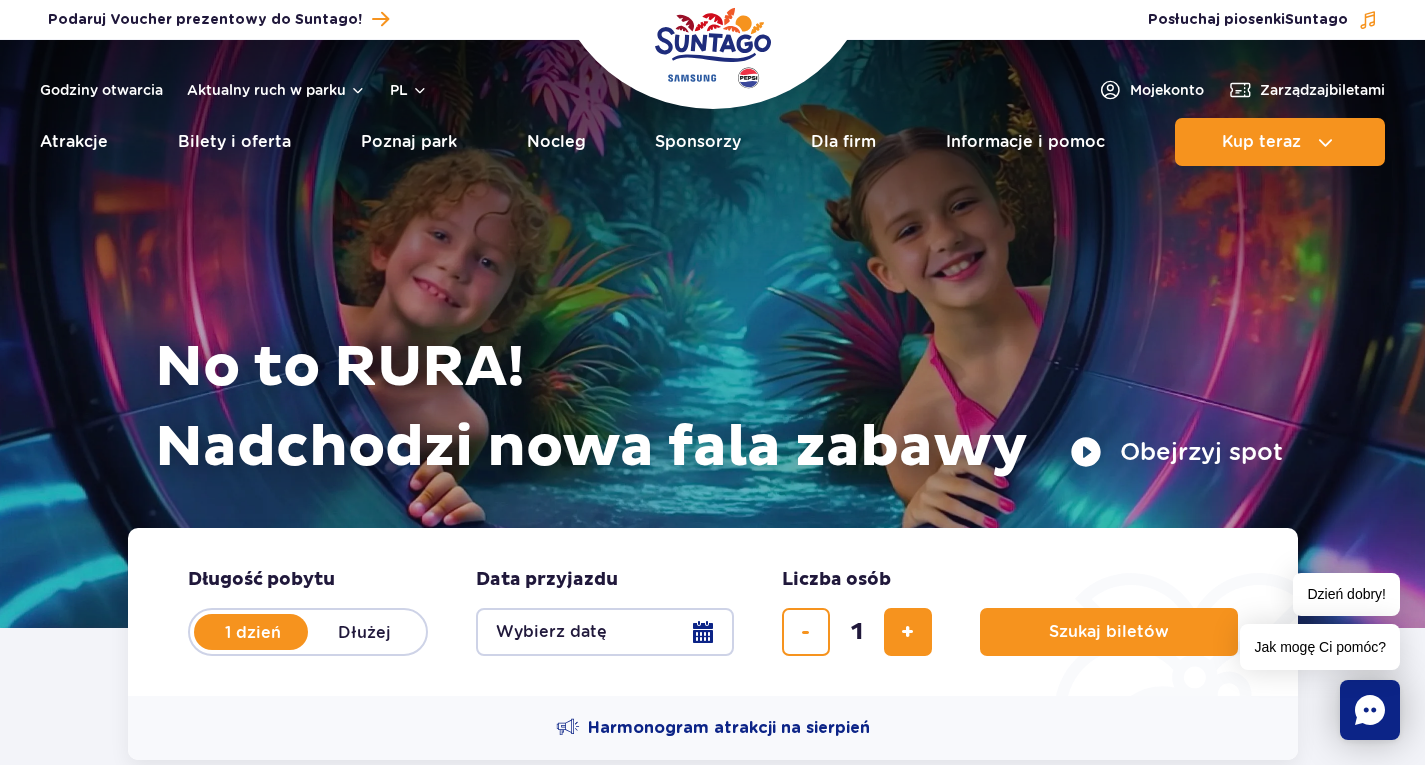 click on "Wybierz datę" at bounding box center (605, 632) 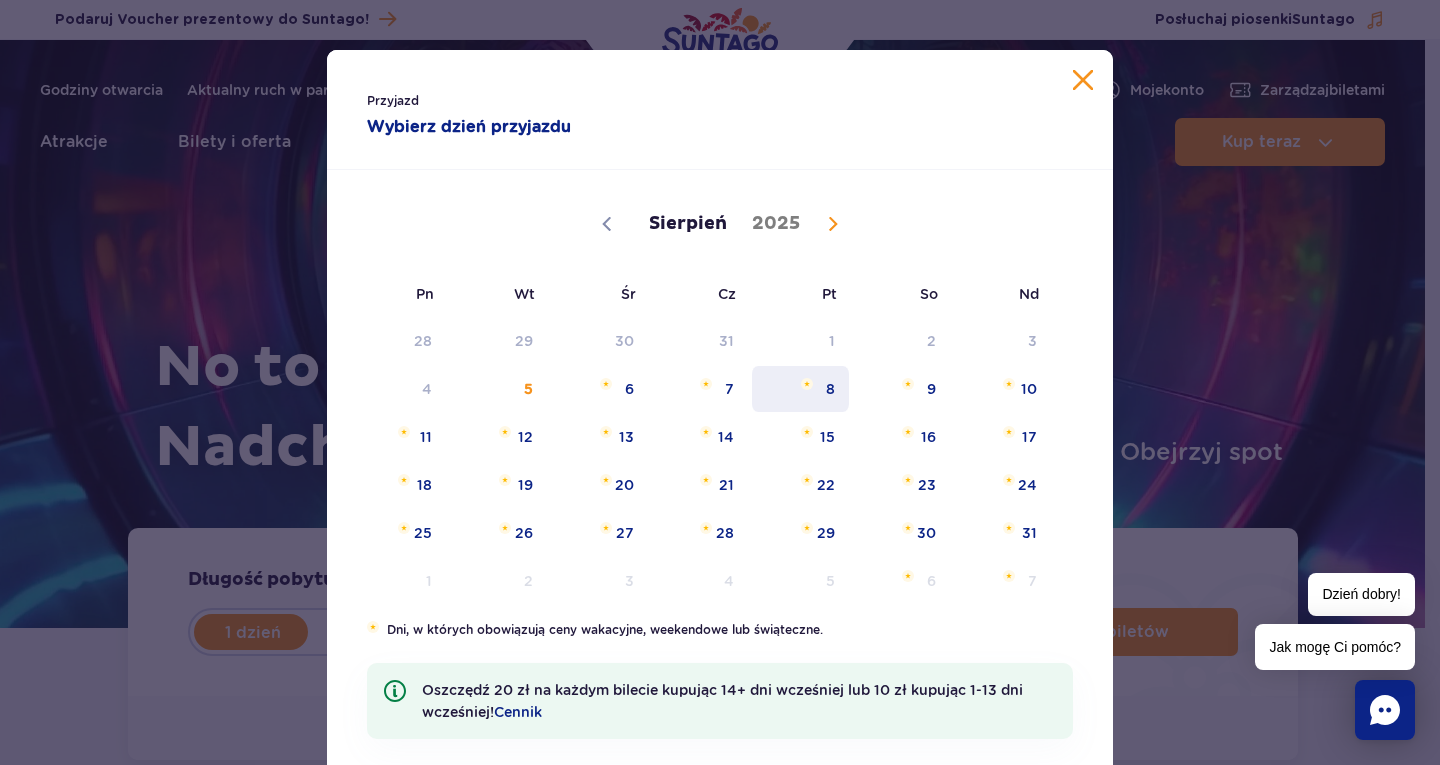 click on "8" at bounding box center [800, 389] 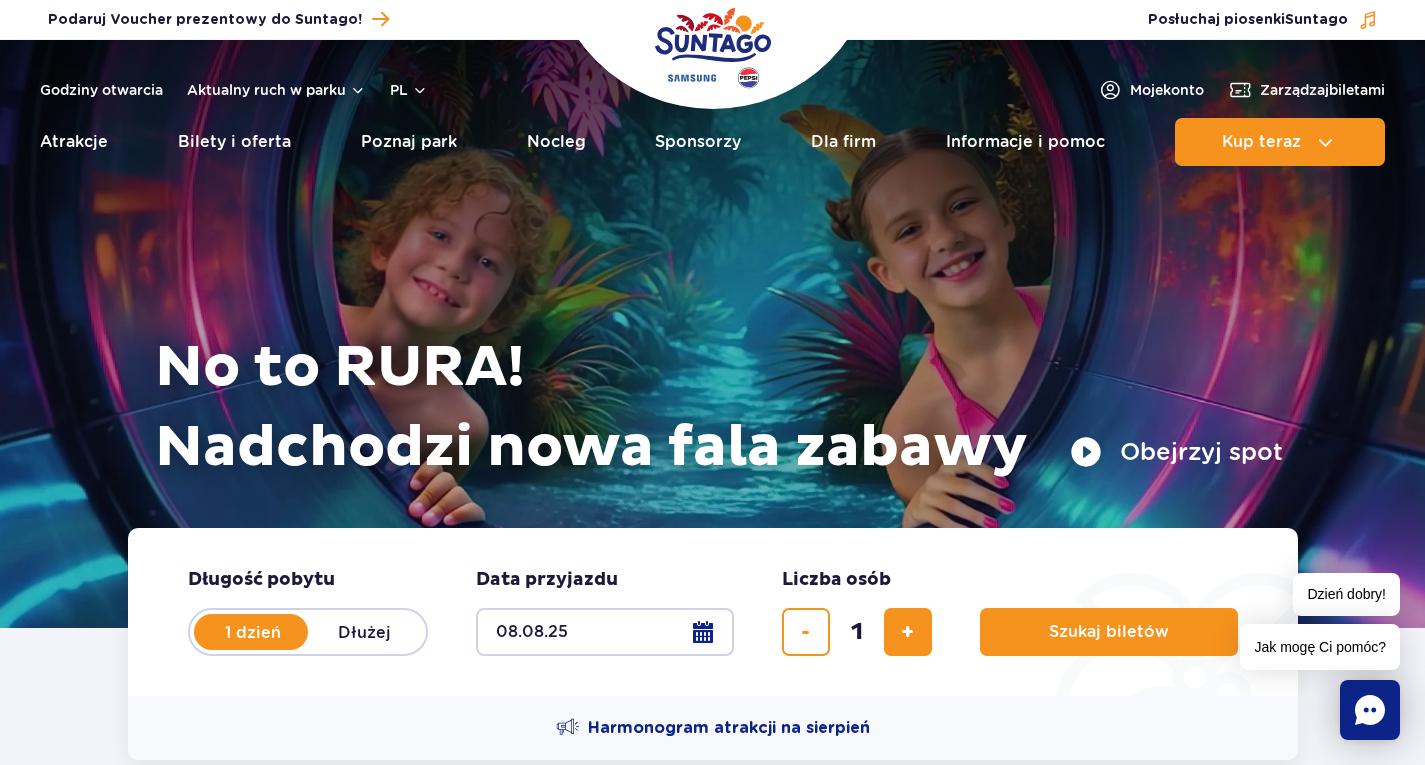 scroll, scrollTop: 500, scrollLeft: 0, axis: vertical 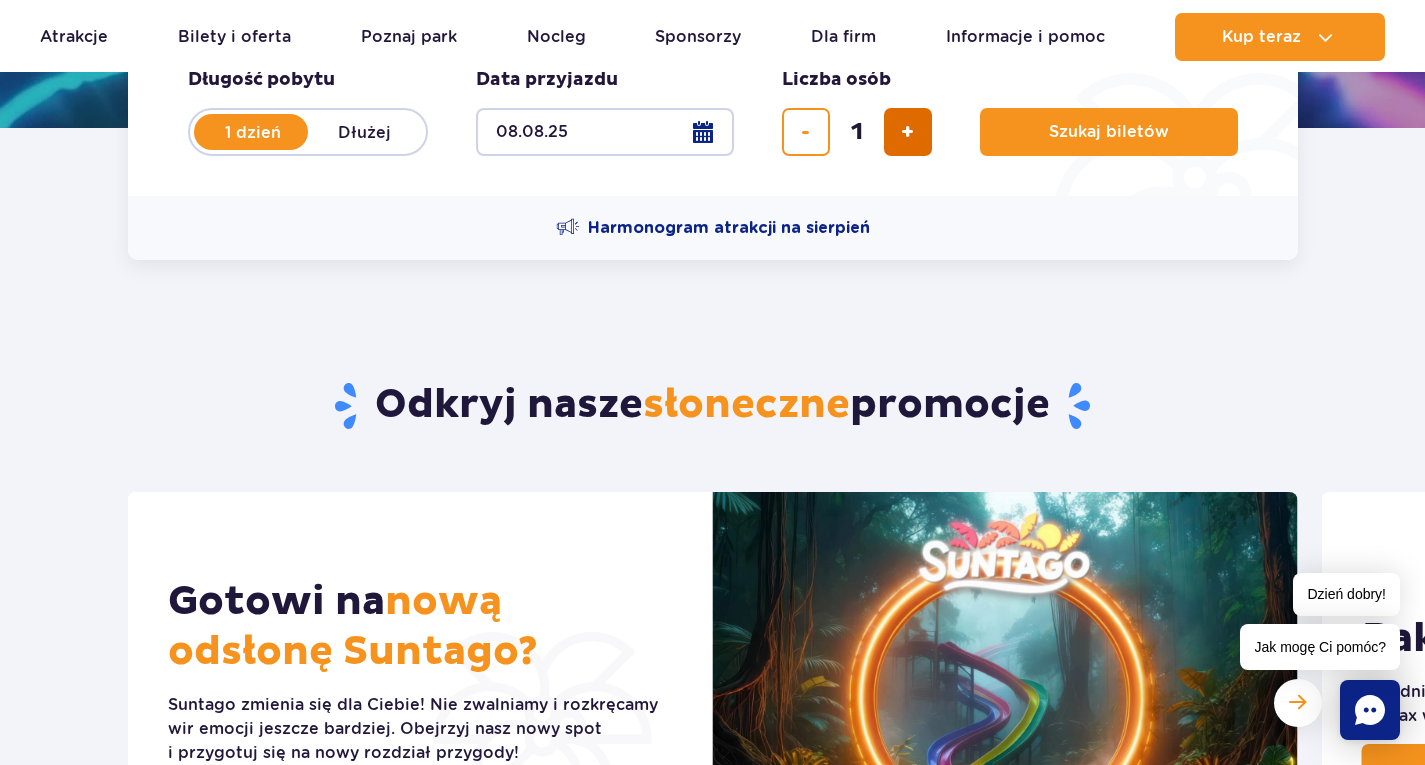 click at bounding box center (907, 132) 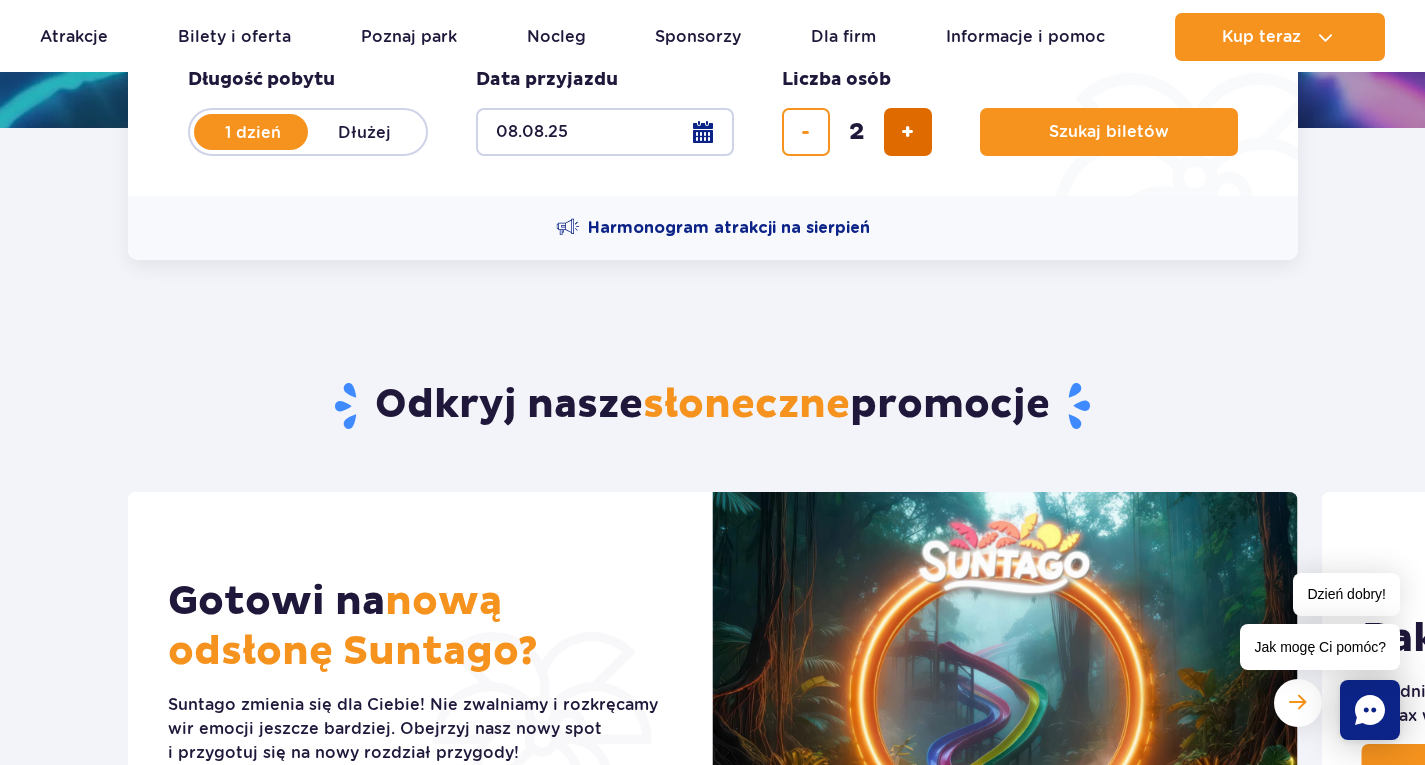 click at bounding box center [907, 132] 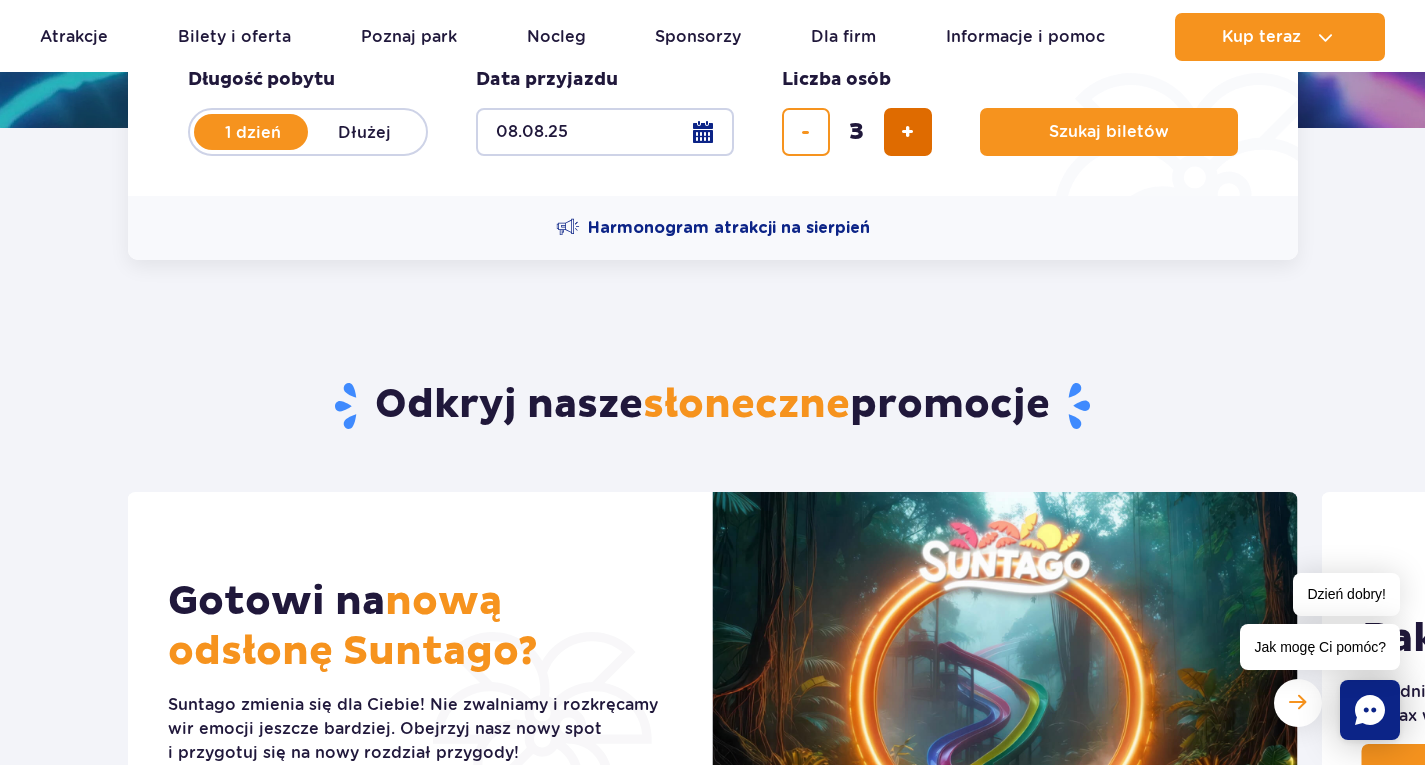 click at bounding box center [907, 132] 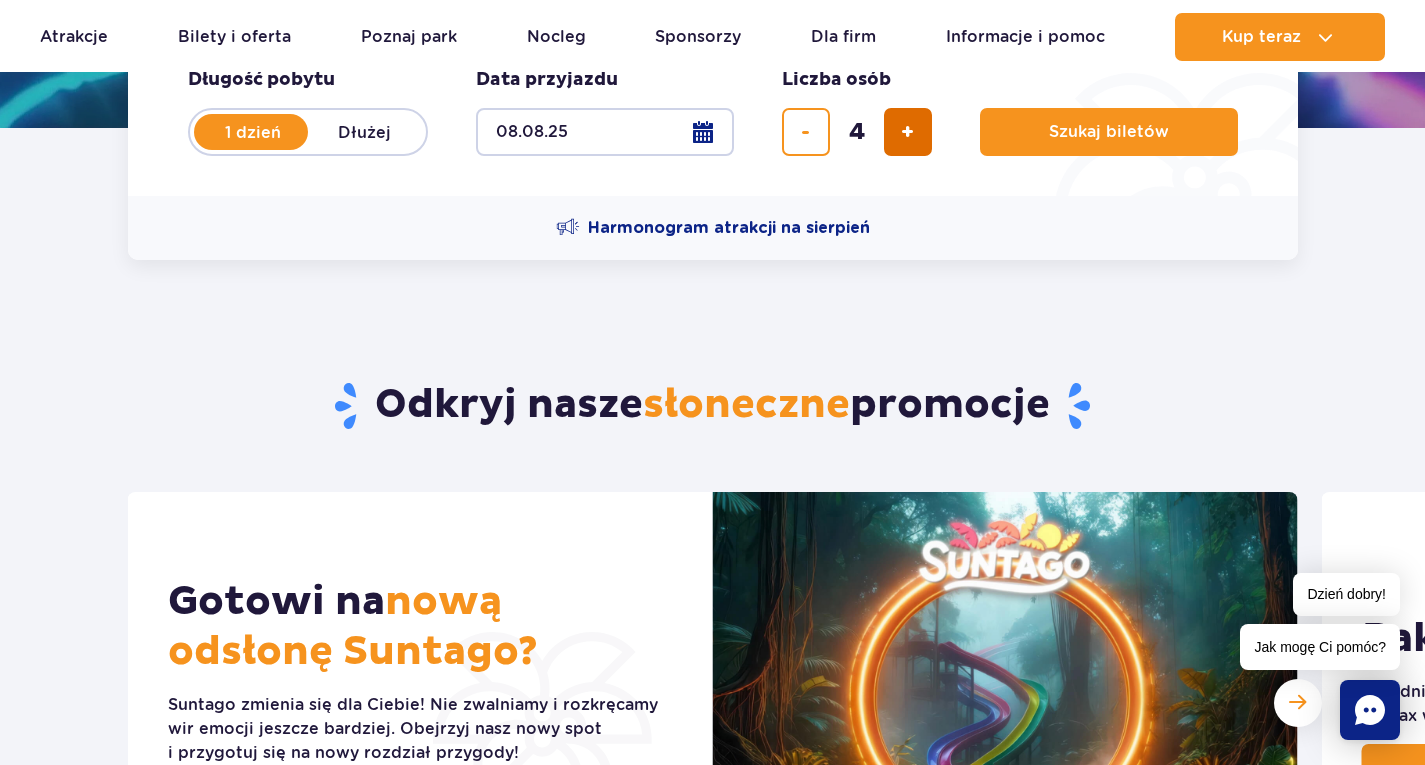 click at bounding box center [907, 132] 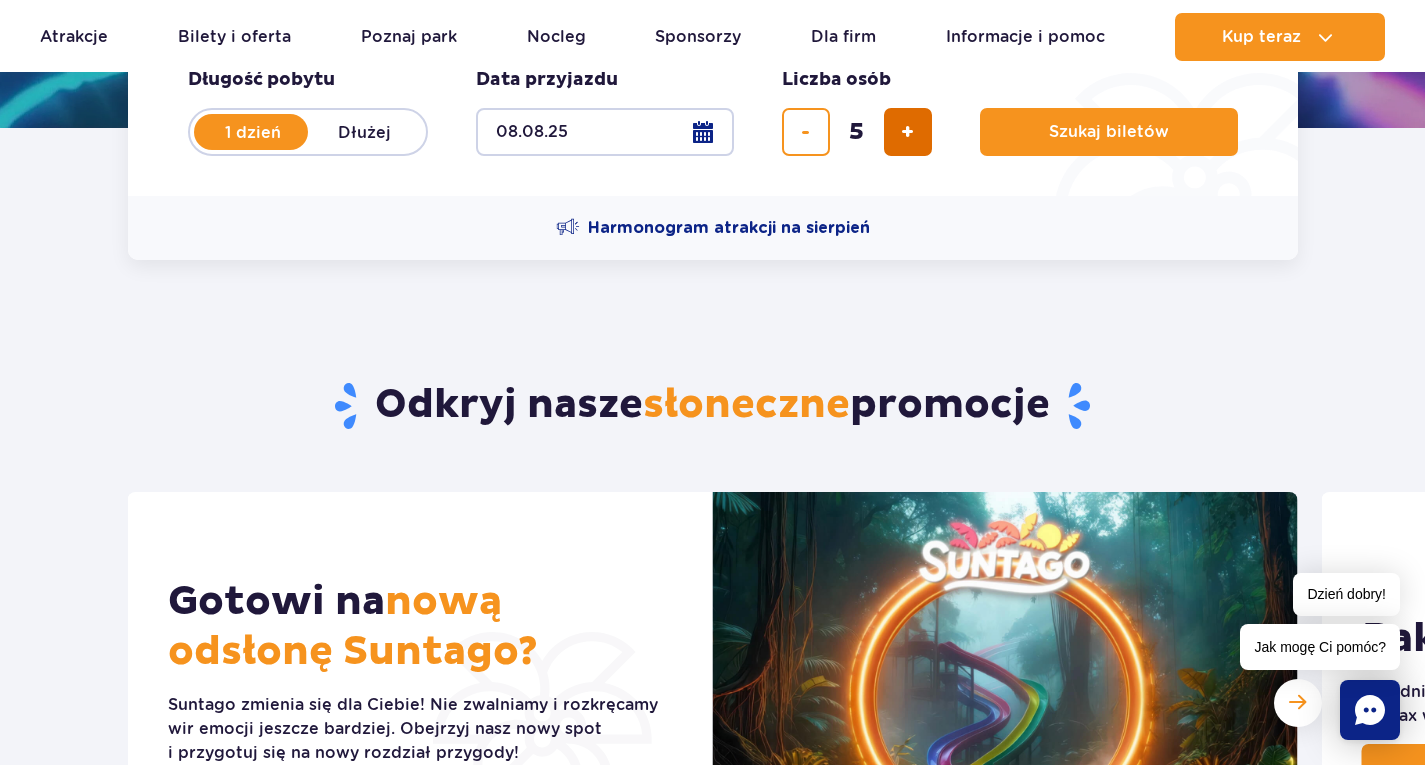 click at bounding box center (907, 132) 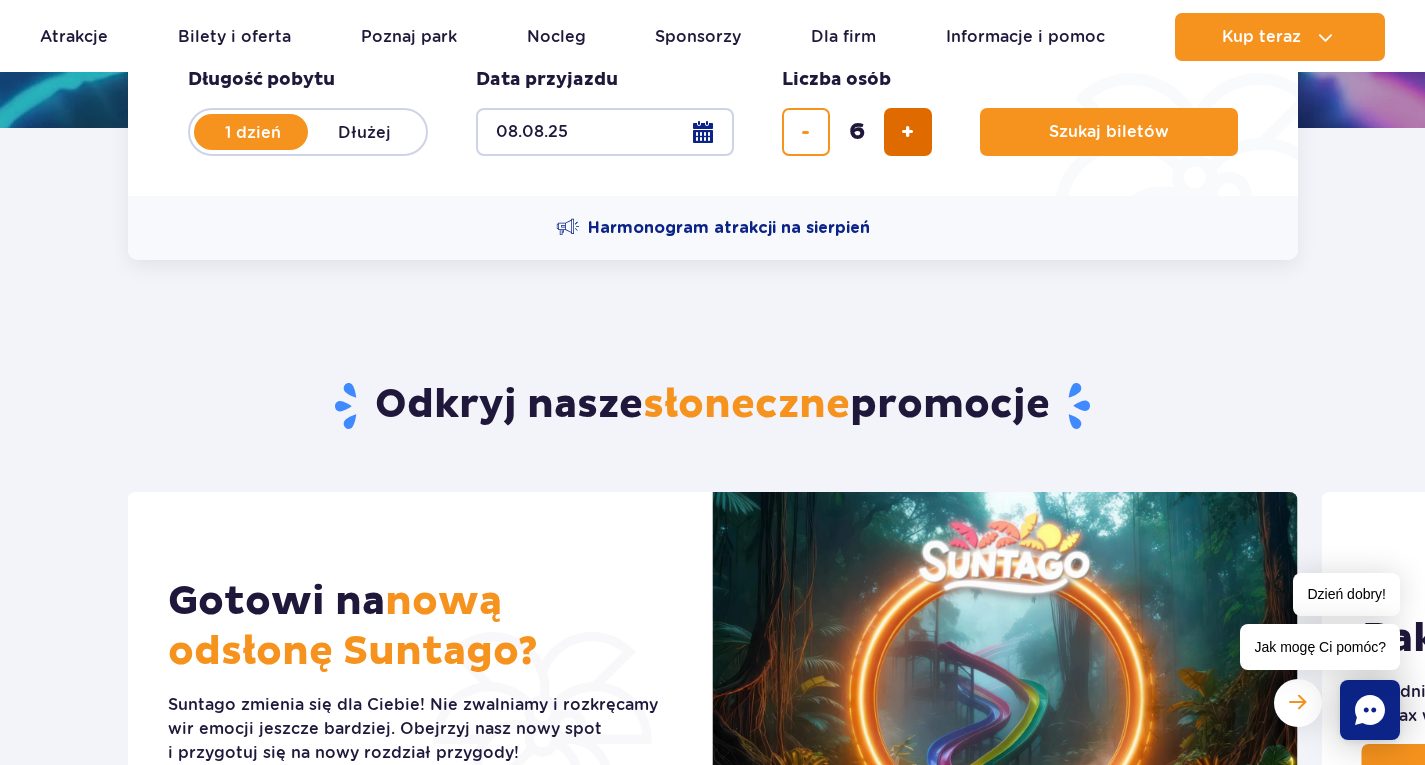 click at bounding box center [907, 132] 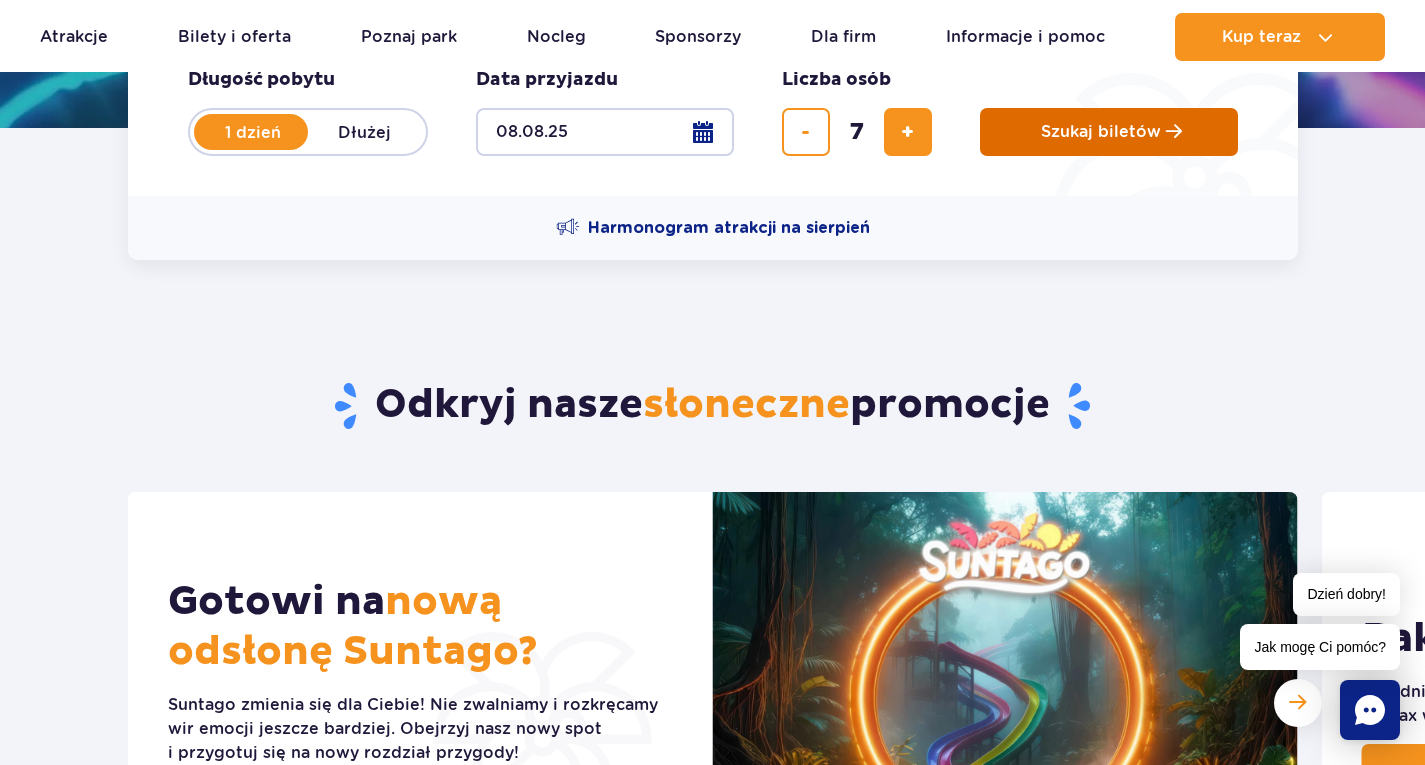 click on "Szukaj biletów" at bounding box center (1109, 132) 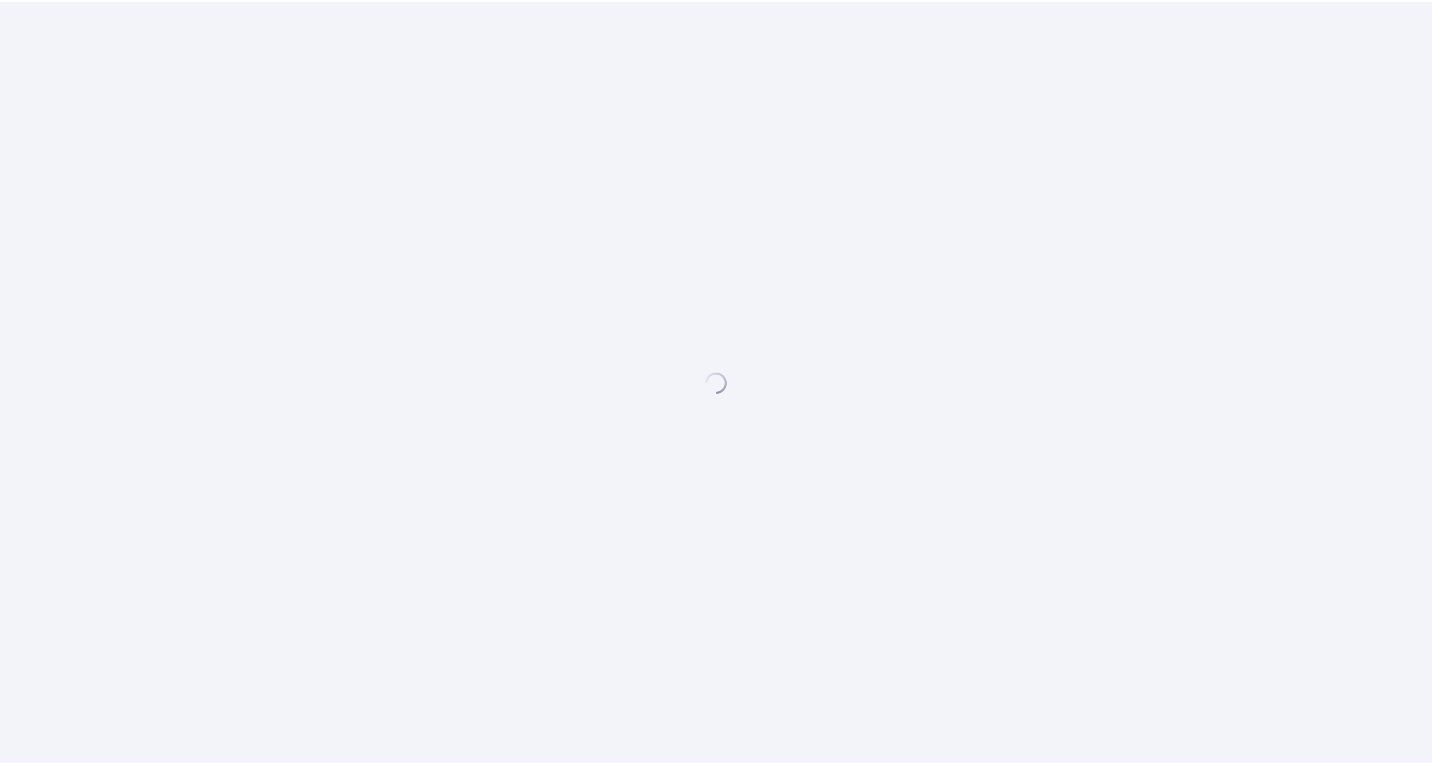 scroll, scrollTop: 0, scrollLeft: 0, axis: both 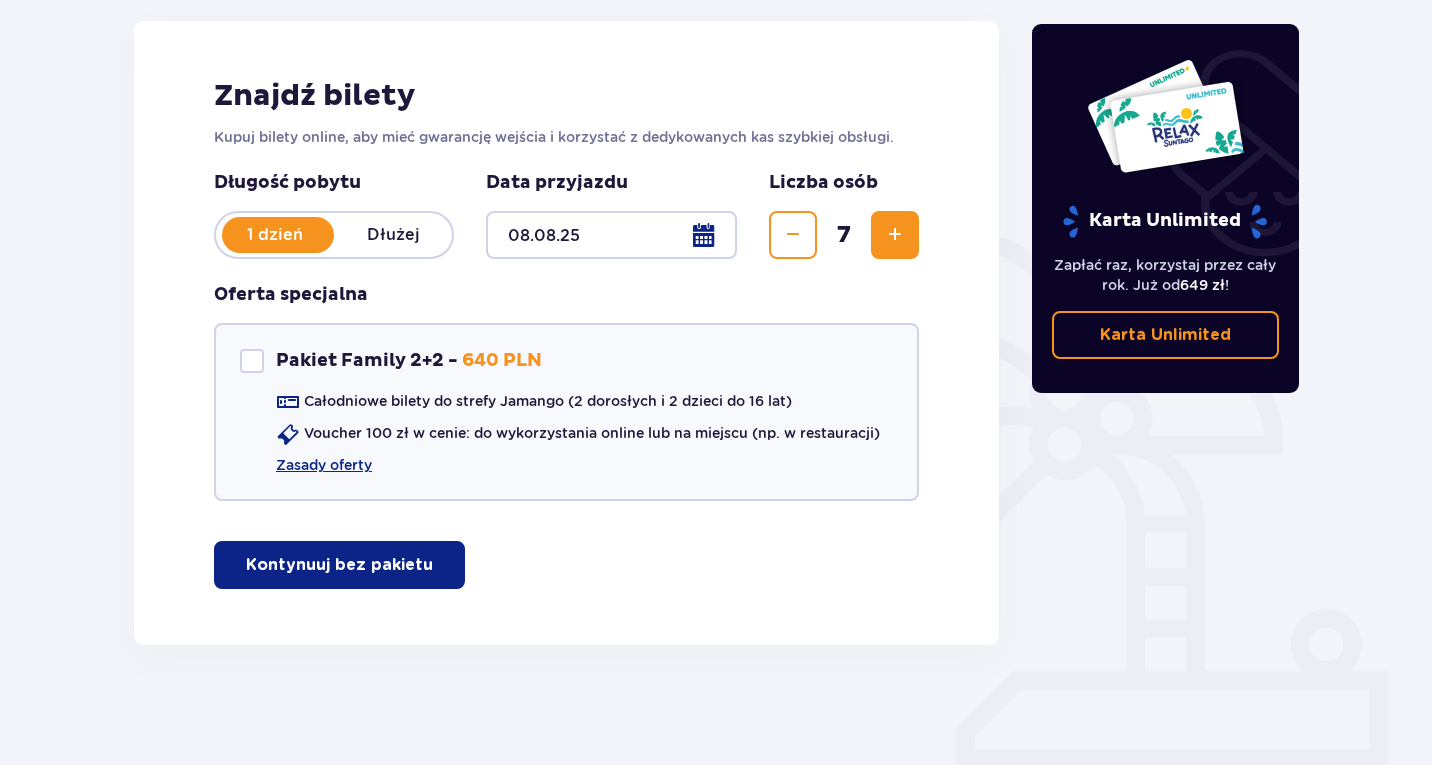 click on "Kontynuuj bez pakietu" at bounding box center [339, 565] 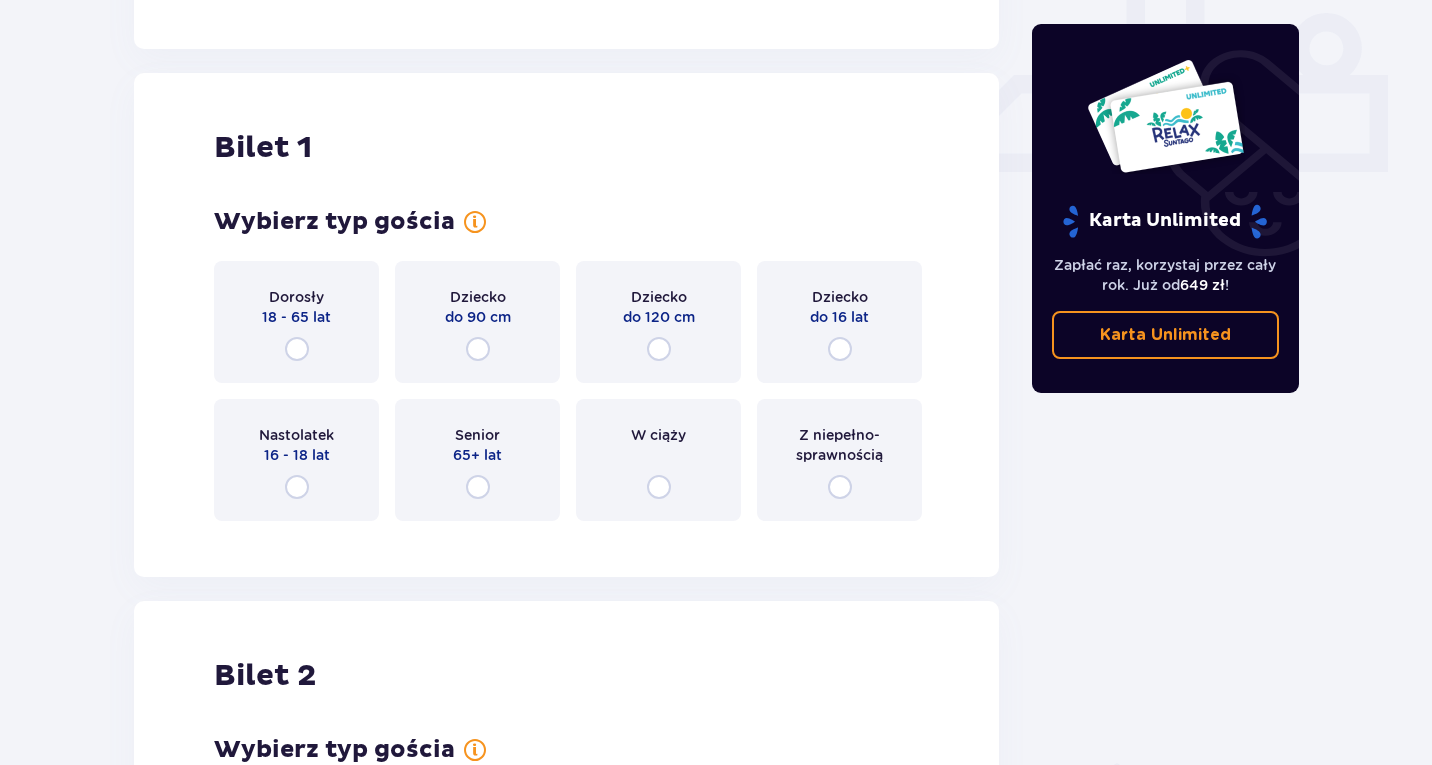 scroll, scrollTop: 910, scrollLeft: 0, axis: vertical 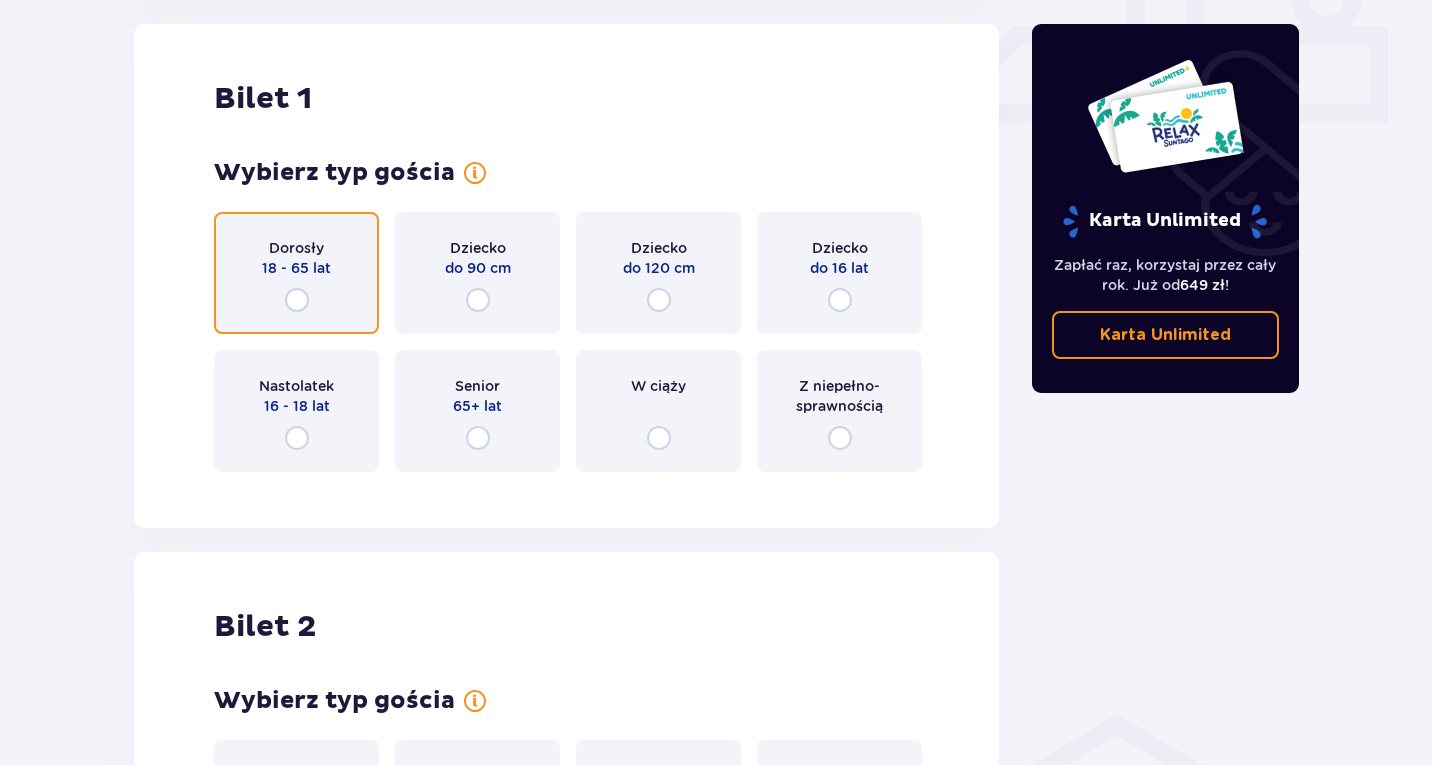 click at bounding box center [297, 300] 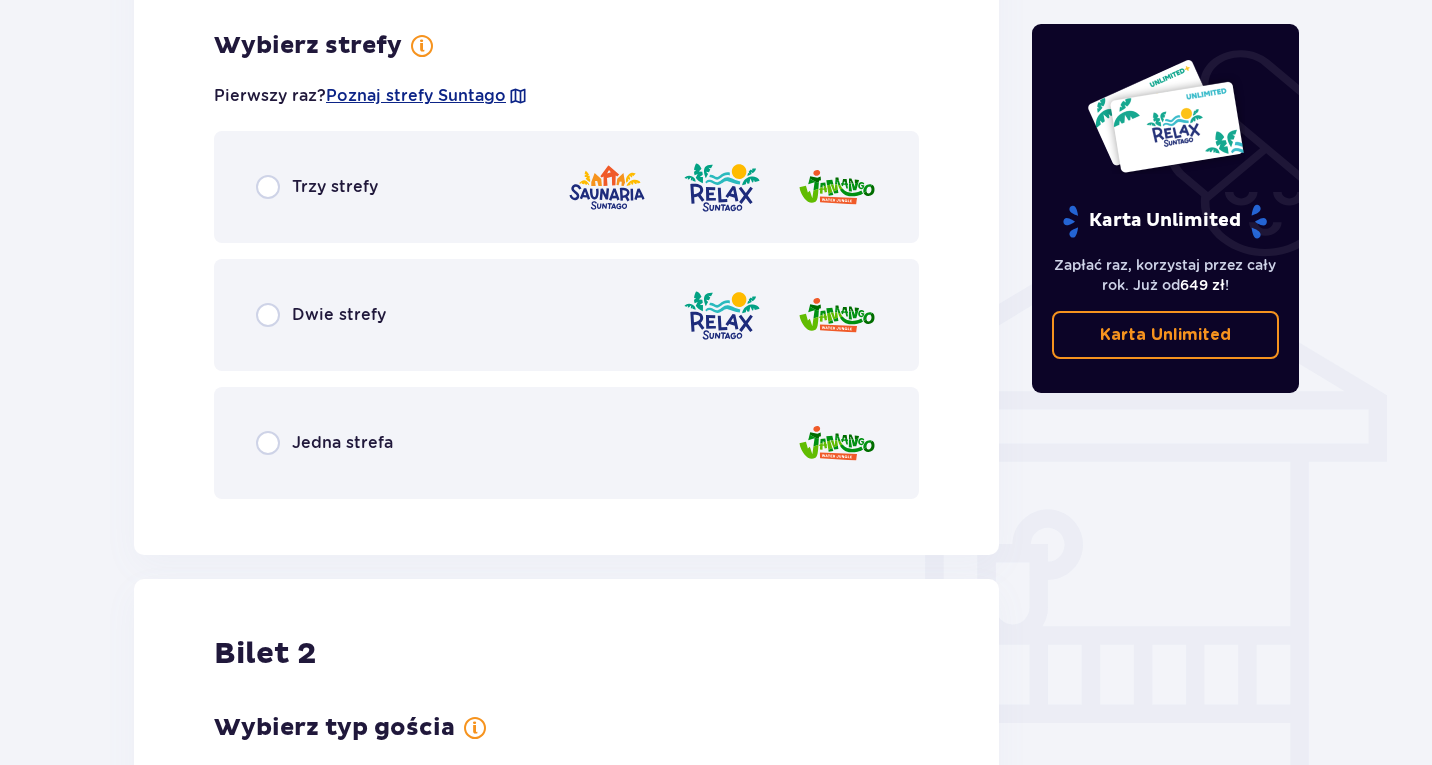 scroll, scrollTop: 1398, scrollLeft: 0, axis: vertical 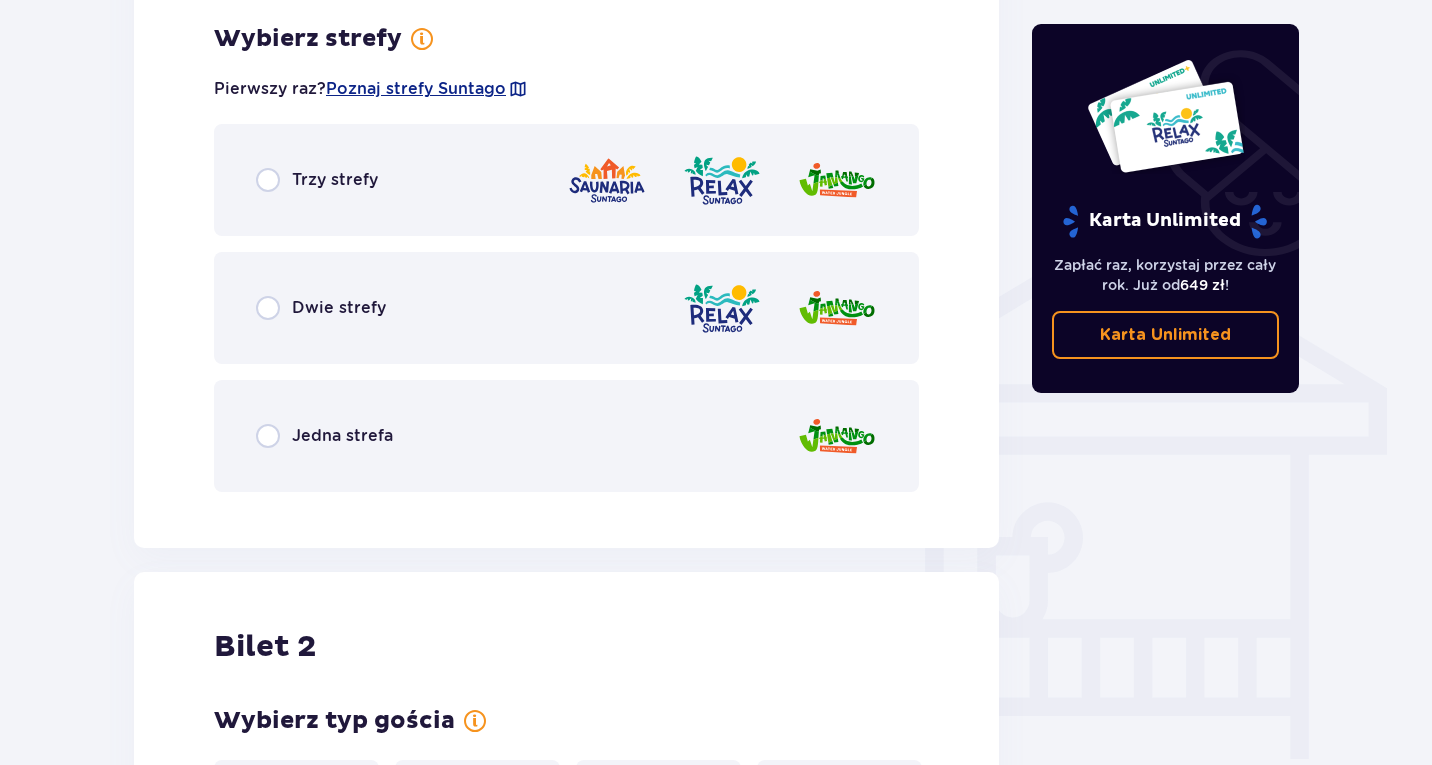 click on "Trzy strefy" at bounding box center [566, 180] 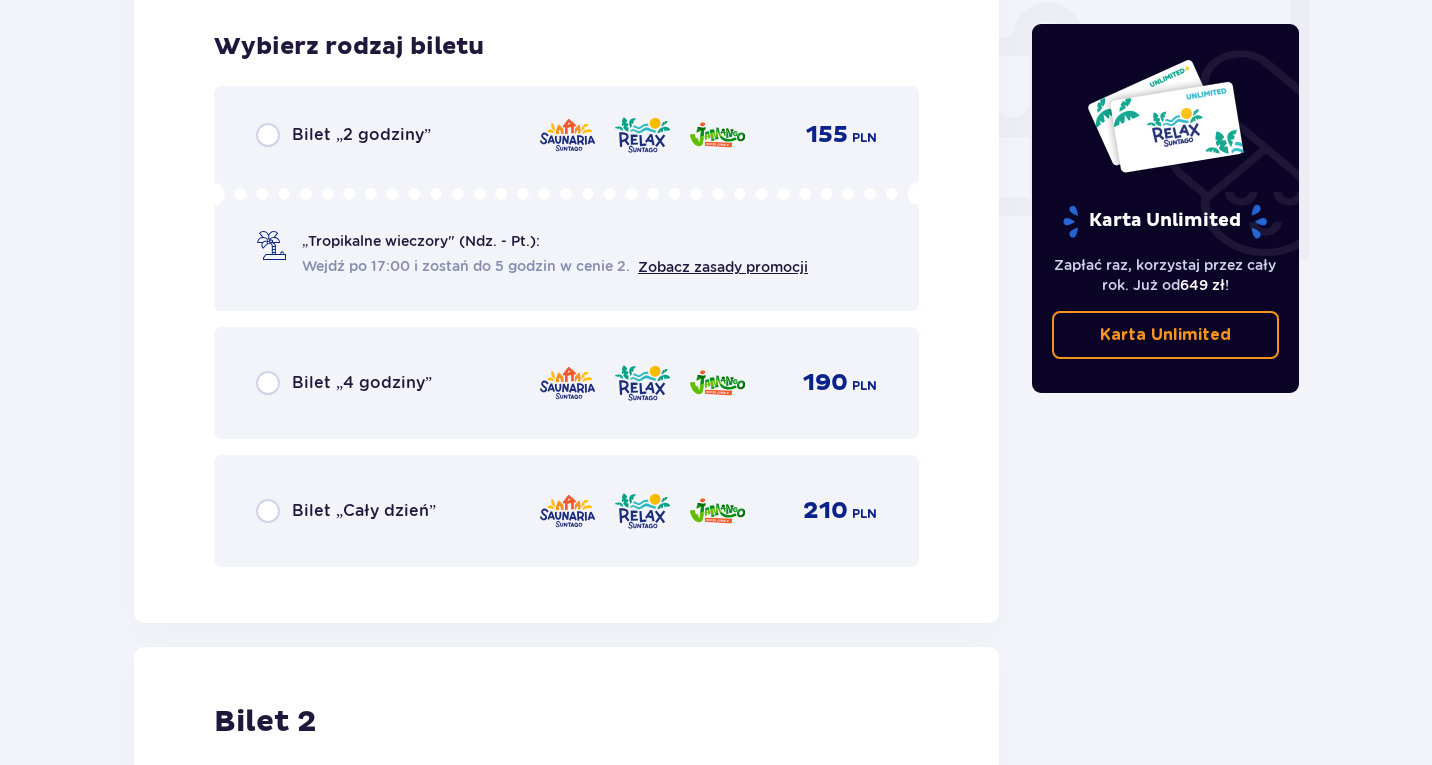 scroll, scrollTop: 1906, scrollLeft: 0, axis: vertical 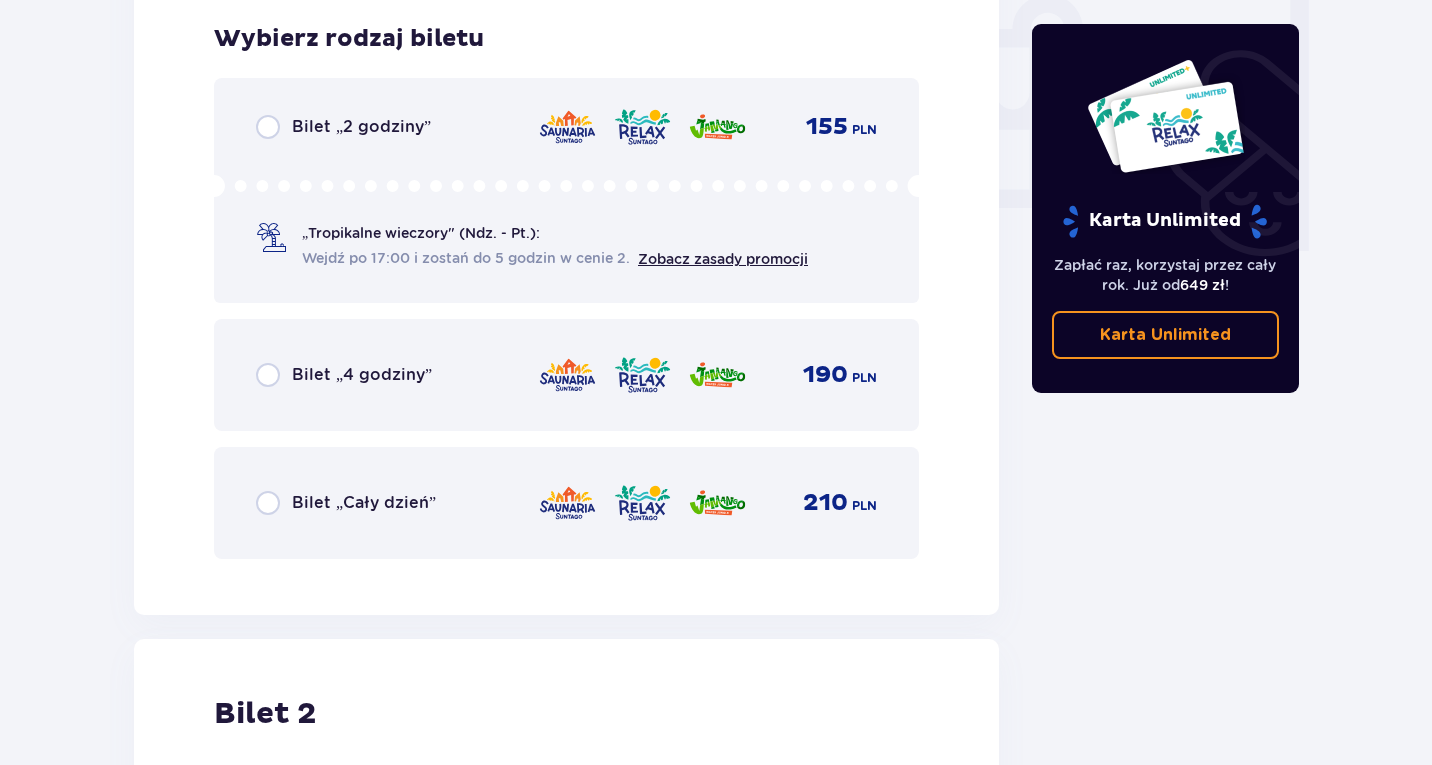 click on "Bilet „Cały dzień” 210 PLN" at bounding box center [566, 503] 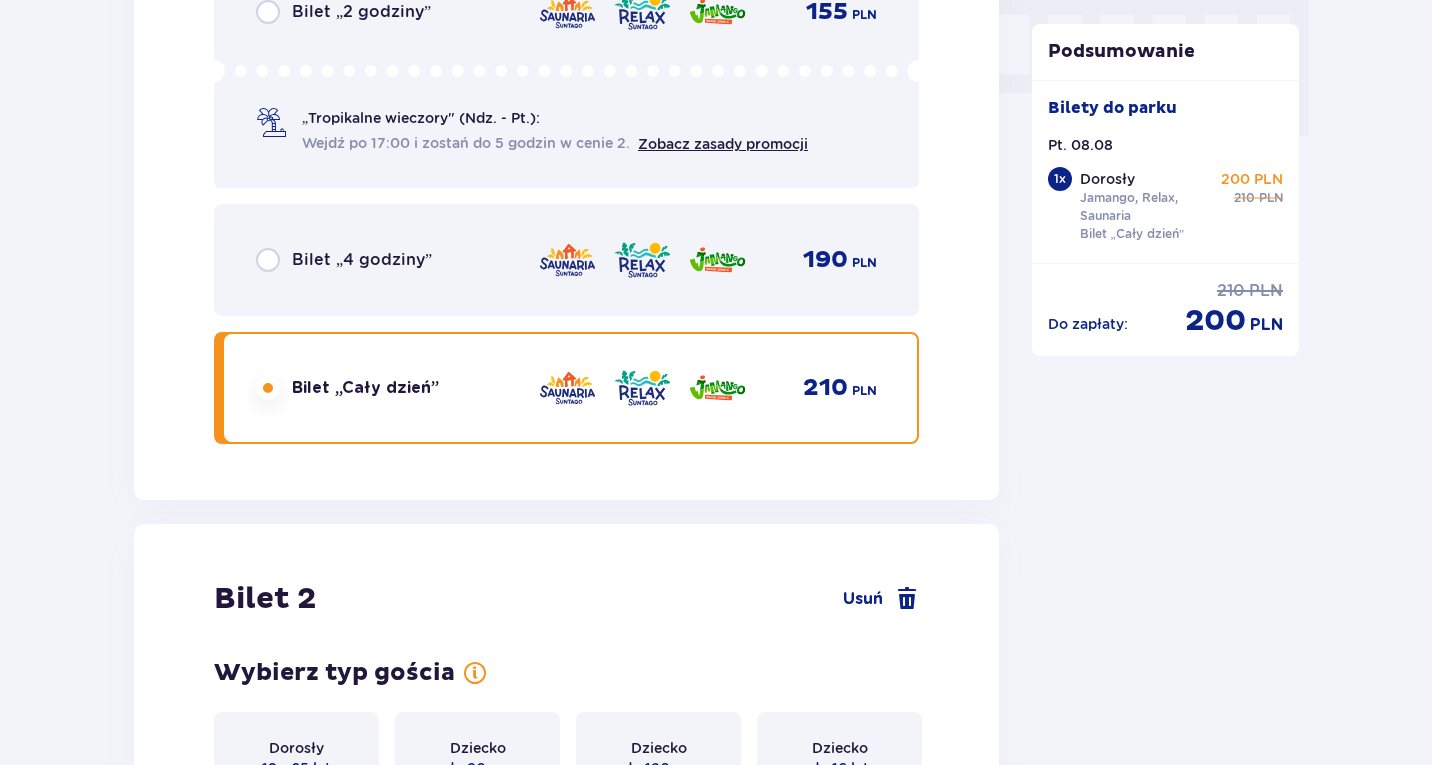 scroll, scrollTop: 2521, scrollLeft: 0, axis: vertical 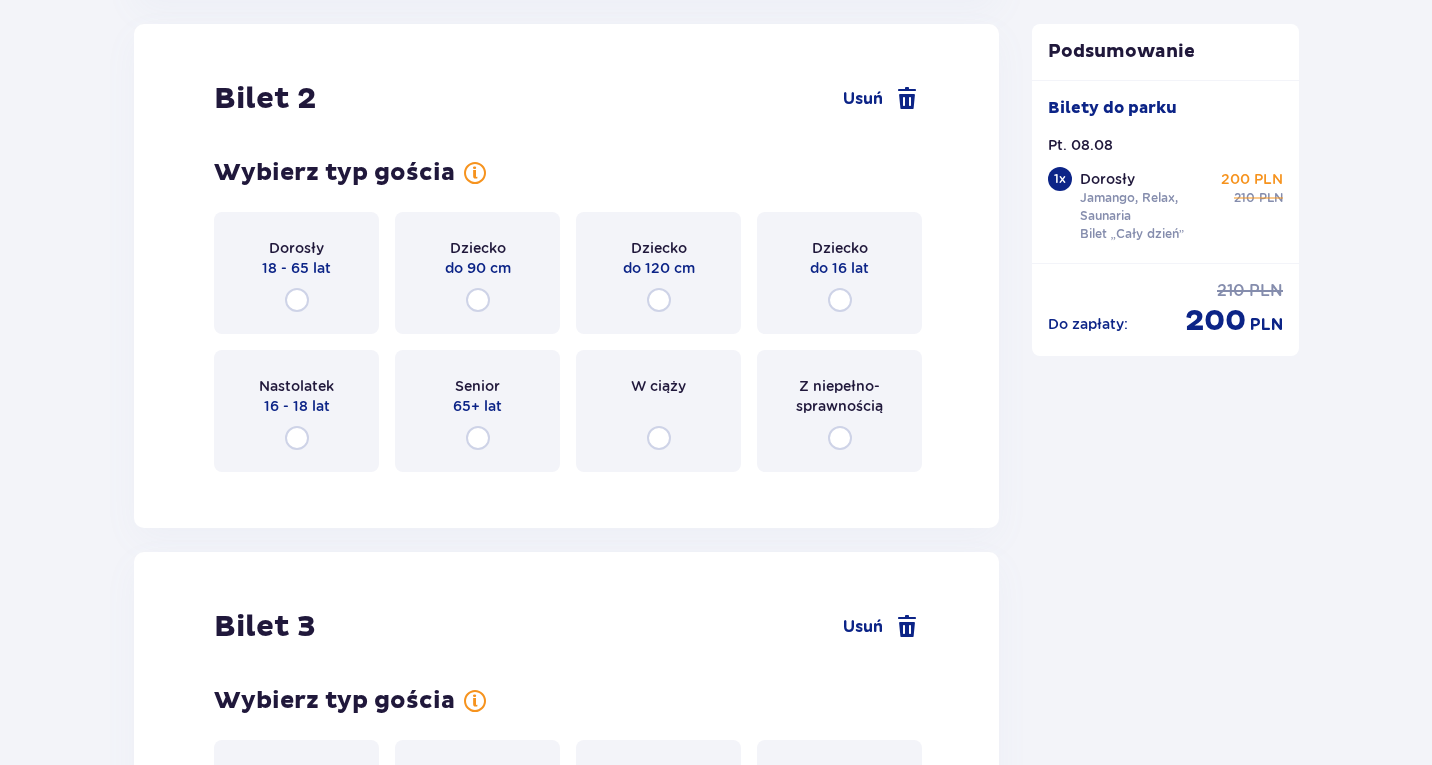 click on "18 - 65 lat" at bounding box center (296, 268) 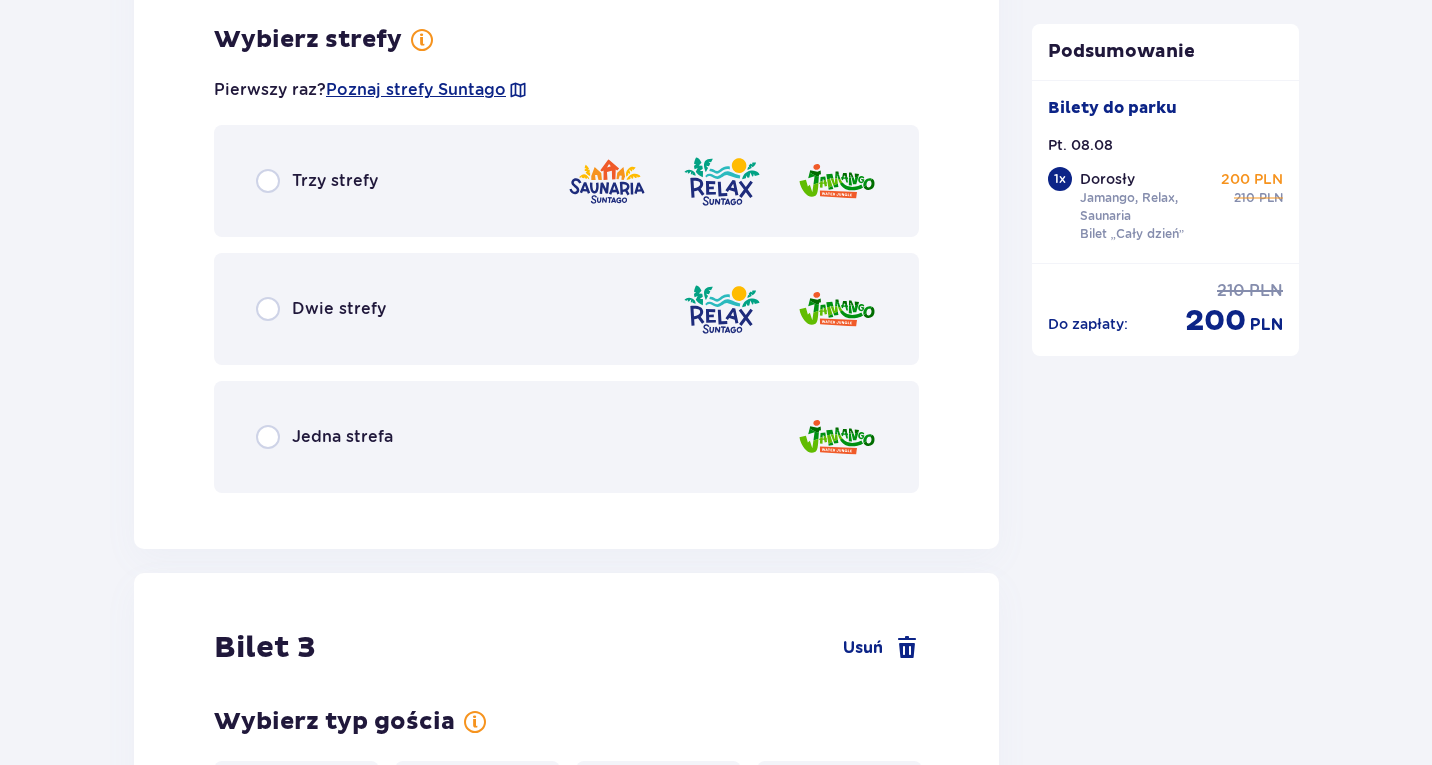 scroll, scrollTop: 3009, scrollLeft: 0, axis: vertical 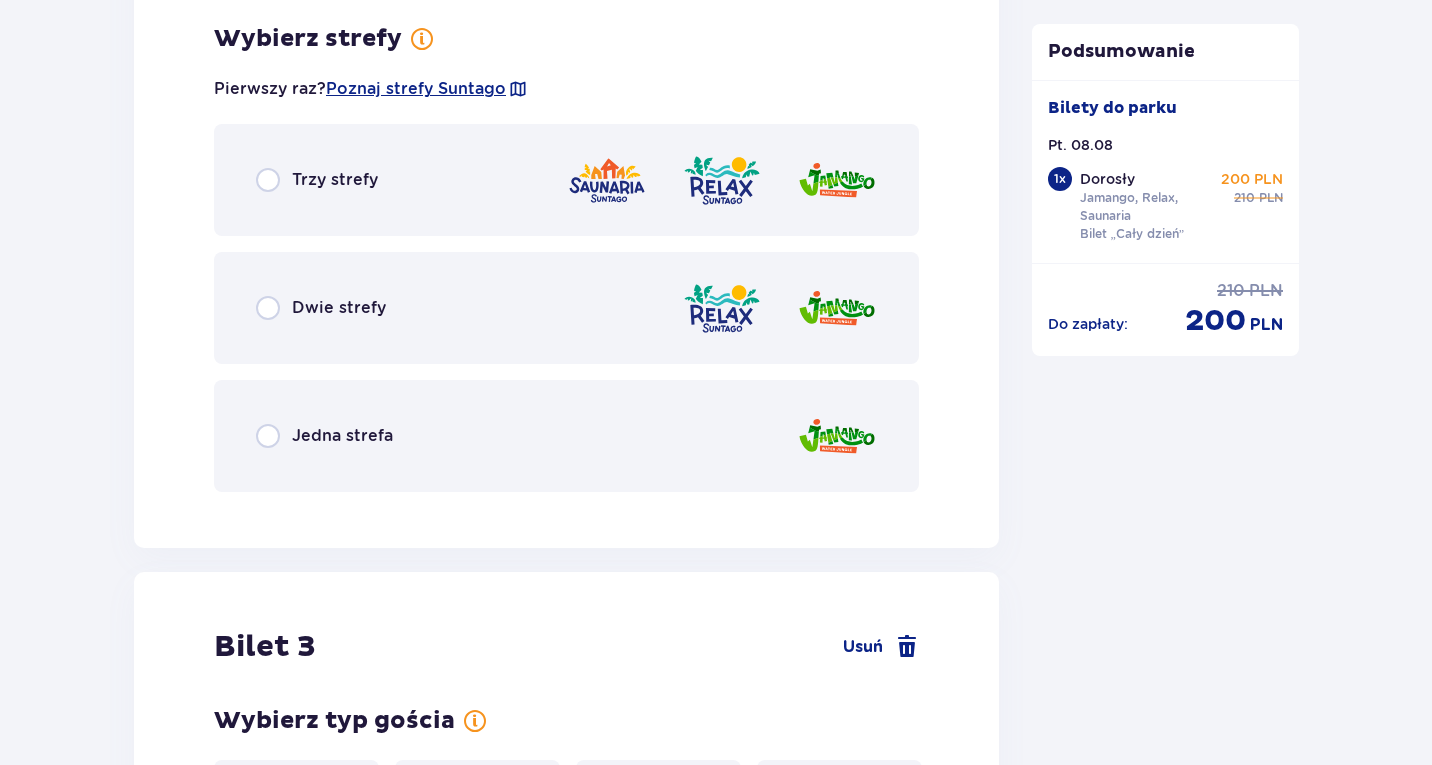 click on "Trzy strefy" at bounding box center (566, 180) 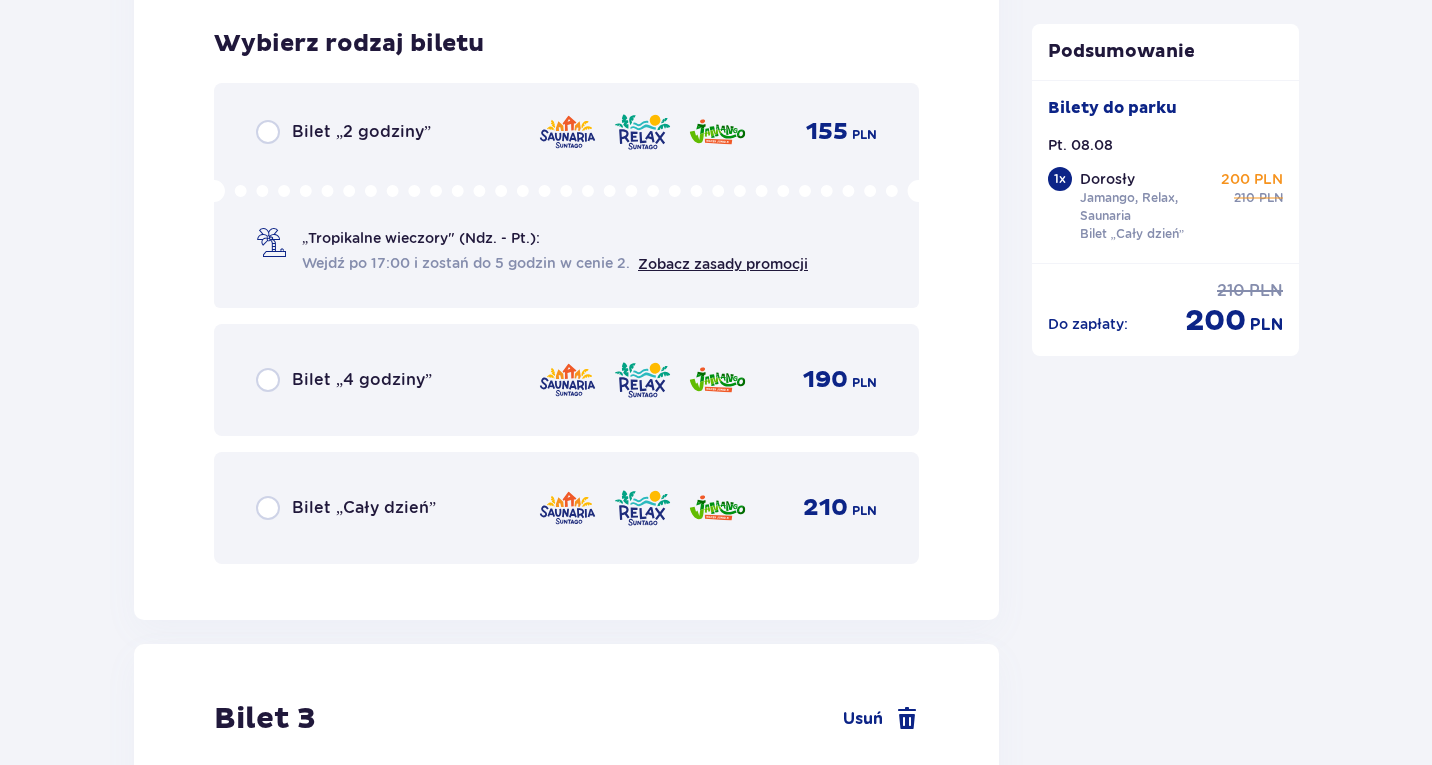 scroll, scrollTop: 3517, scrollLeft: 0, axis: vertical 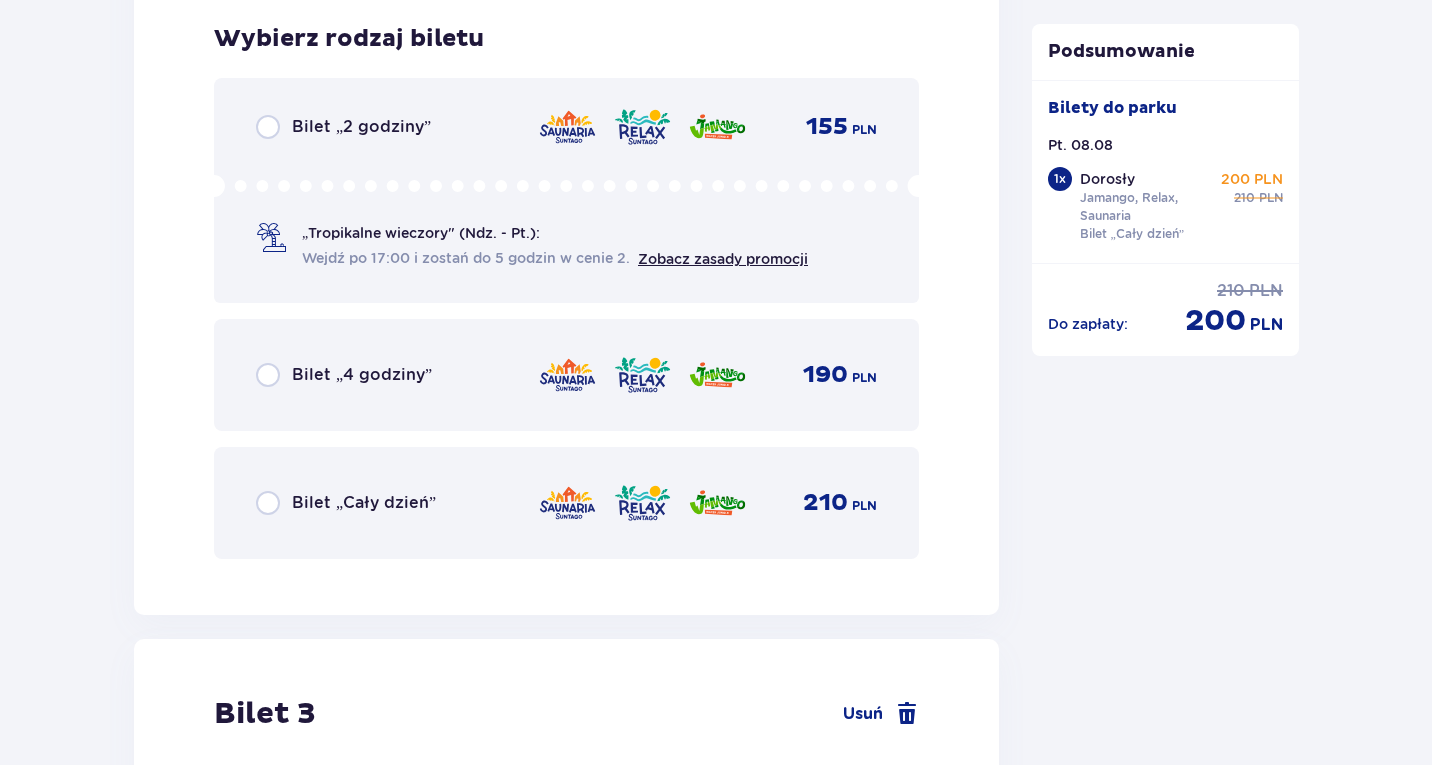 click on "Bilet „Cały dzień” 210 PLN" at bounding box center [566, 503] 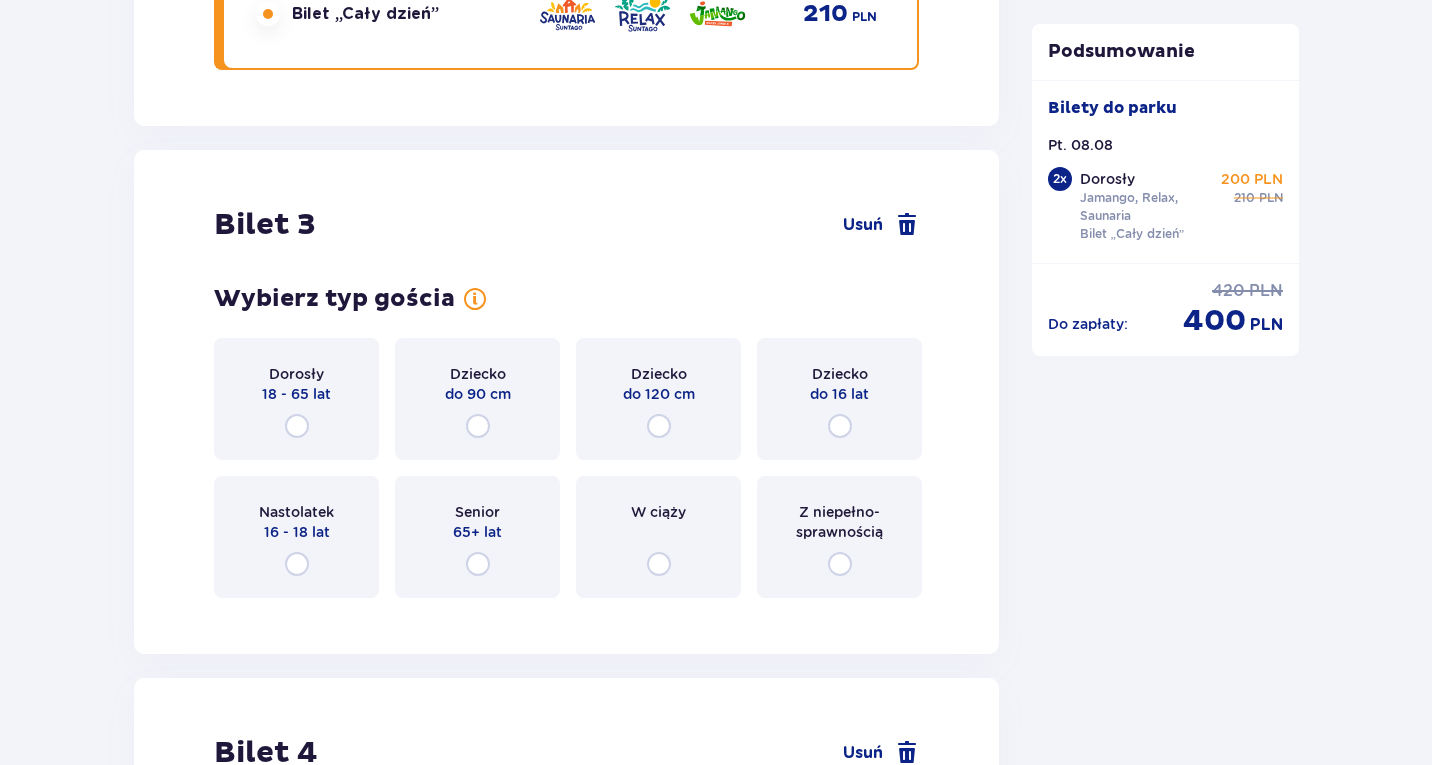 scroll, scrollTop: 4132, scrollLeft: 0, axis: vertical 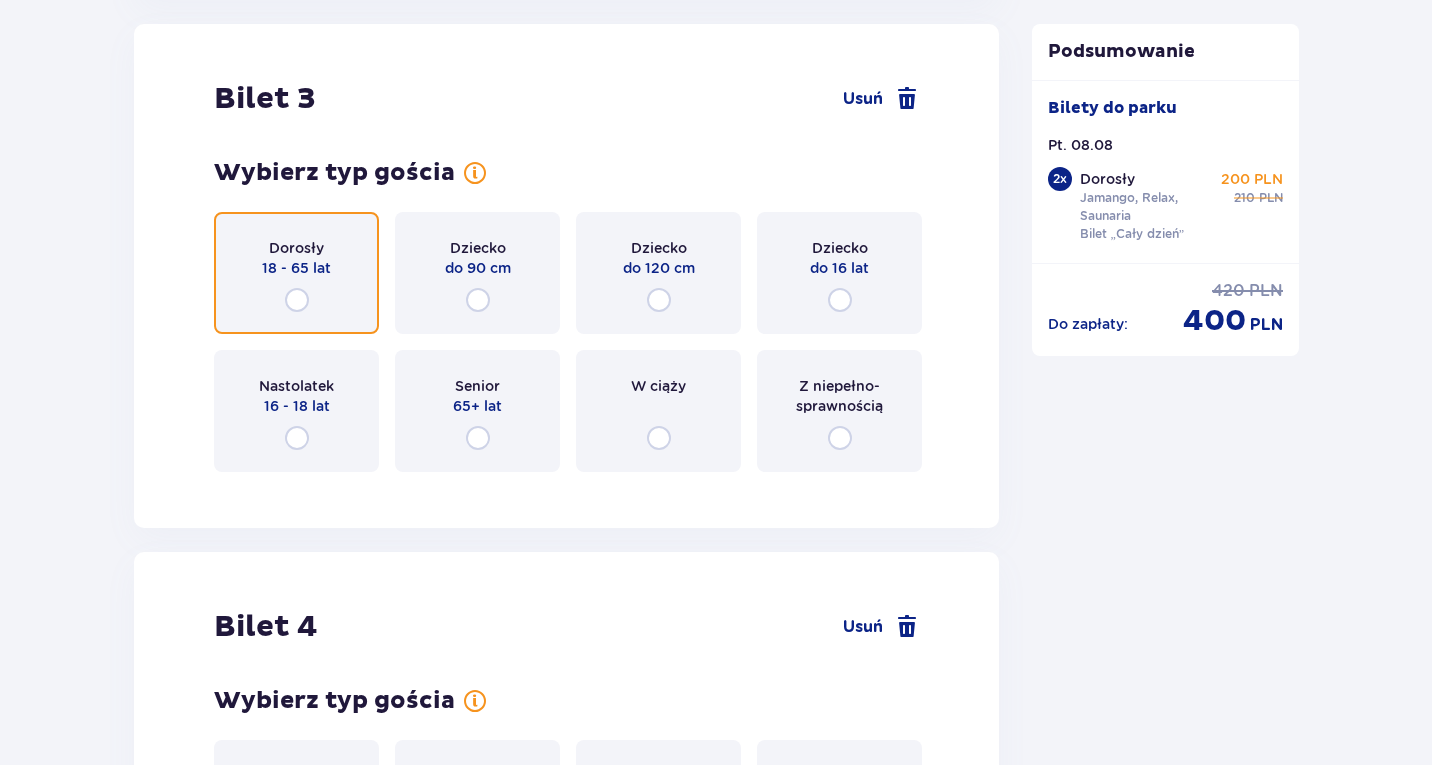 click at bounding box center [297, 300] 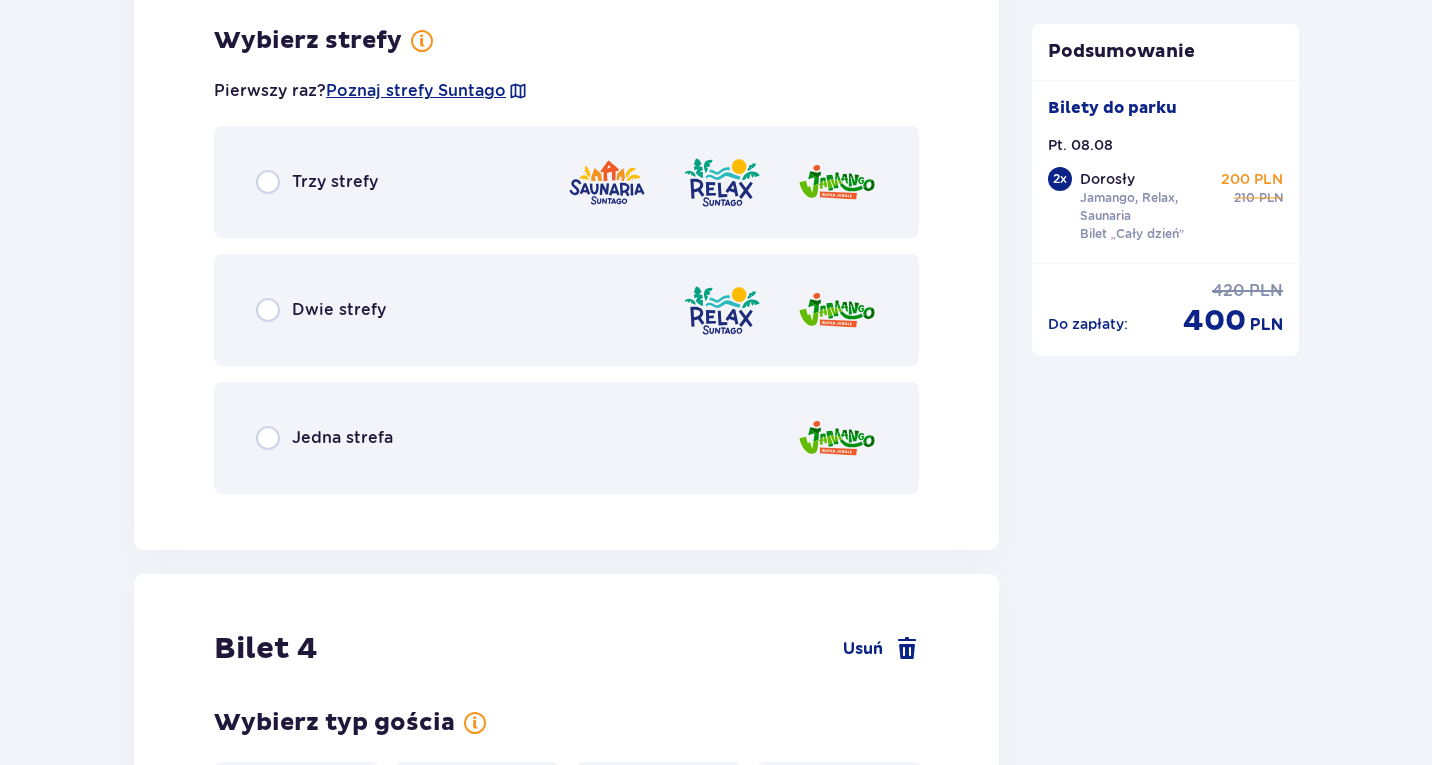 scroll, scrollTop: 4620, scrollLeft: 0, axis: vertical 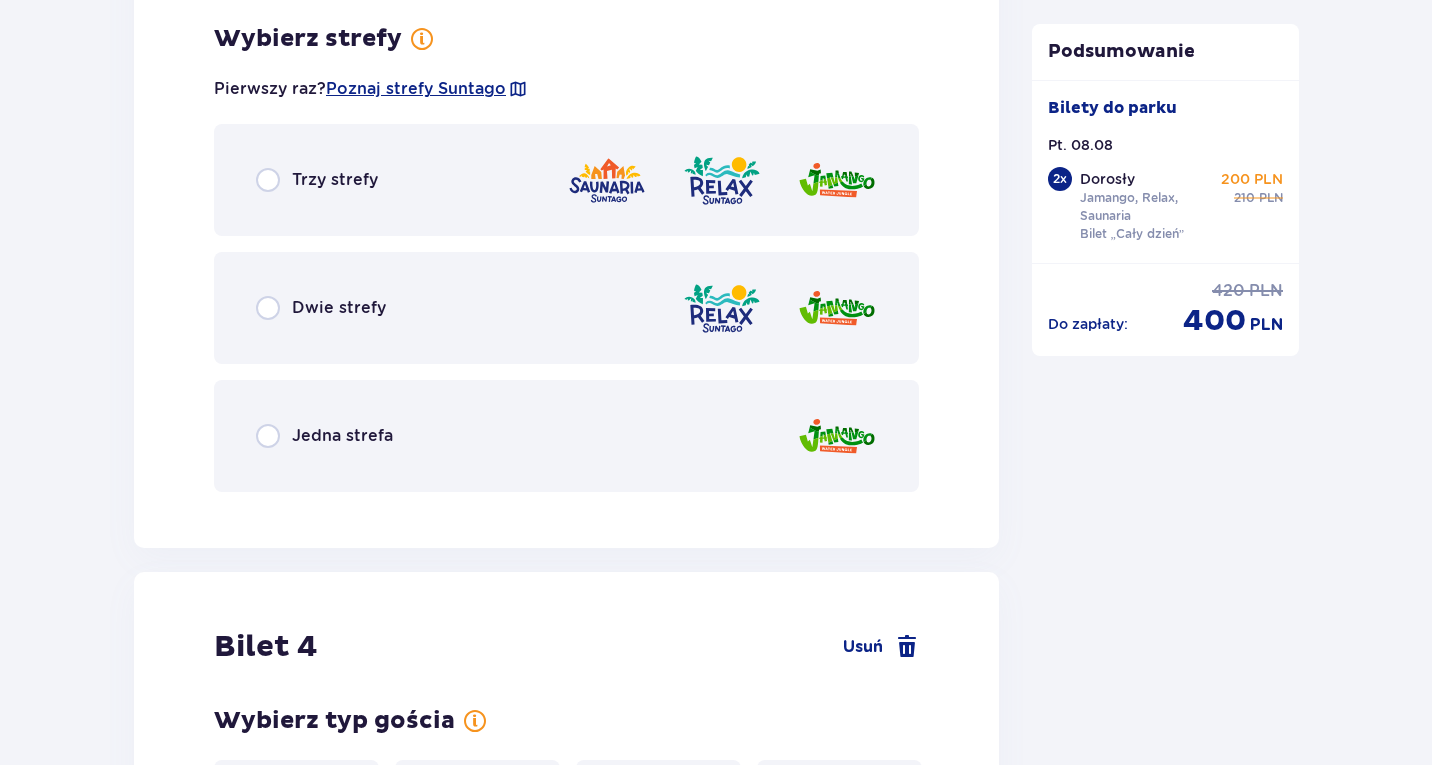 click on "Trzy strefy" at bounding box center (335, 180) 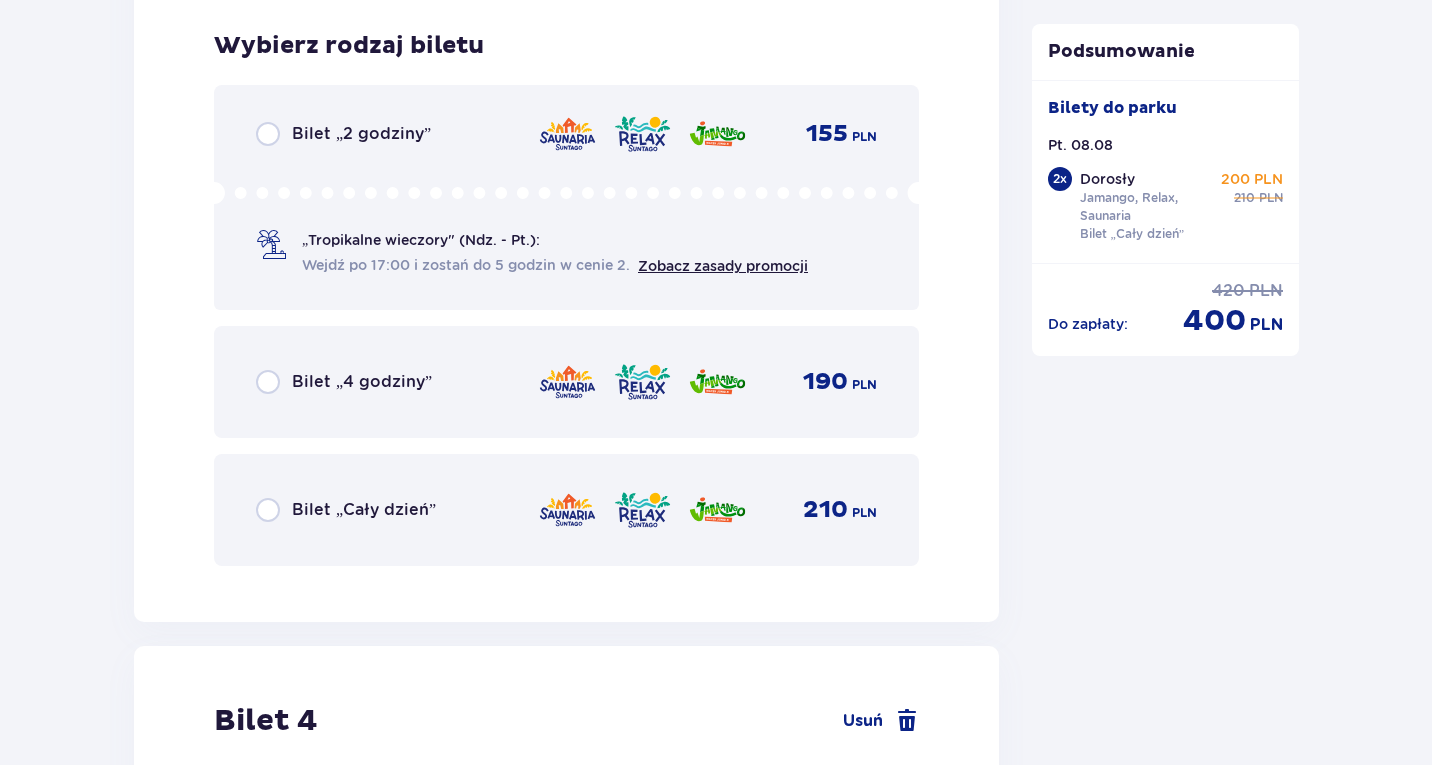scroll, scrollTop: 5128, scrollLeft: 0, axis: vertical 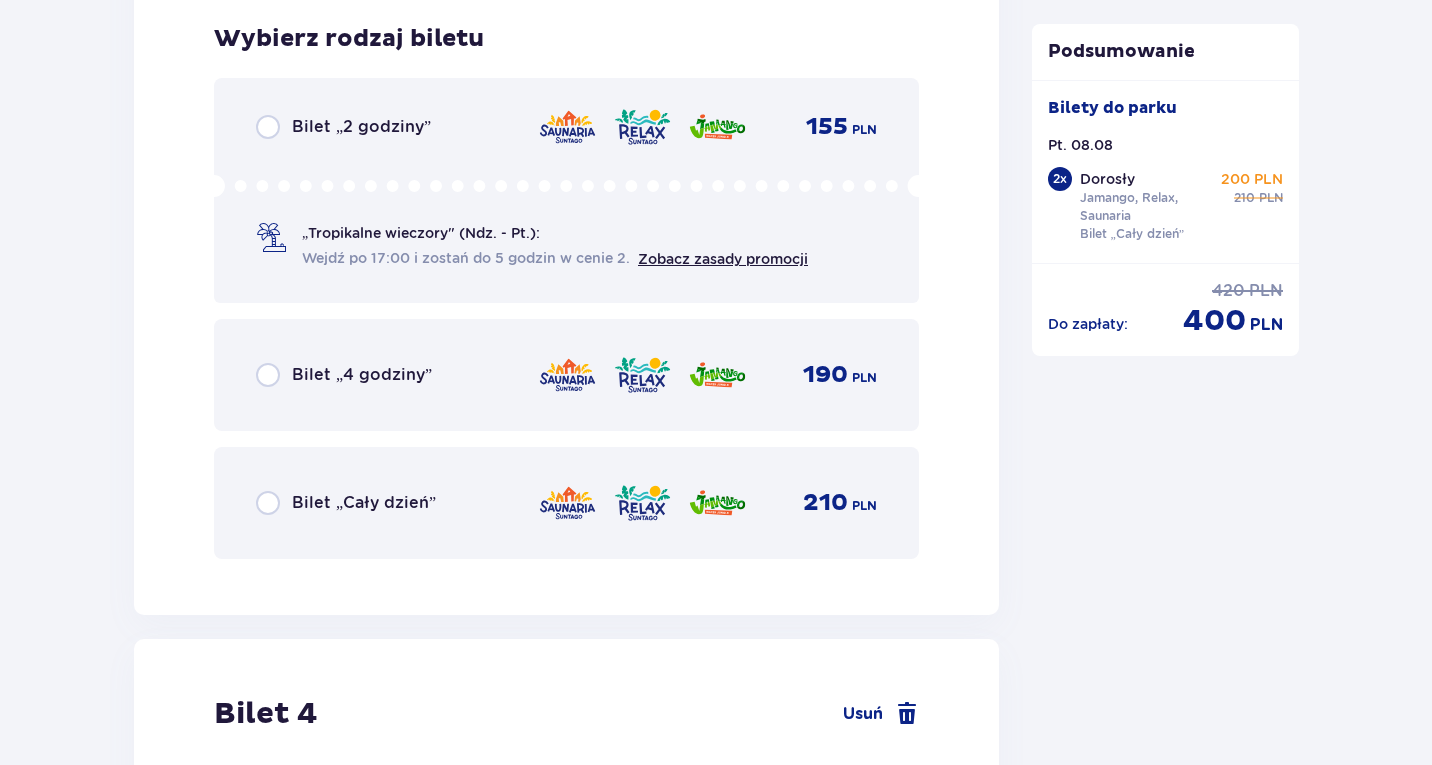 click on "Bilet „Cały dzień” 210 PLN" at bounding box center (566, 503) 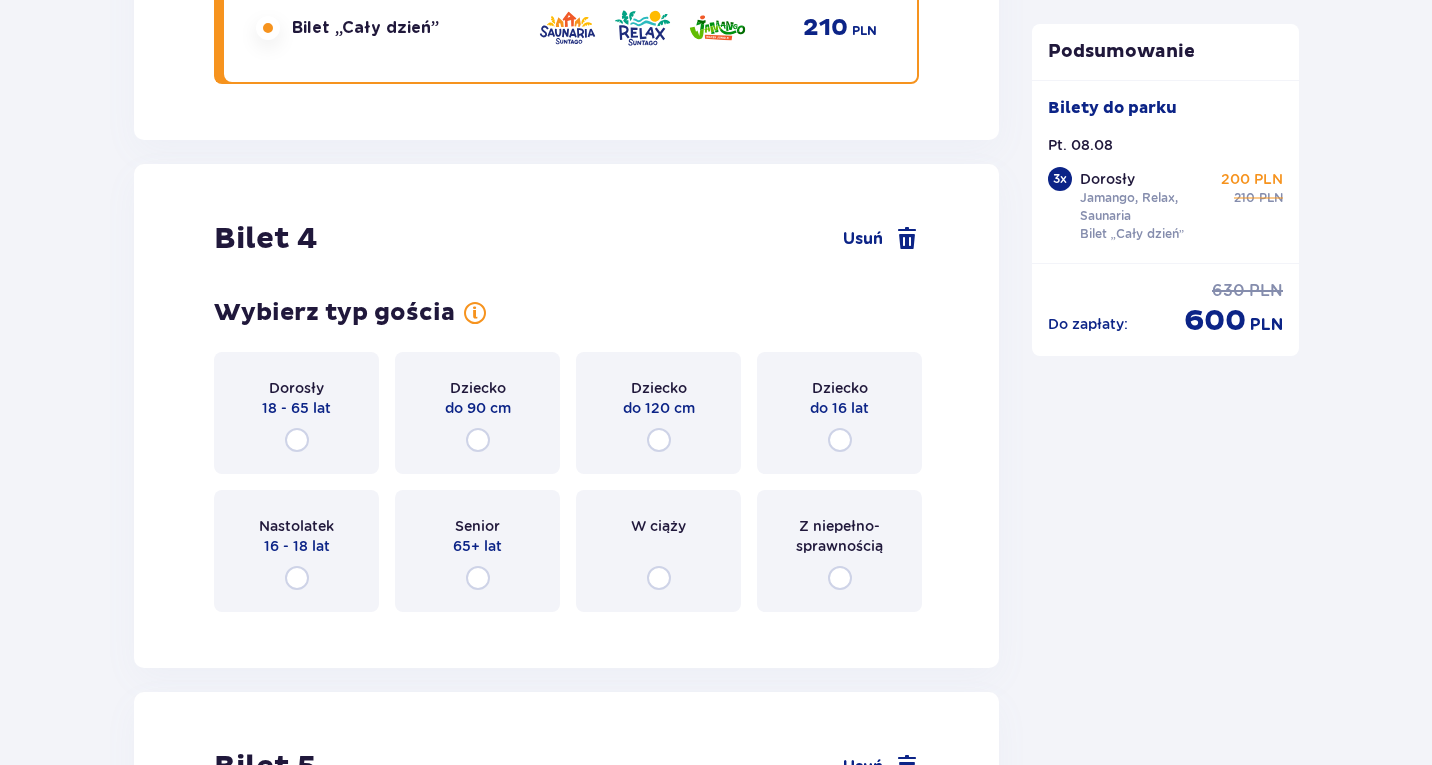 scroll, scrollTop: 5743, scrollLeft: 0, axis: vertical 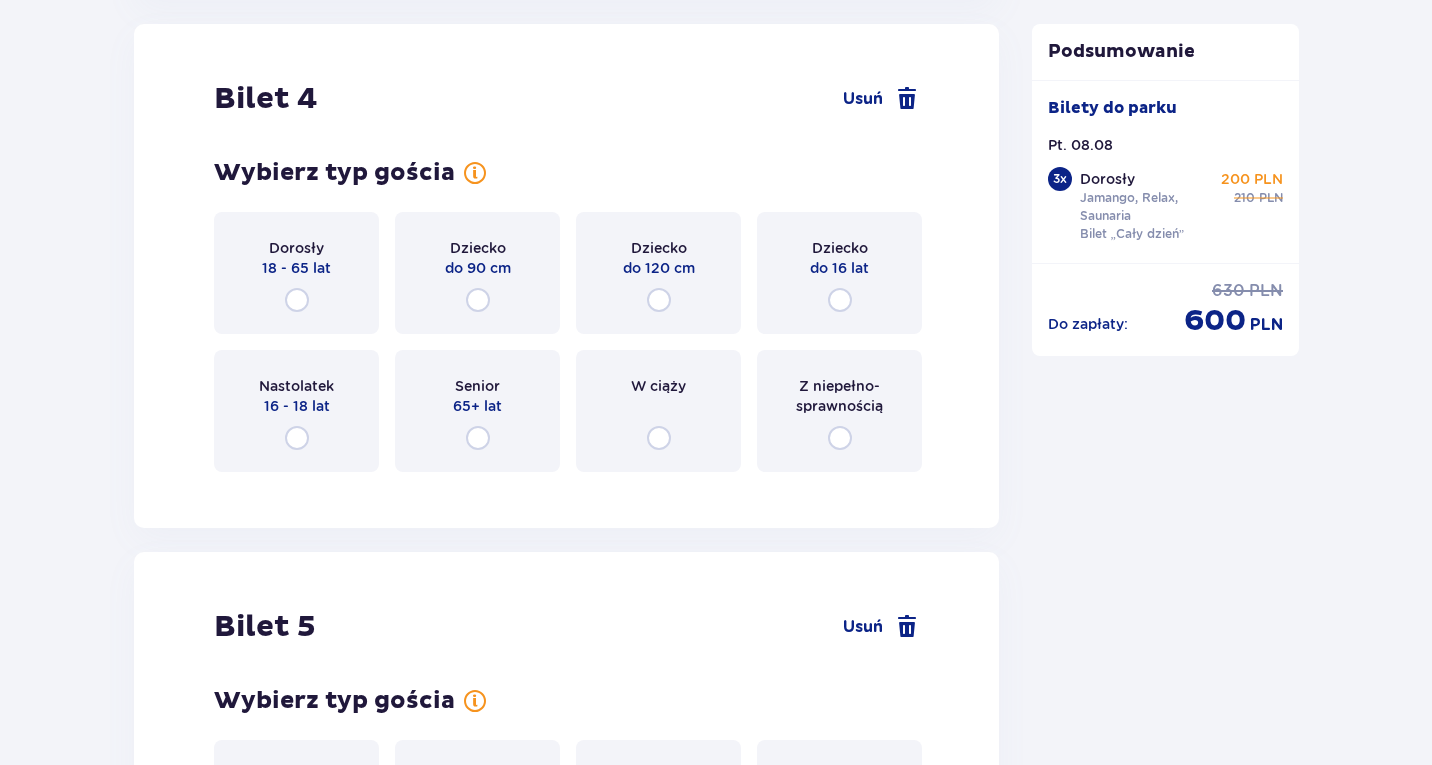 click on "18 - 65 lat" at bounding box center [296, 268] 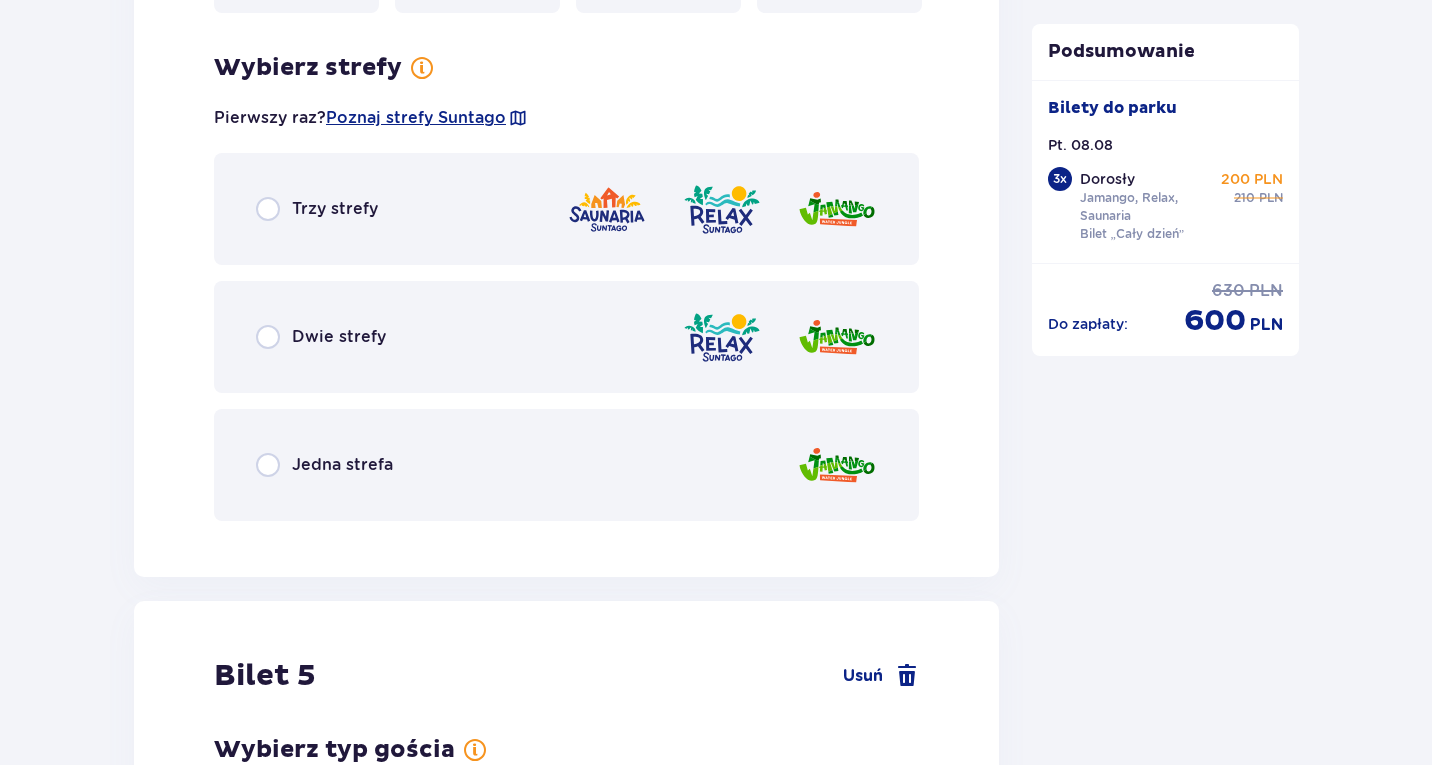 scroll, scrollTop: 6231, scrollLeft: 0, axis: vertical 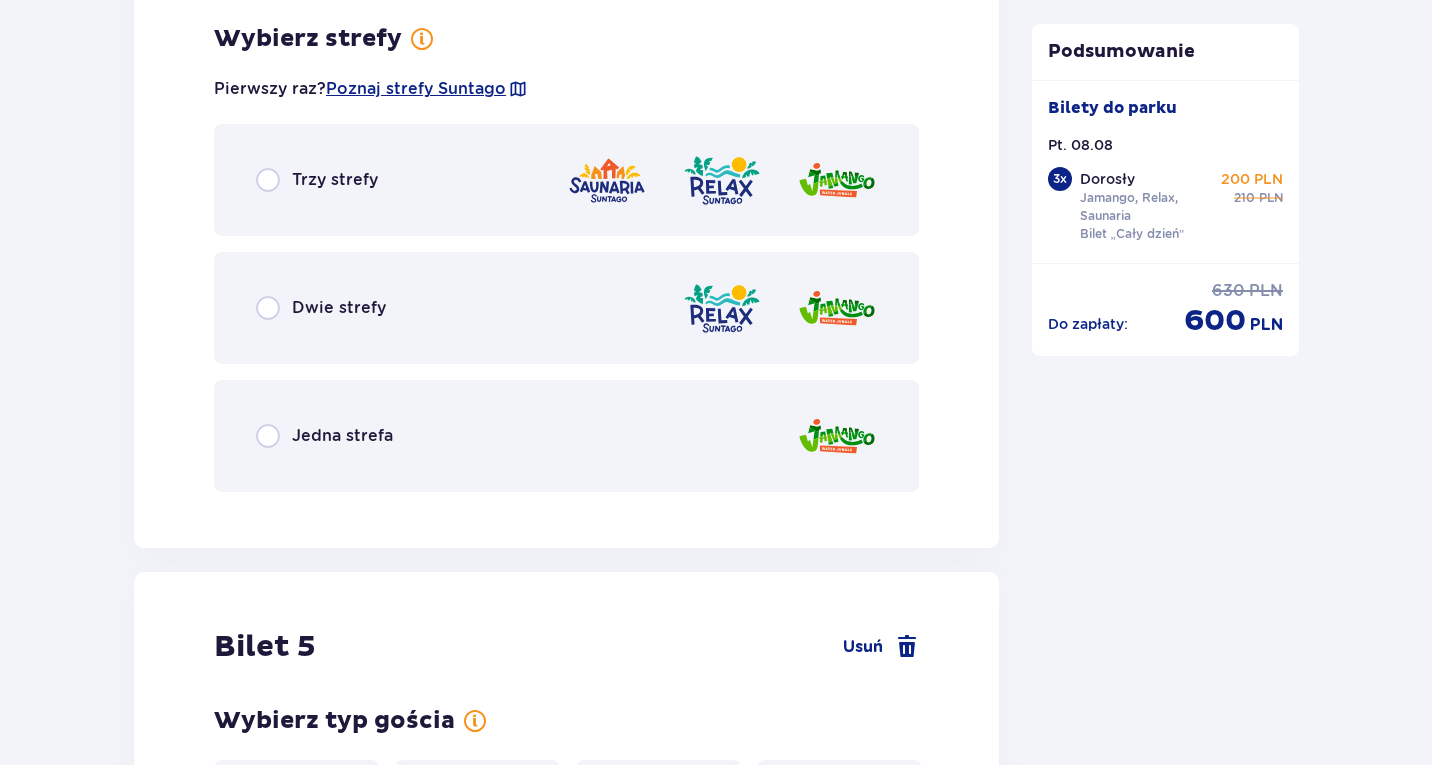 click on "Jedna strefa" at bounding box center [342, 436] 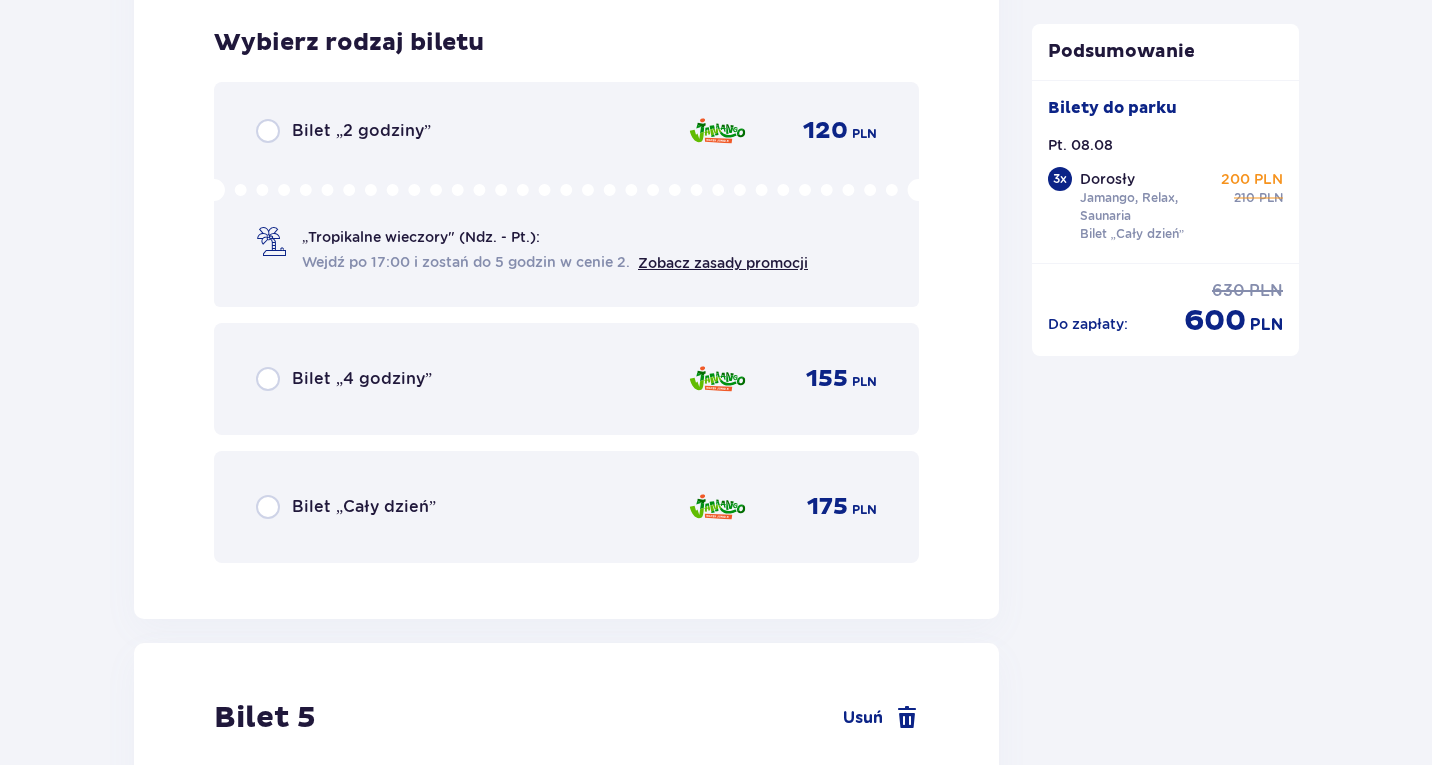 scroll, scrollTop: 6739, scrollLeft: 0, axis: vertical 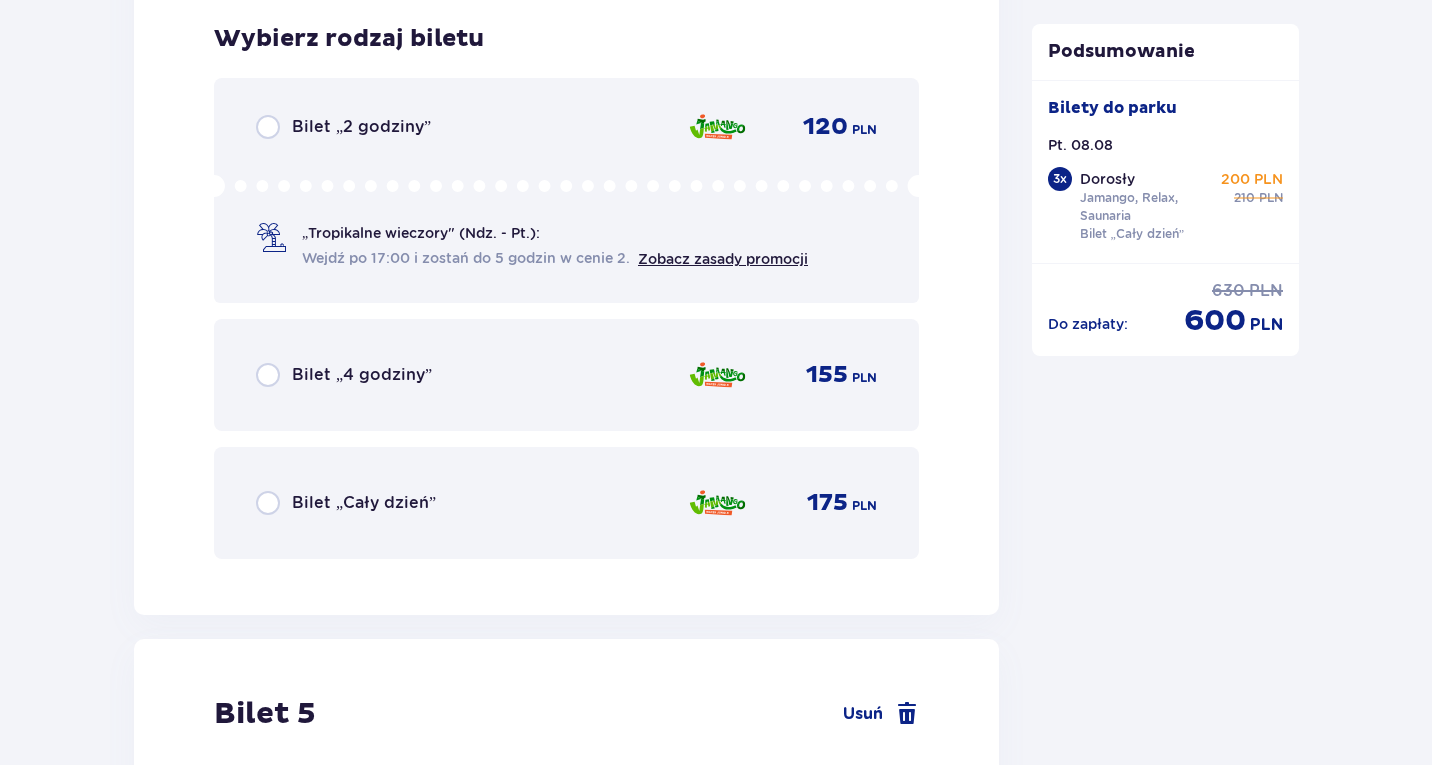 click on "Bilet „Cały dzień”" at bounding box center [364, 503] 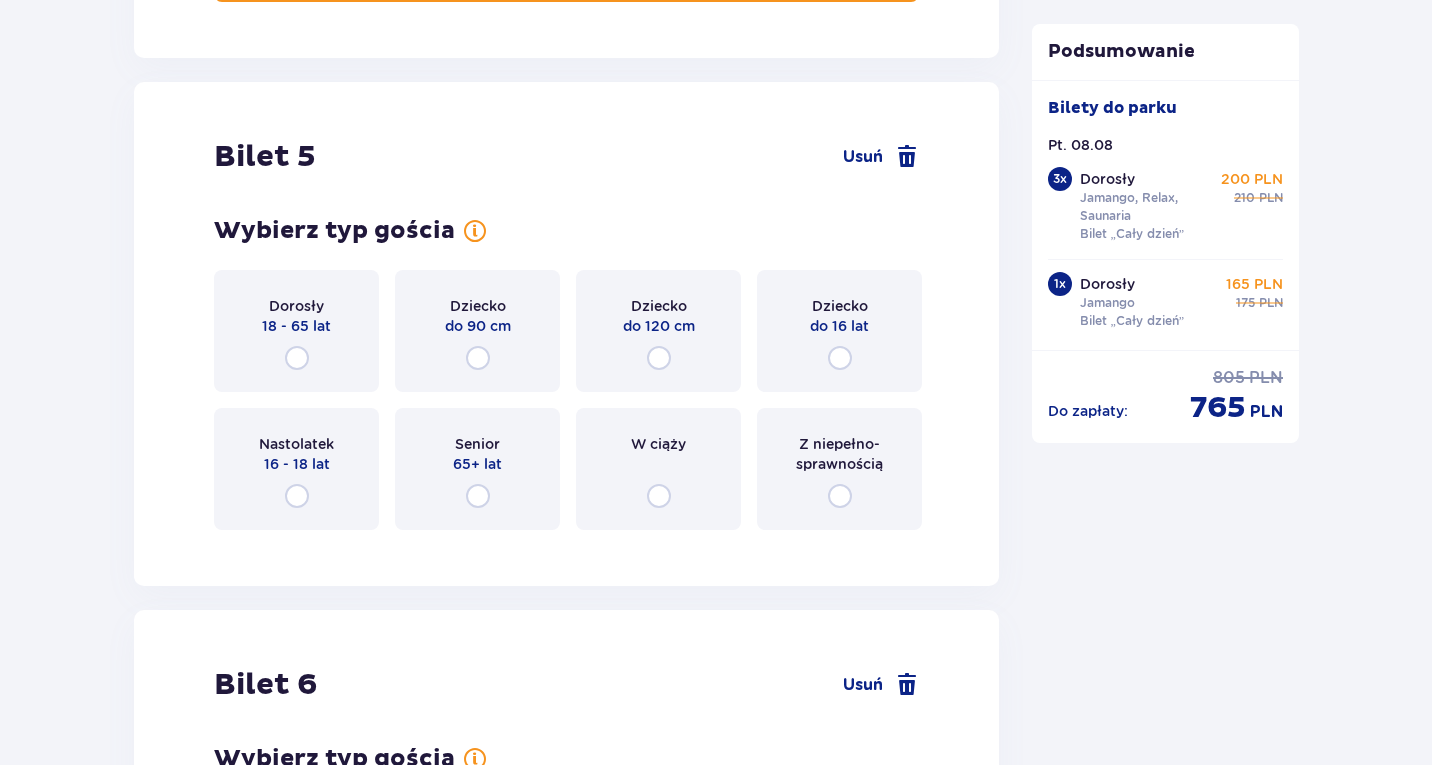 scroll, scrollTop: 7354, scrollLeft: 0, axis: vertical 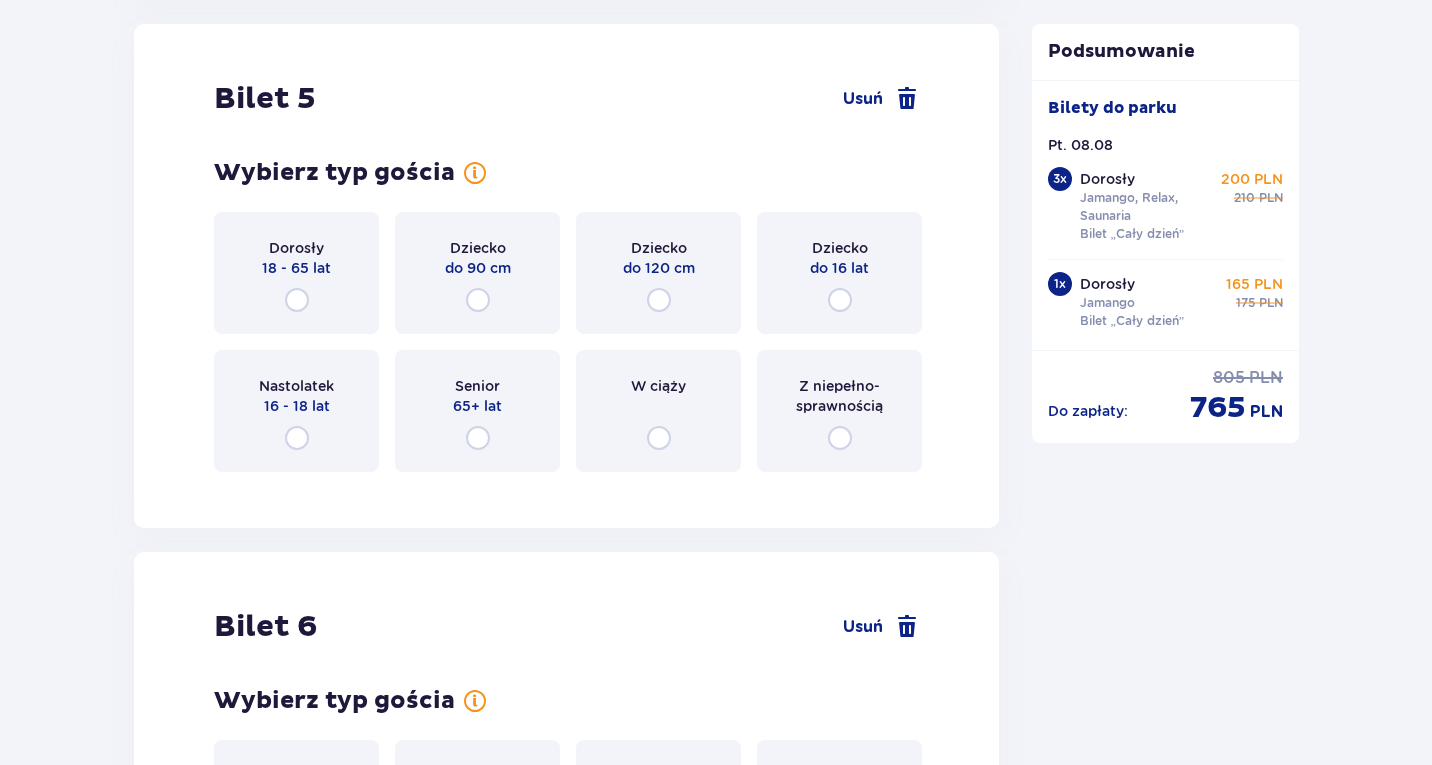 click on "Nastolatek 16 - 18 lat" at bounding box center (296, 411) 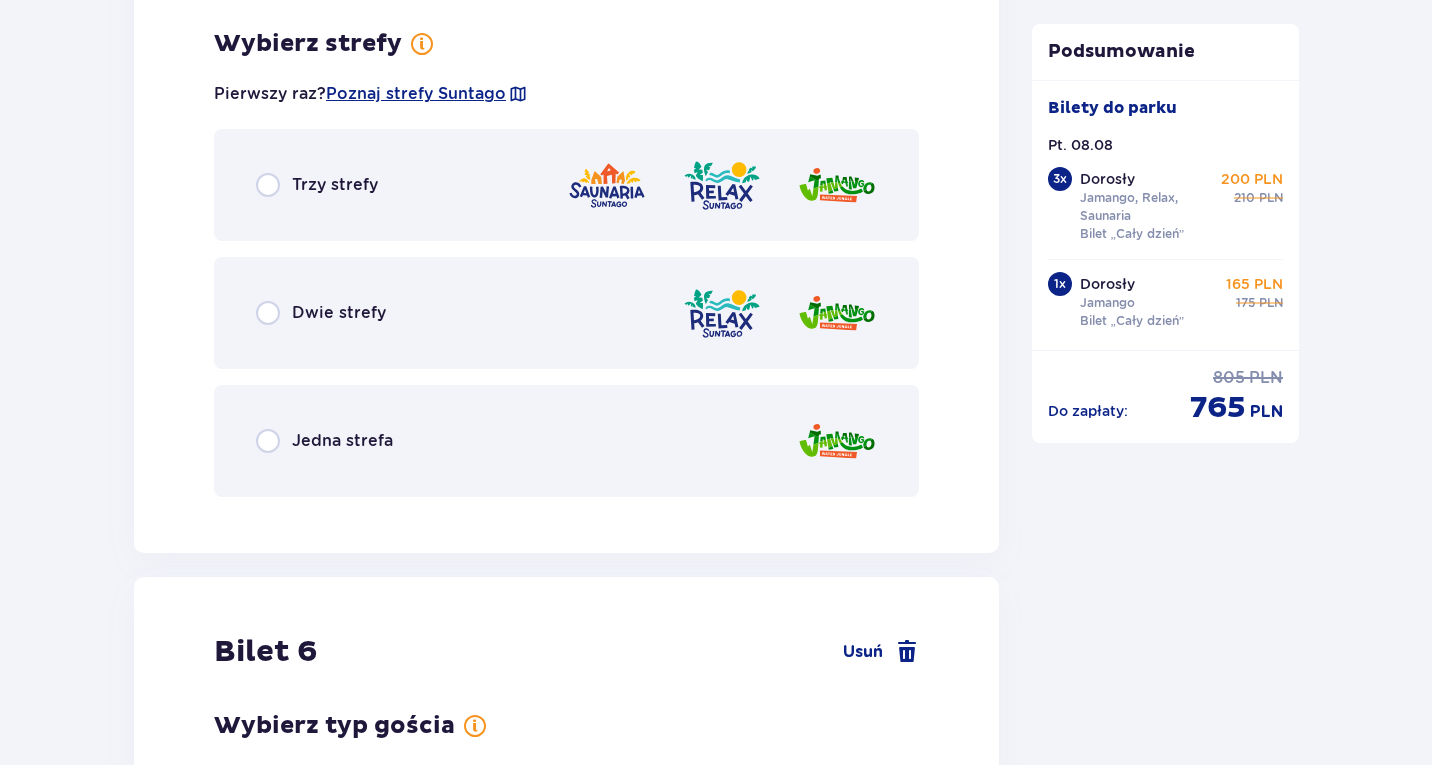 scroll, scrollTop: 7842, scrollLeft: 0, axis: vertical 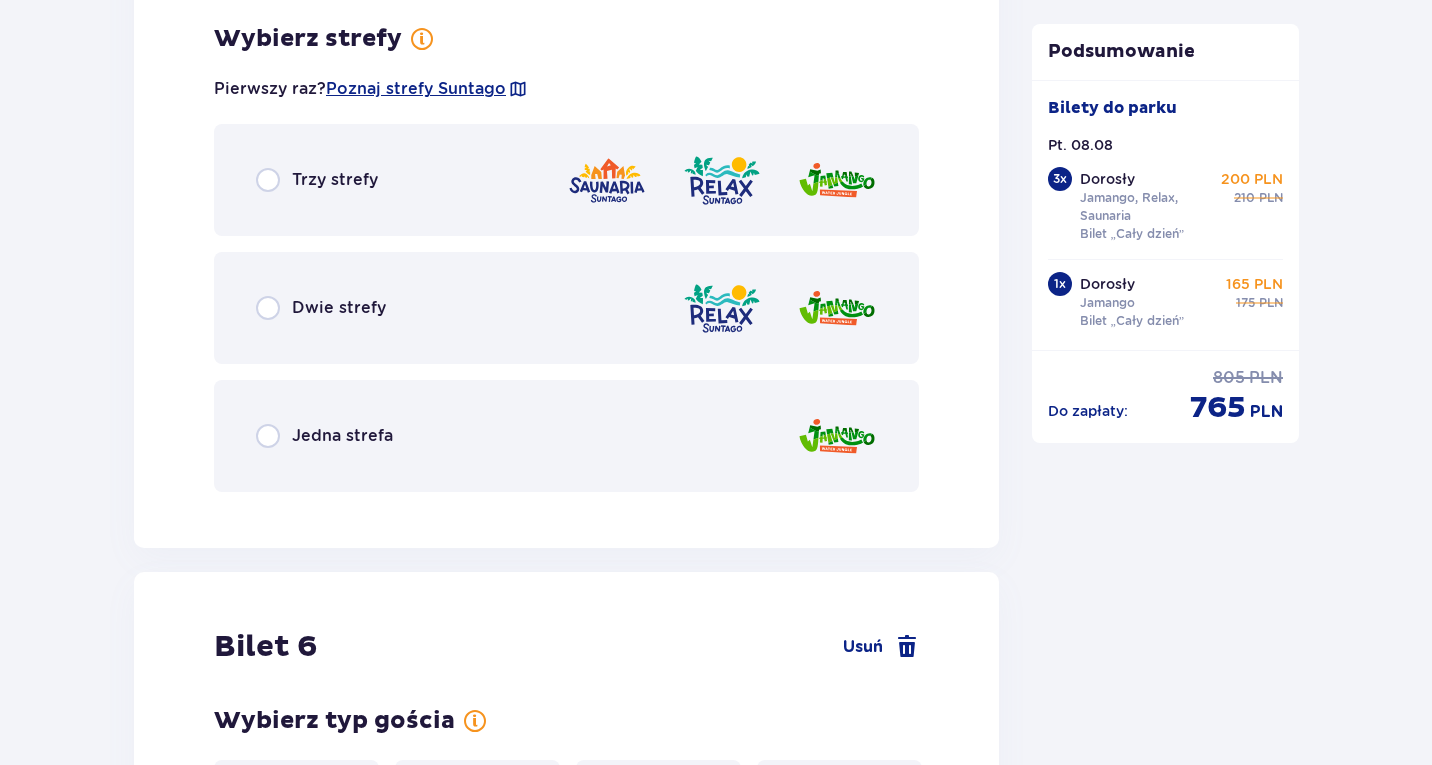 click on "Jedna strefa" at bounding box center [342, 436] 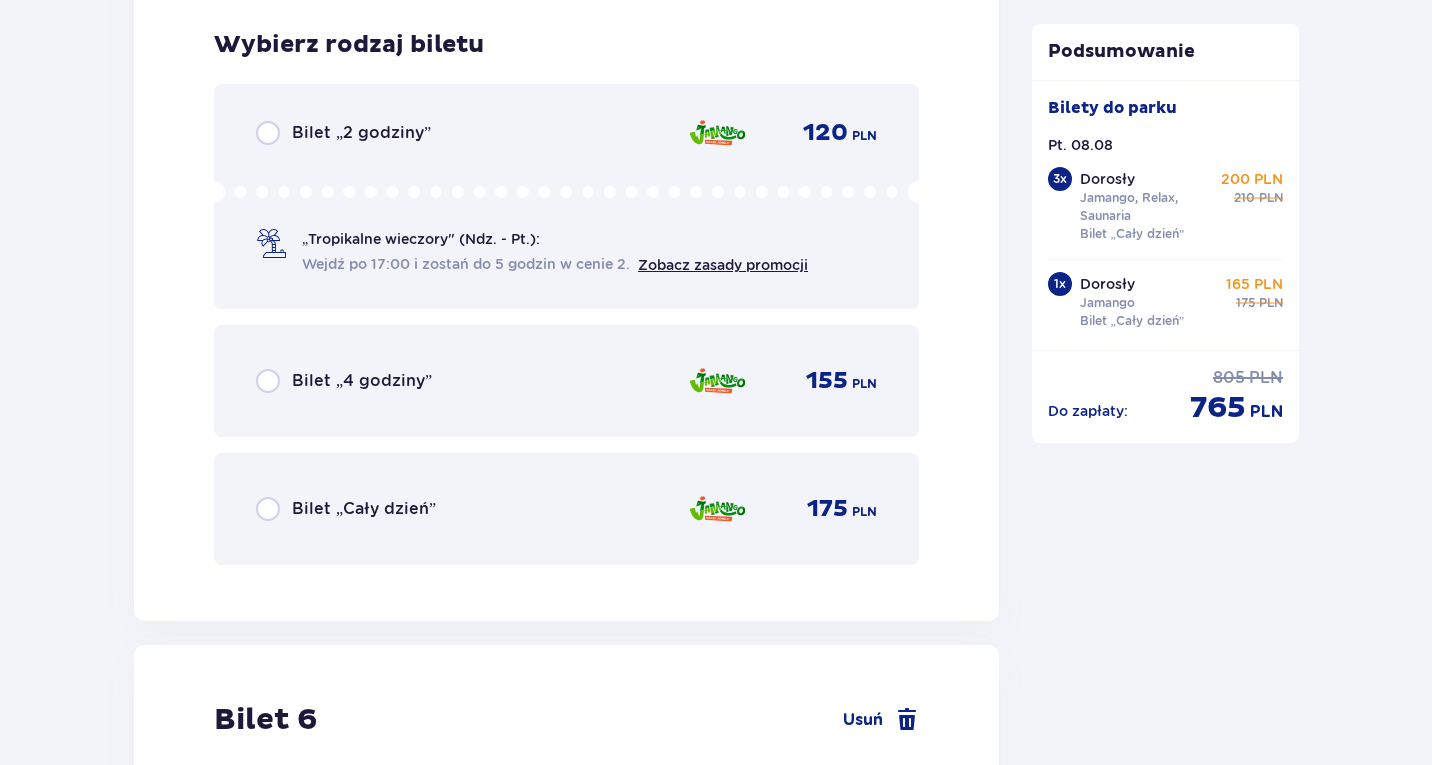 scroll, scrollTop: 8350, scrollLeft: 0, axis: vertical 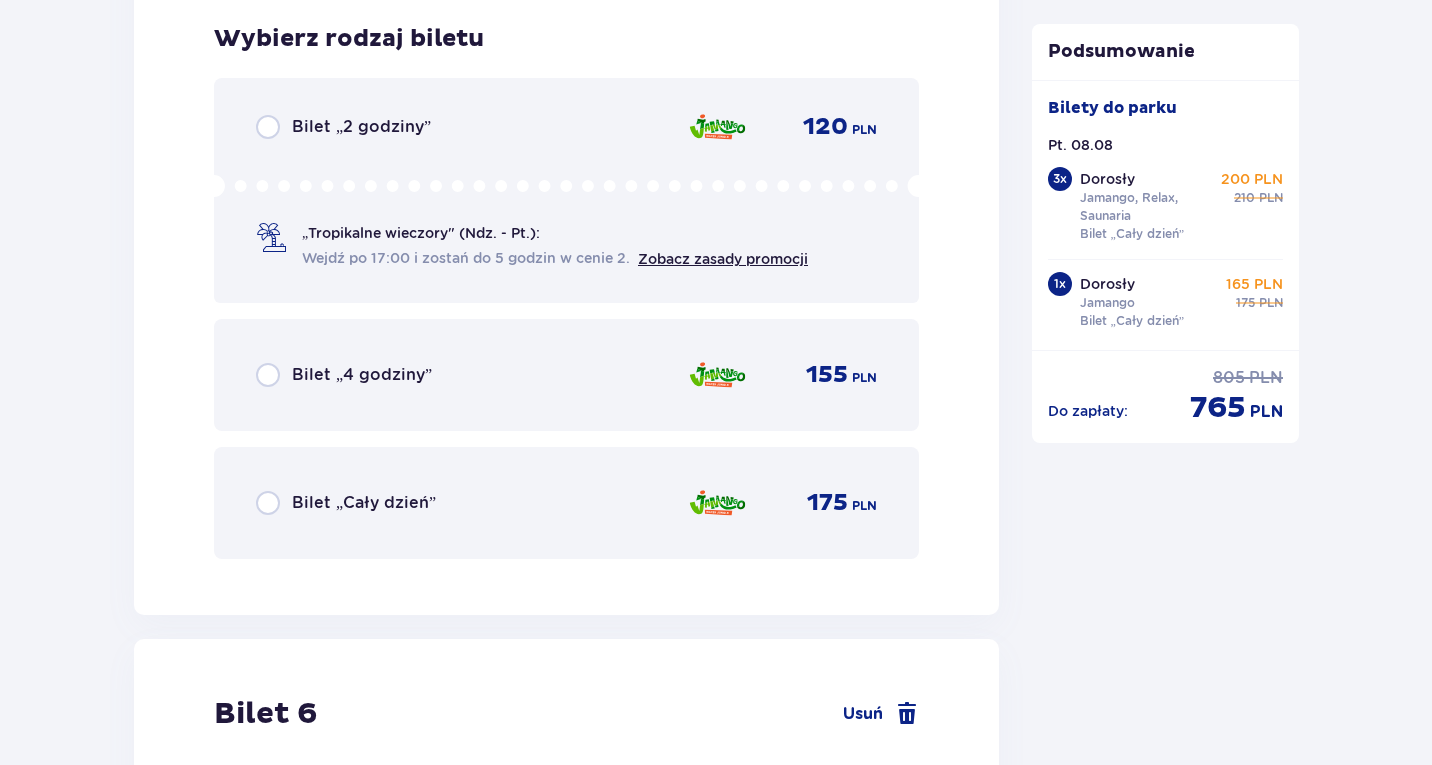 click on "Bilet „Cały dzień”" at bounding box center (364, 503) 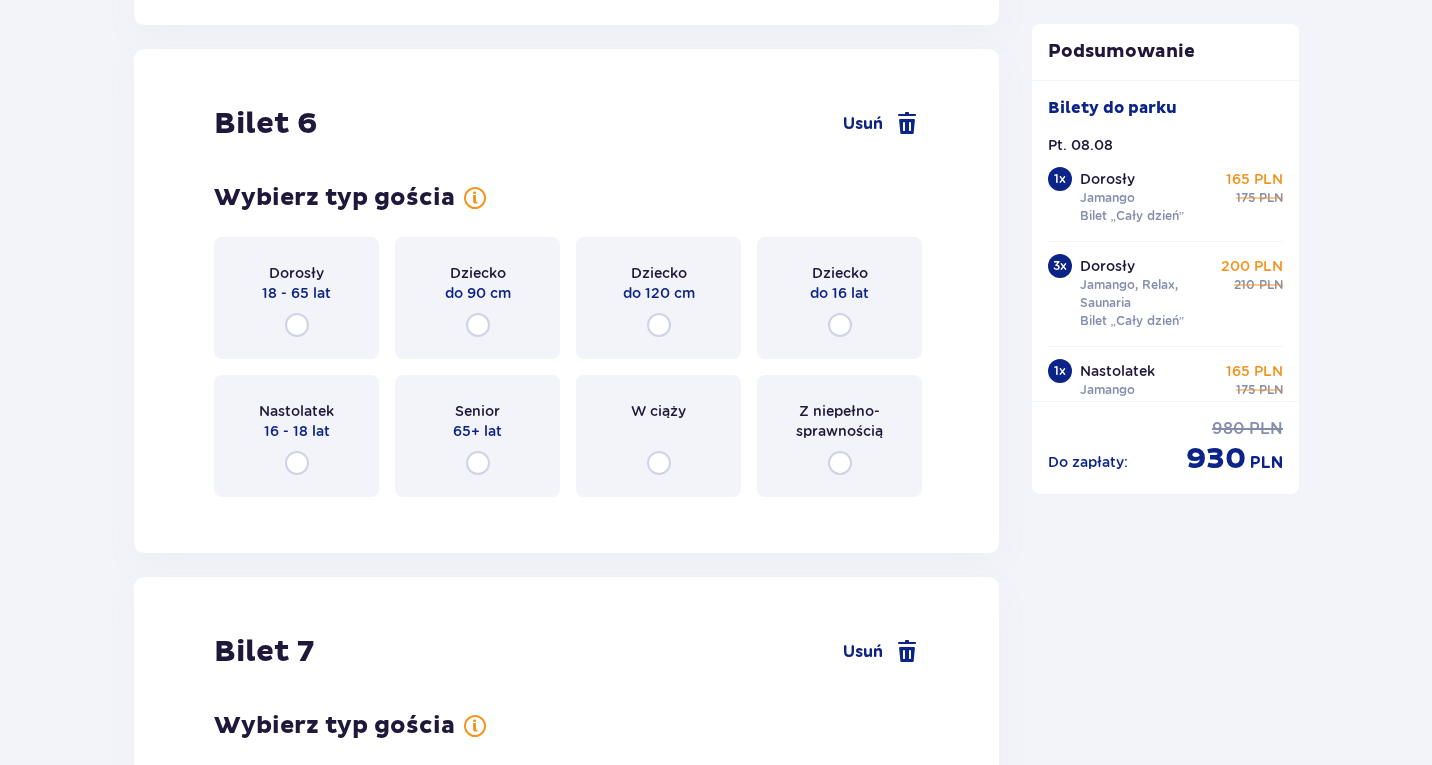 scroll, scrollTop: 8965, scrollLeft: 0, axis: vertical 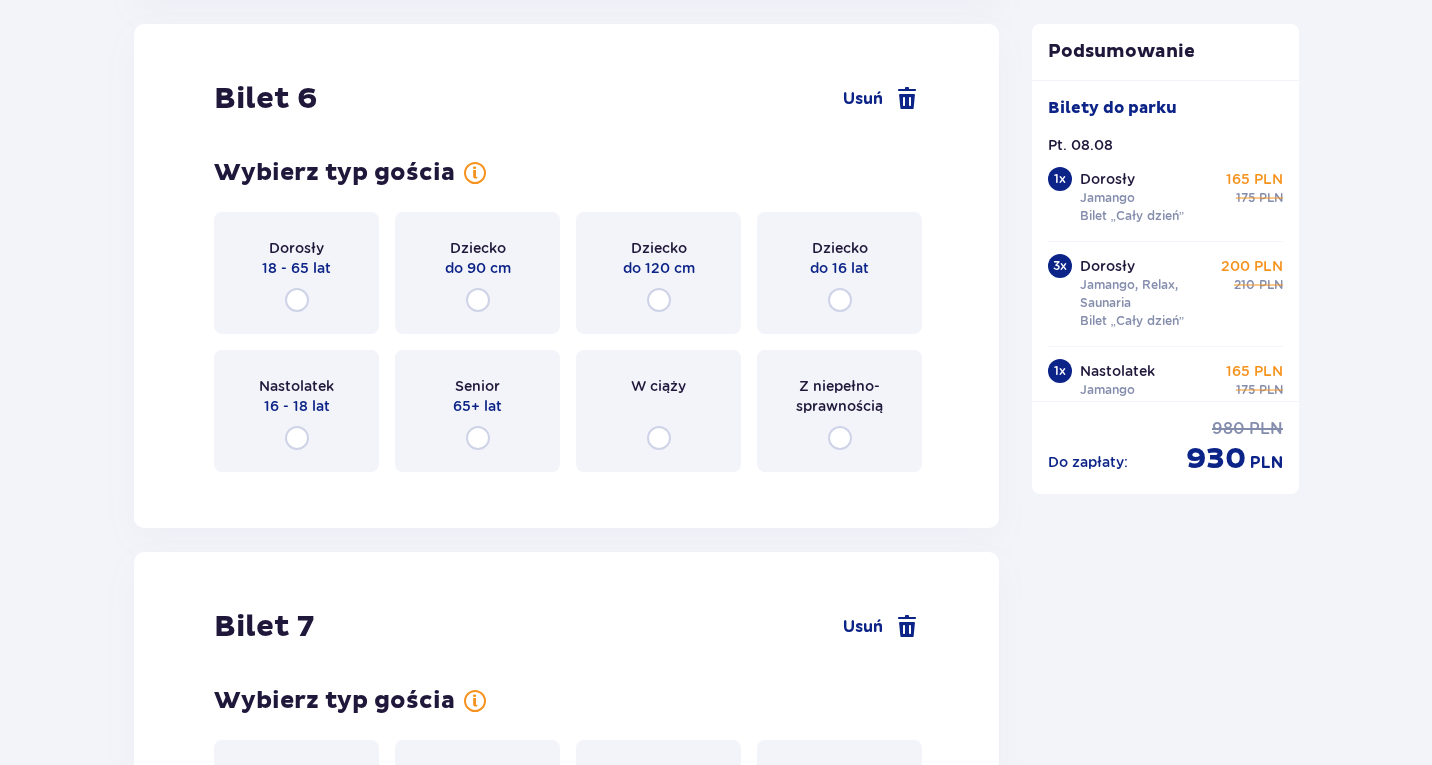click on "do 16 lat" at bounding box center (839, 268) 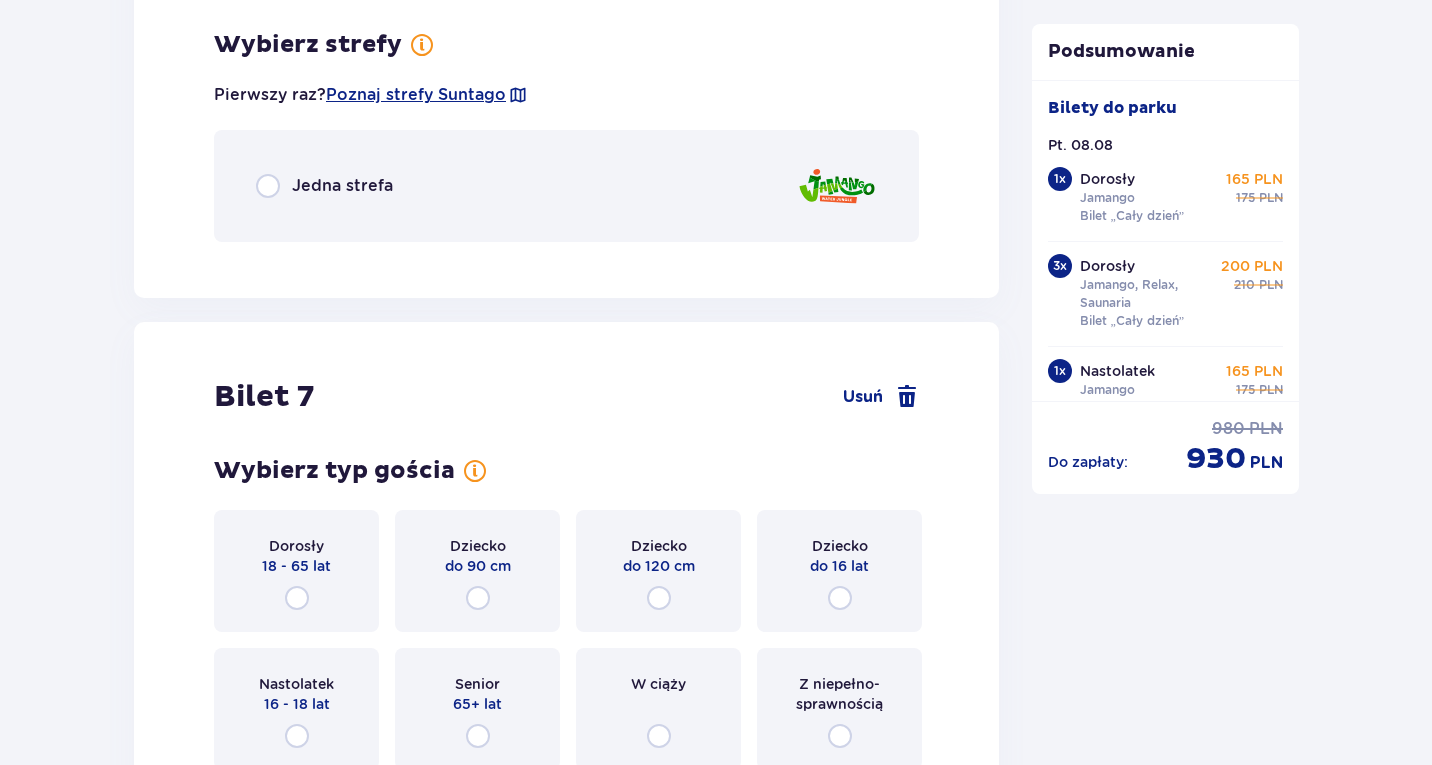 scroll, scrollTop: 9453, scrollLeft: 0, axis: vertical 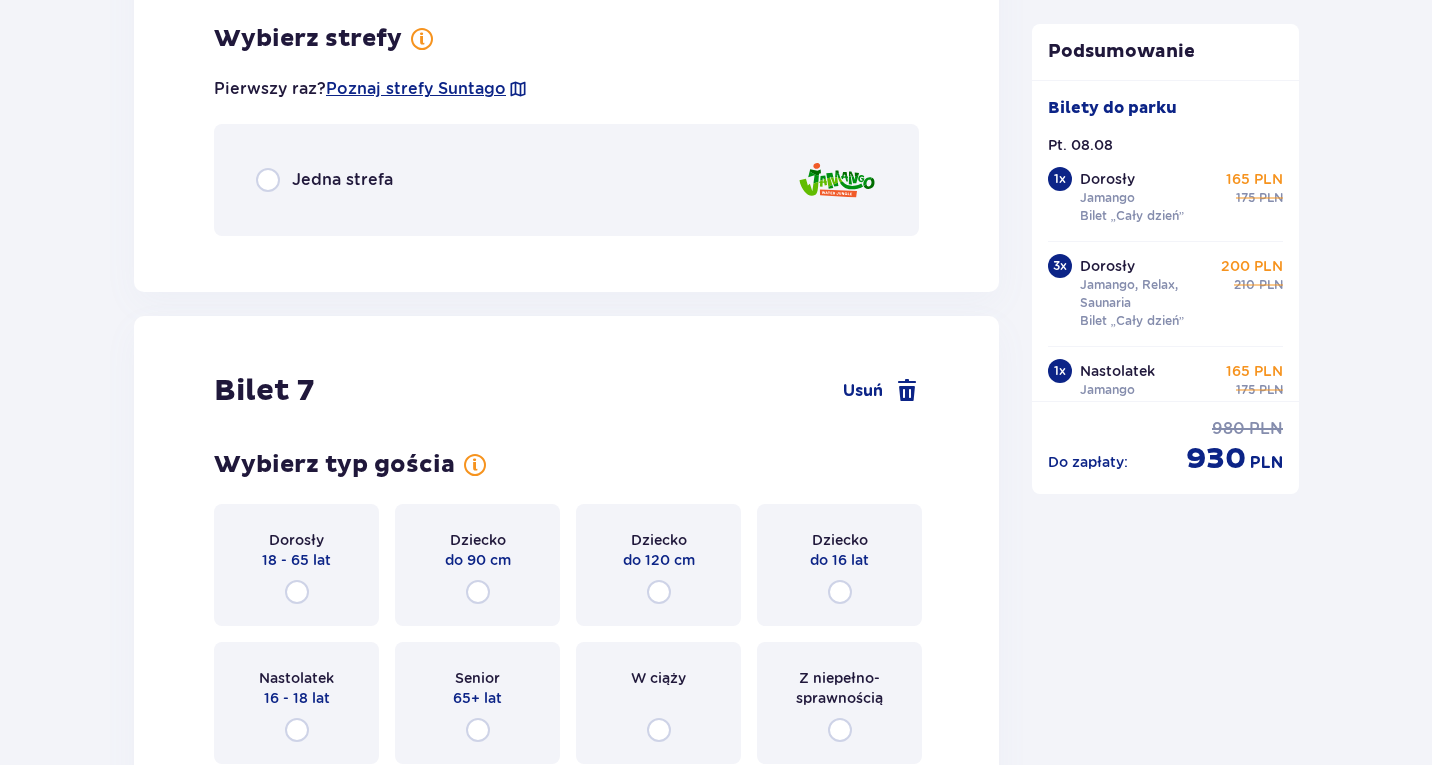 click on "Jedna strefa" at bounding box center (566, 180) 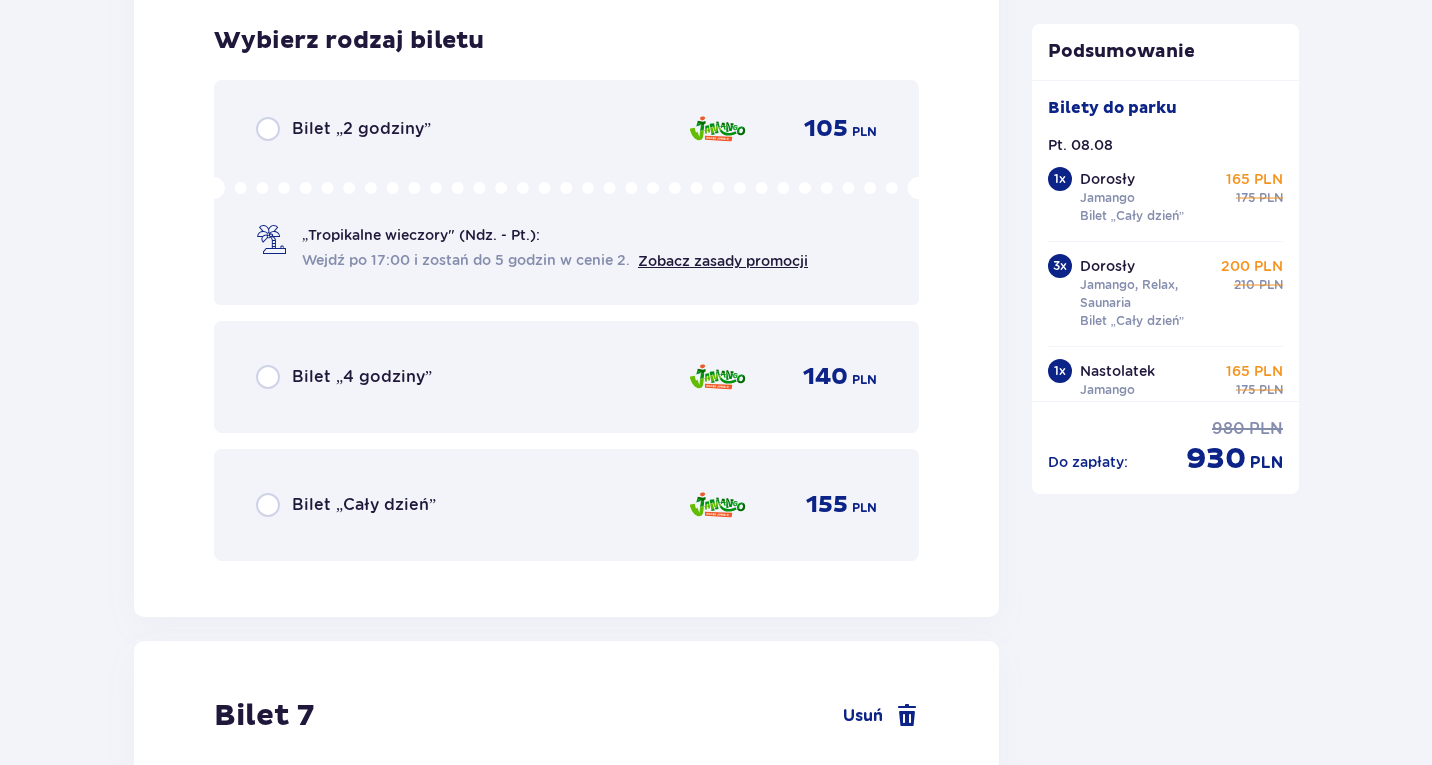 scroll, scrollTop: 9705, scrollLeft: 0, axis: vertical 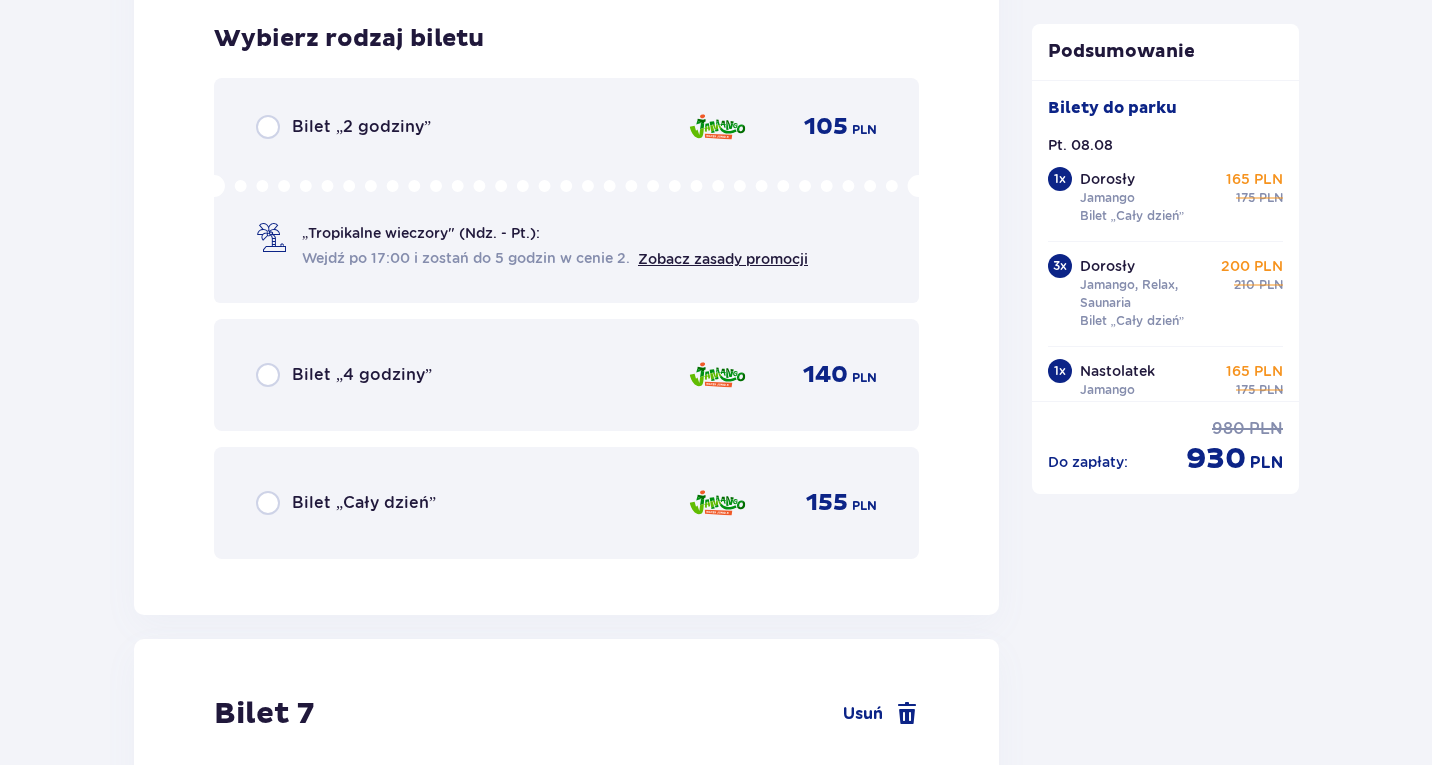 click on "Bilet „Cały dzień” 155 PLN" at bounding box center [566, 503] 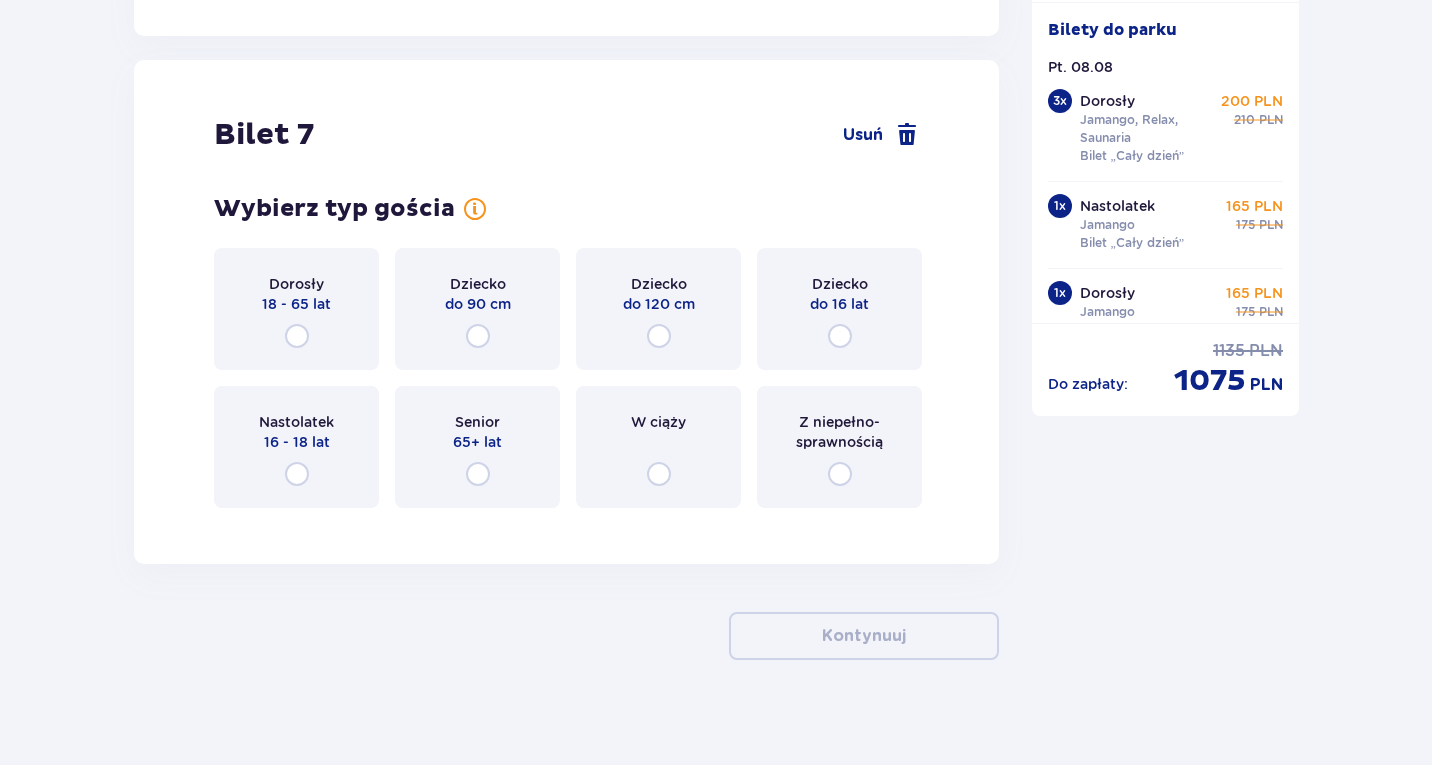 scroll, scrollTop: 10299, scrollLeft: 0, axis: vertical 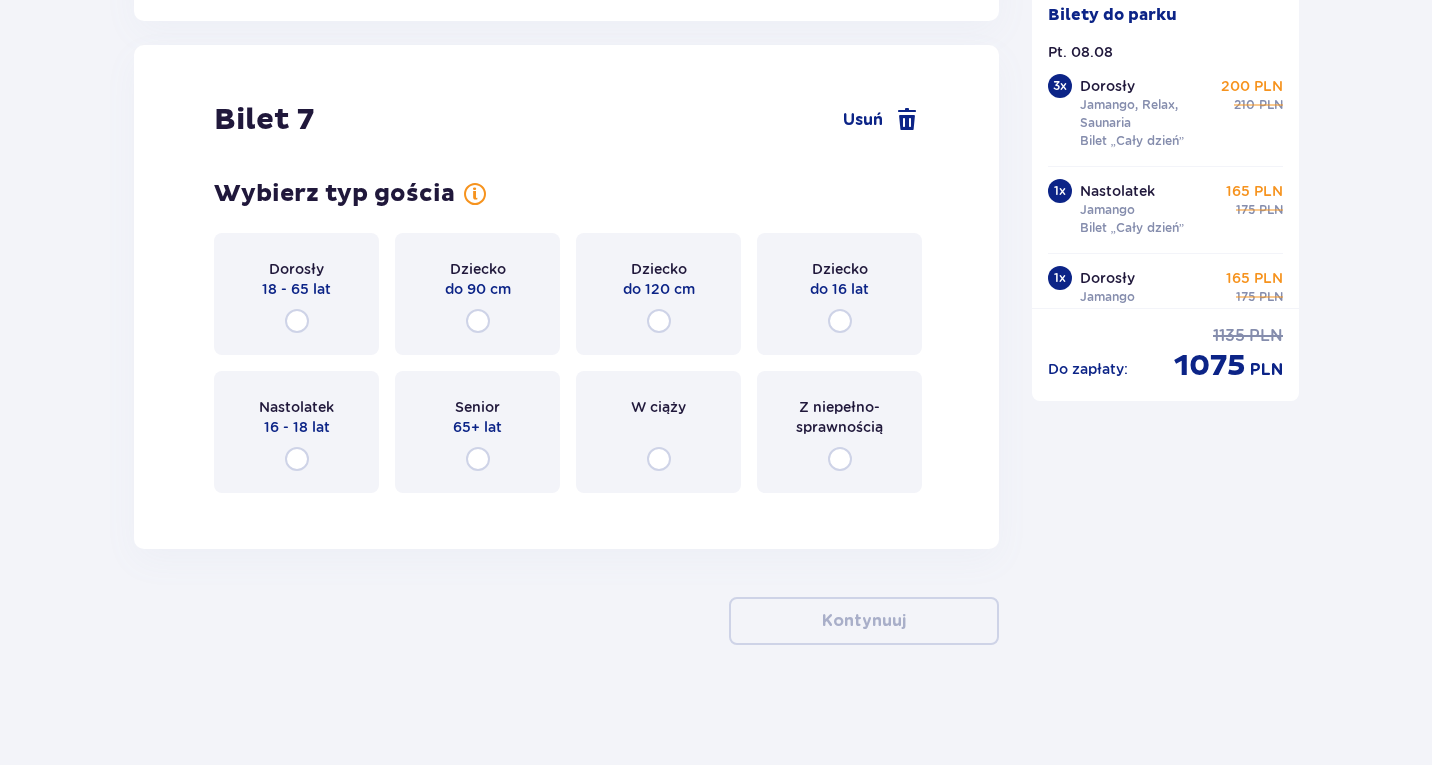 click on "Dziecko do 16 lat" at bounding box center (839, 294) 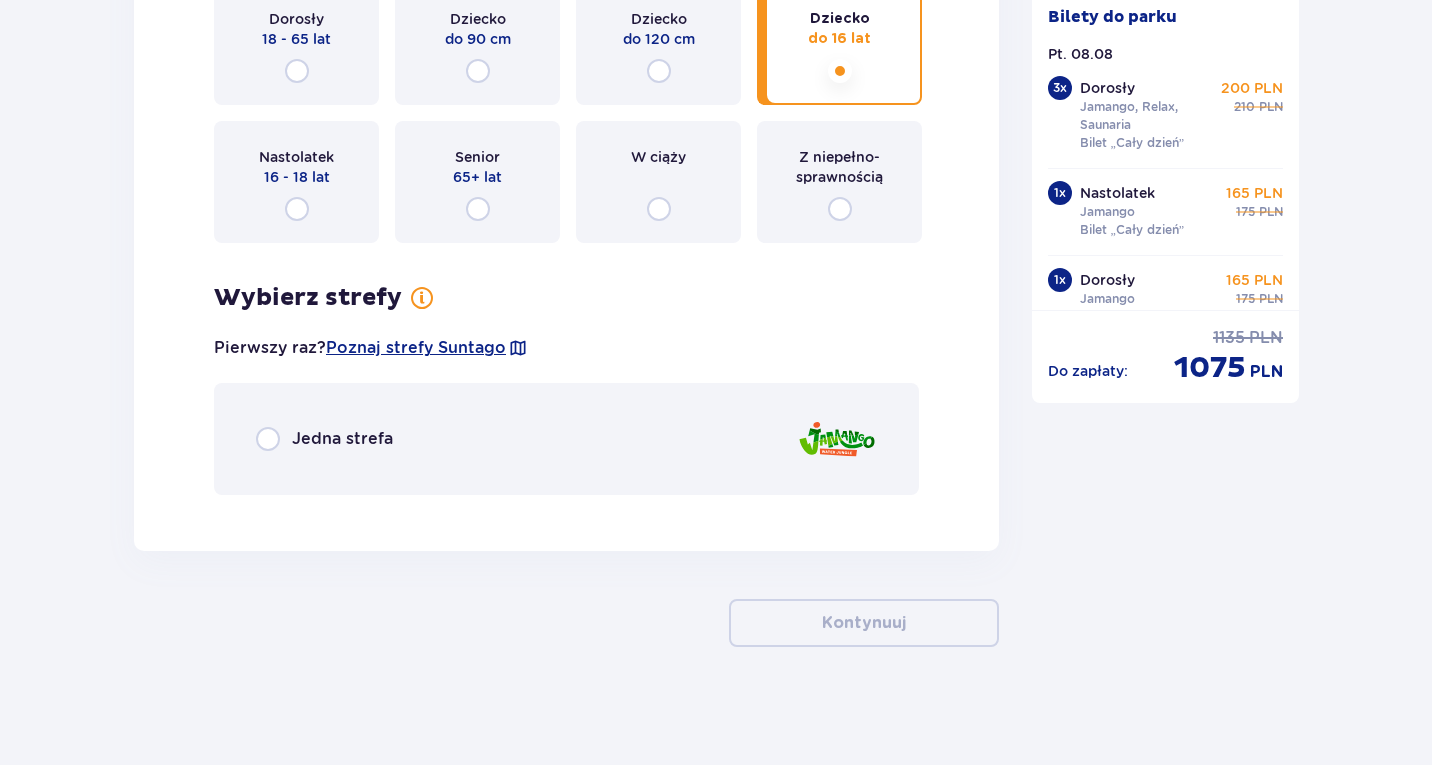 scroll, scrollTop: 10551, scrollLeft: 0, axis: vertical 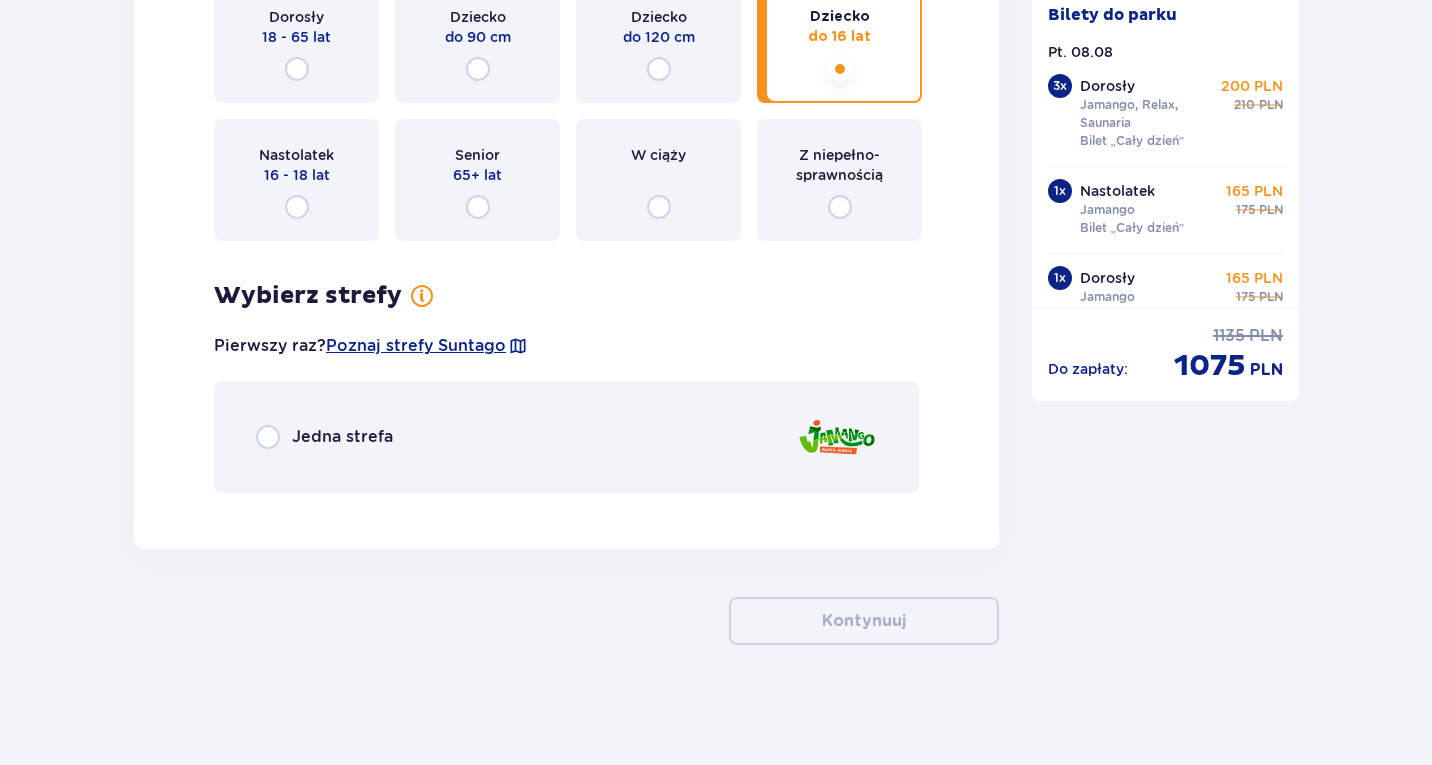 click on "Jedna strefa" at bounding box center (566, 437) 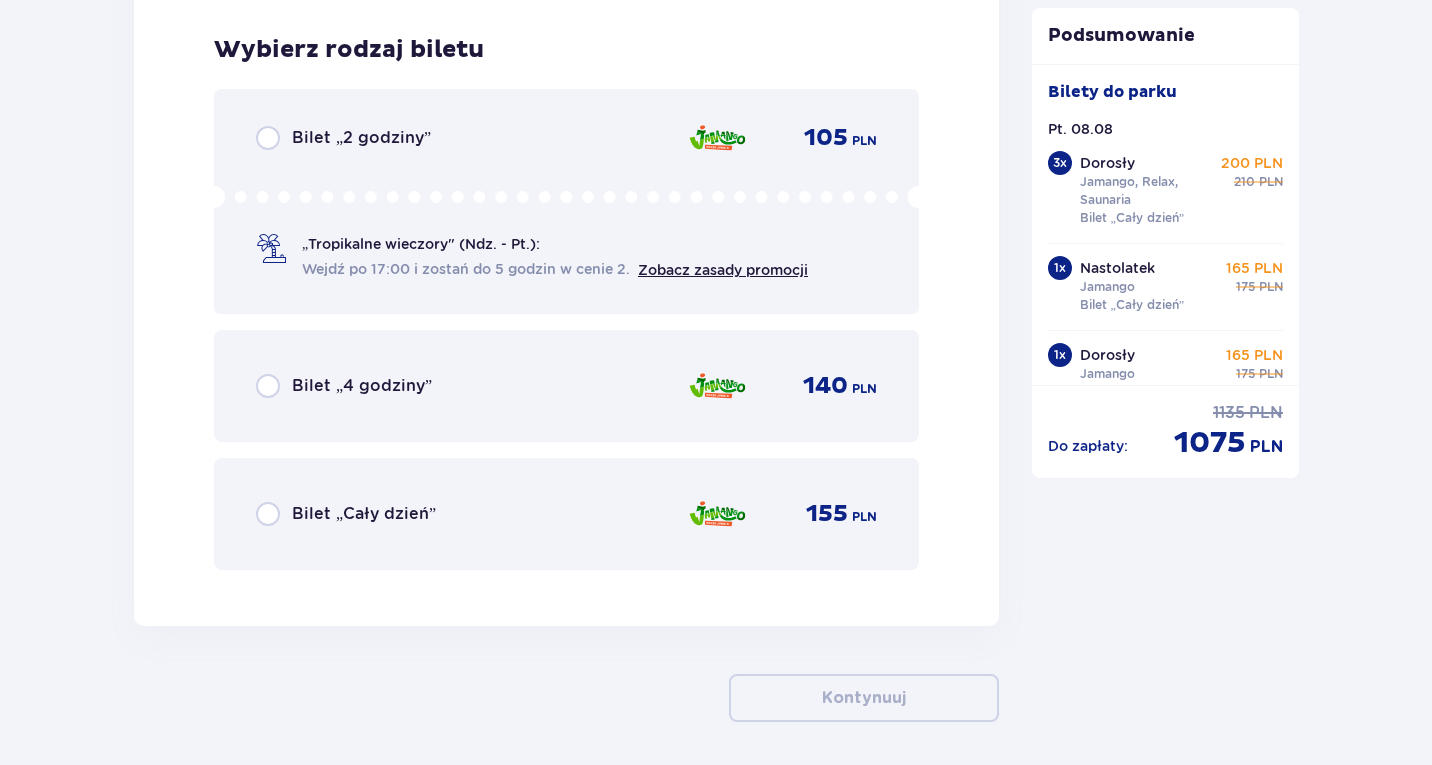scroll, scrollTop: 11060, scrollLeft: 0, axis: vertical 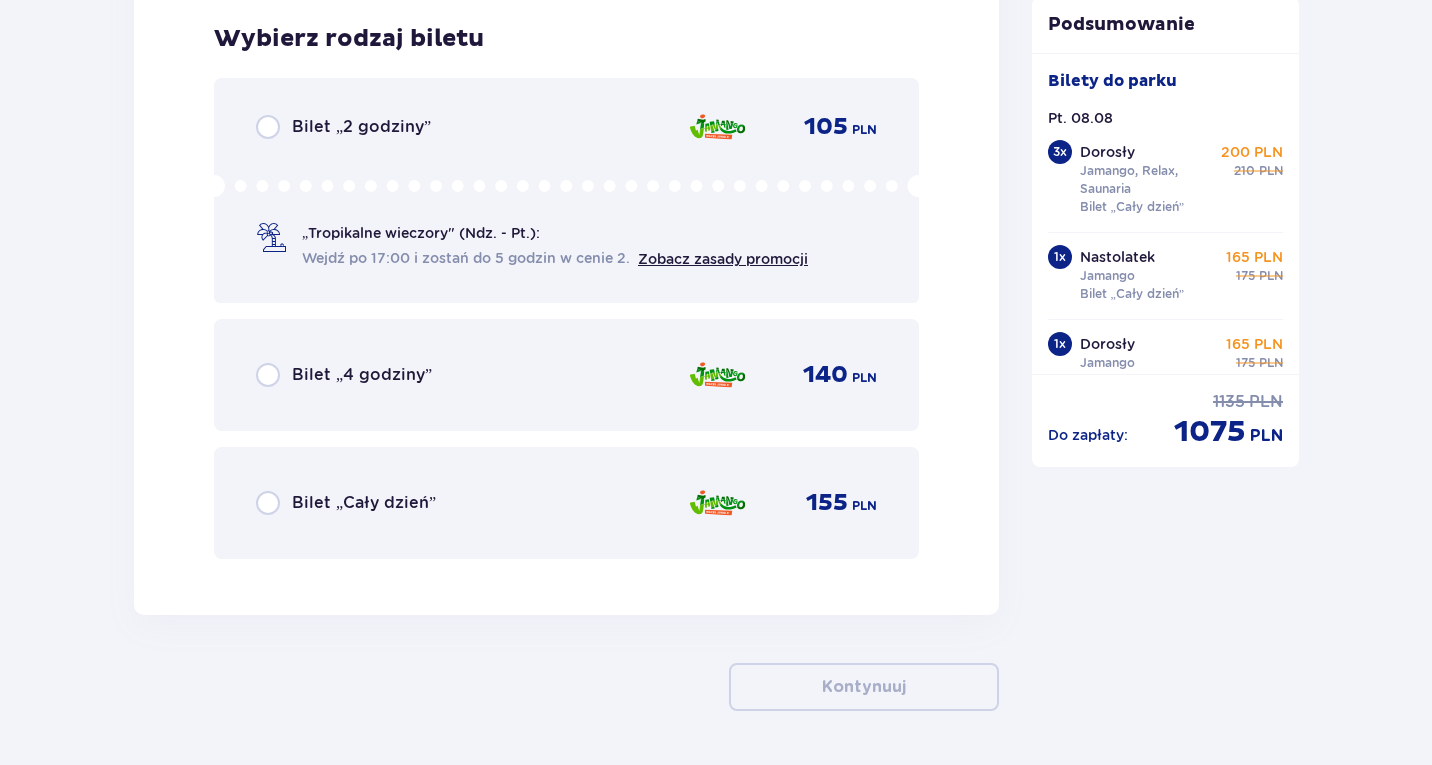 click on "Bilet „Cały dzień”" at bounding box center [364, 503] 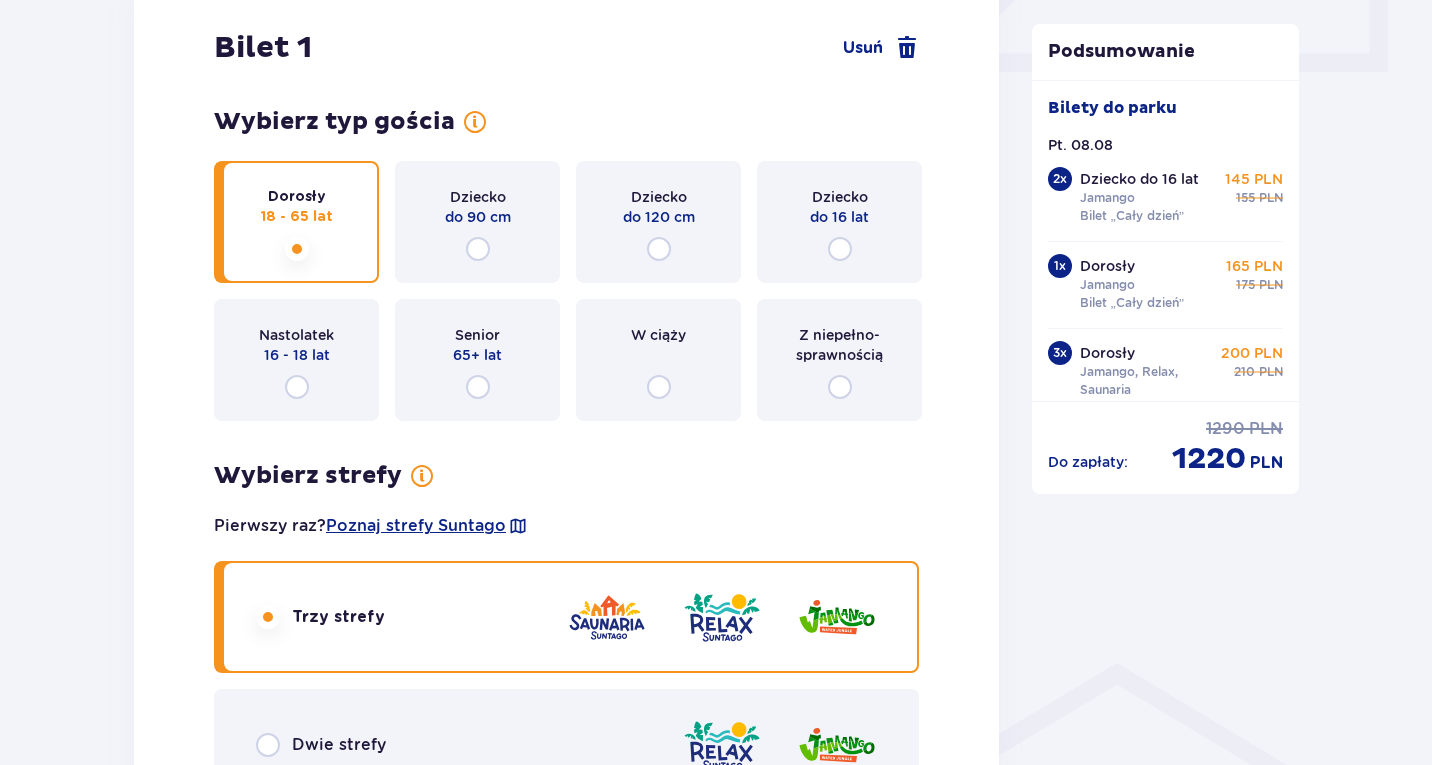 scroll, scrollTop: 0, scrollLeft: 0, axis: both 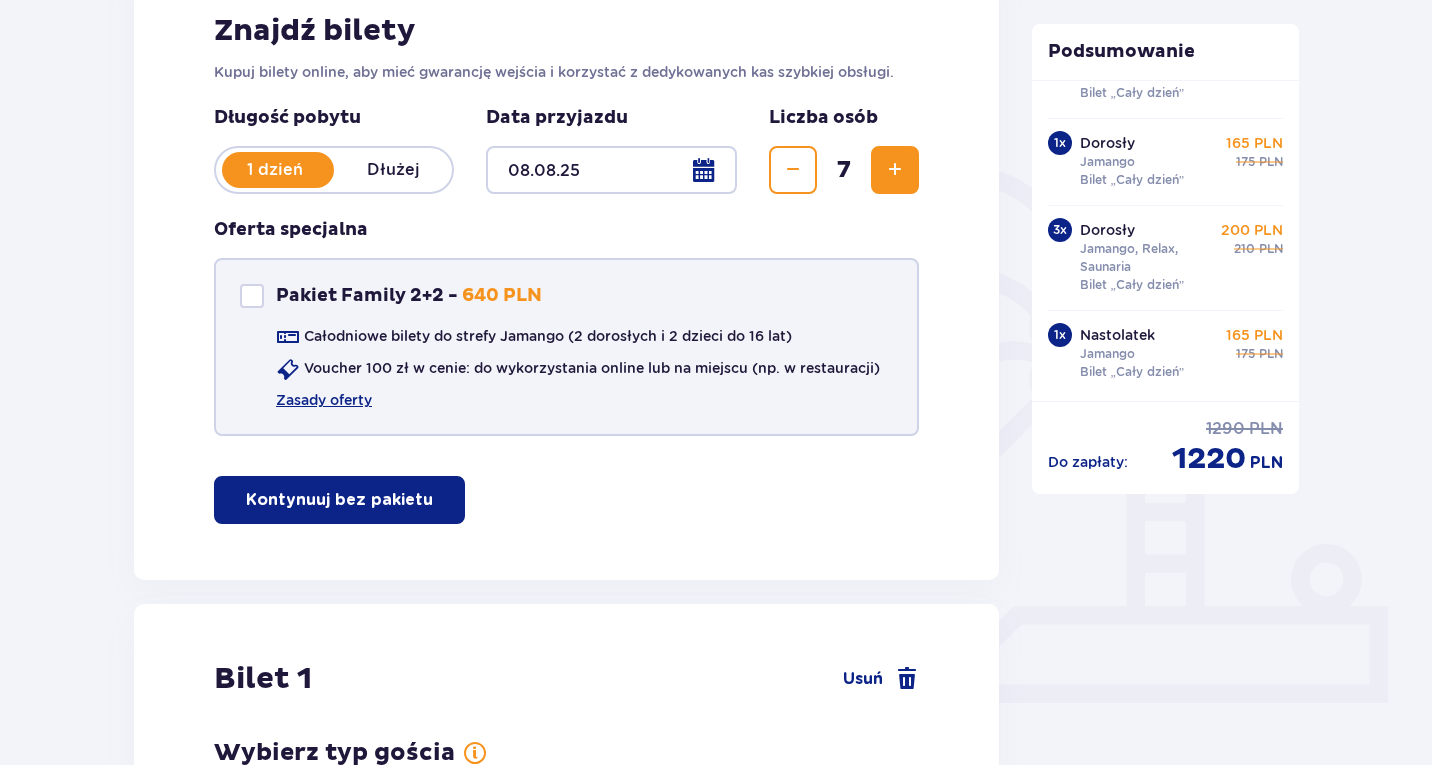 click at bounding box center [252, 296] 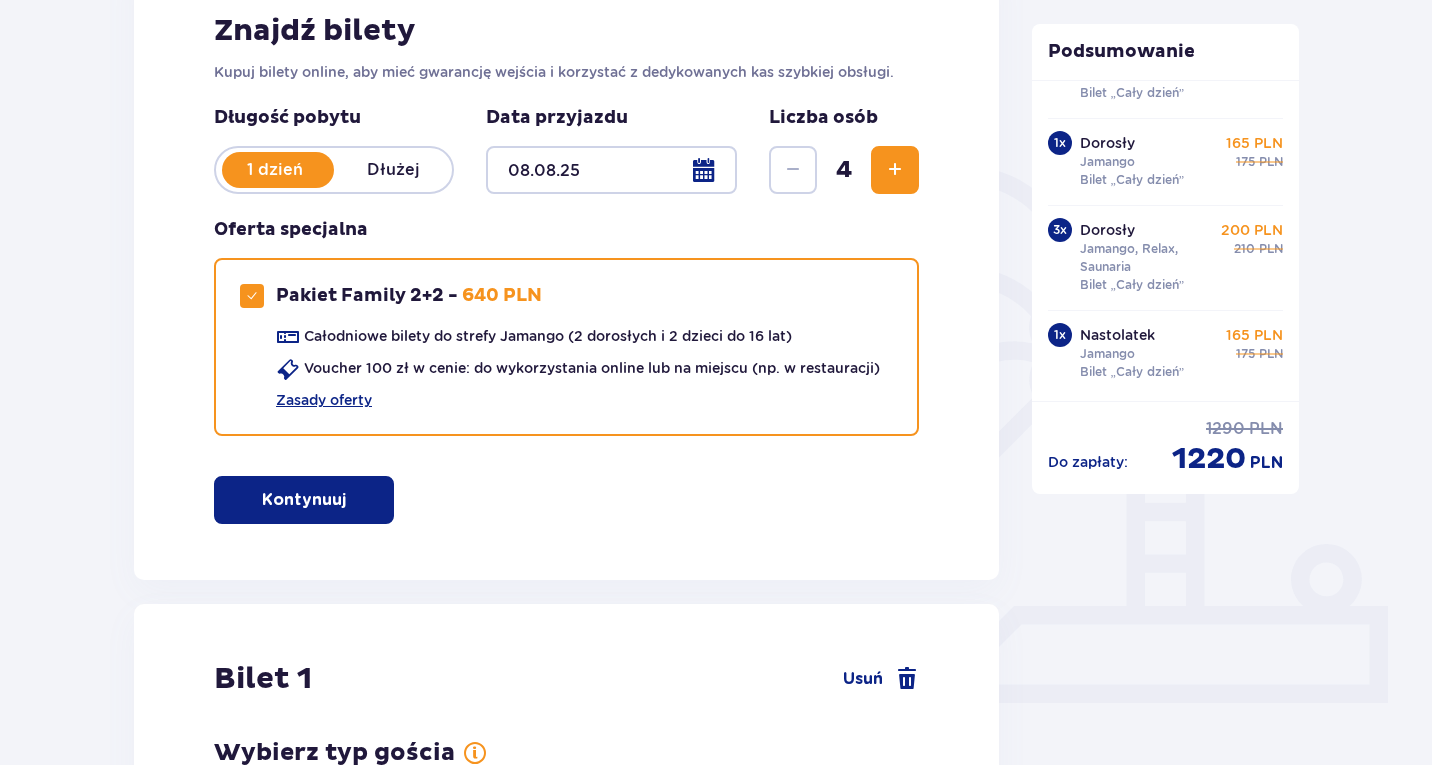 click on "Kontynuuj" at bounding box center (304, 500) 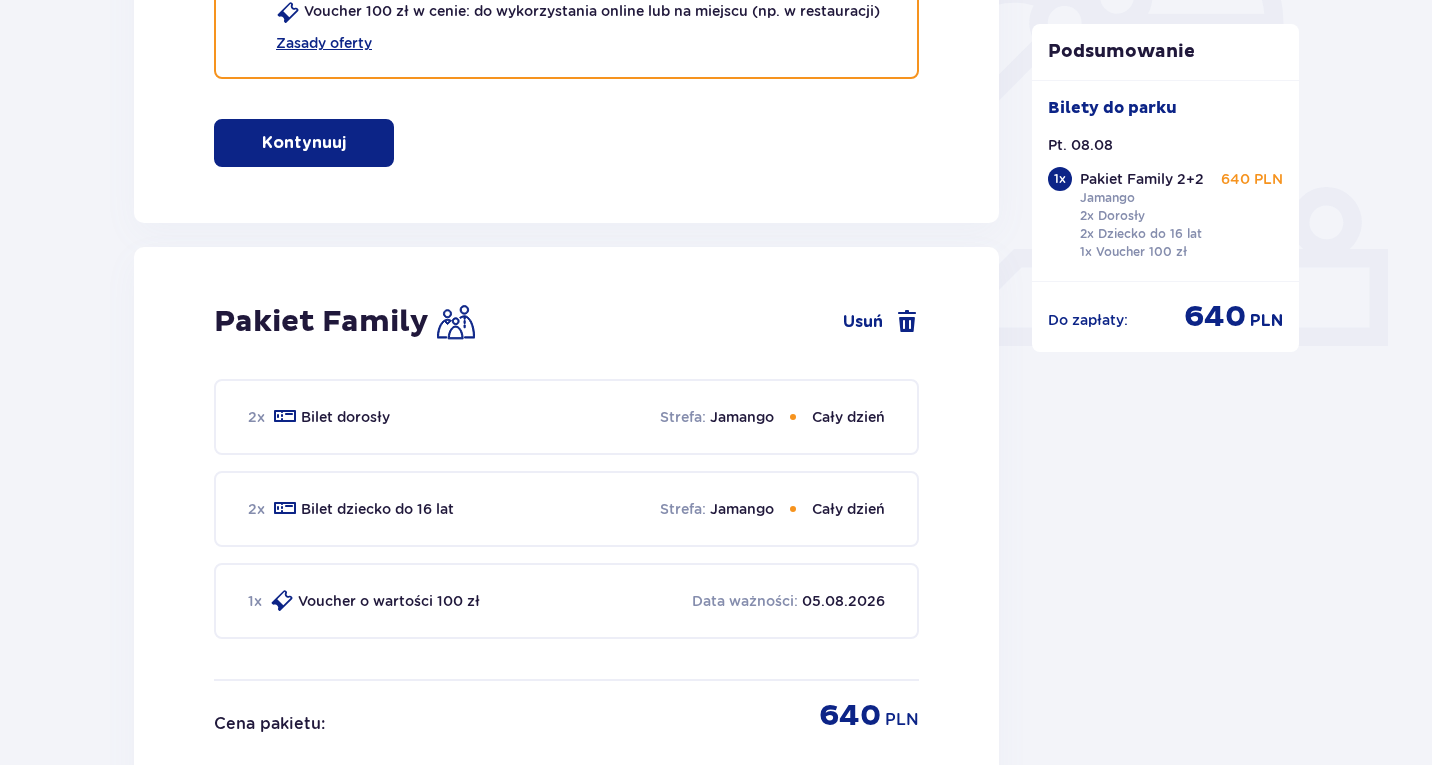 scroll, scrollTop: 1231, scrollLeft: 0, axis: vertical 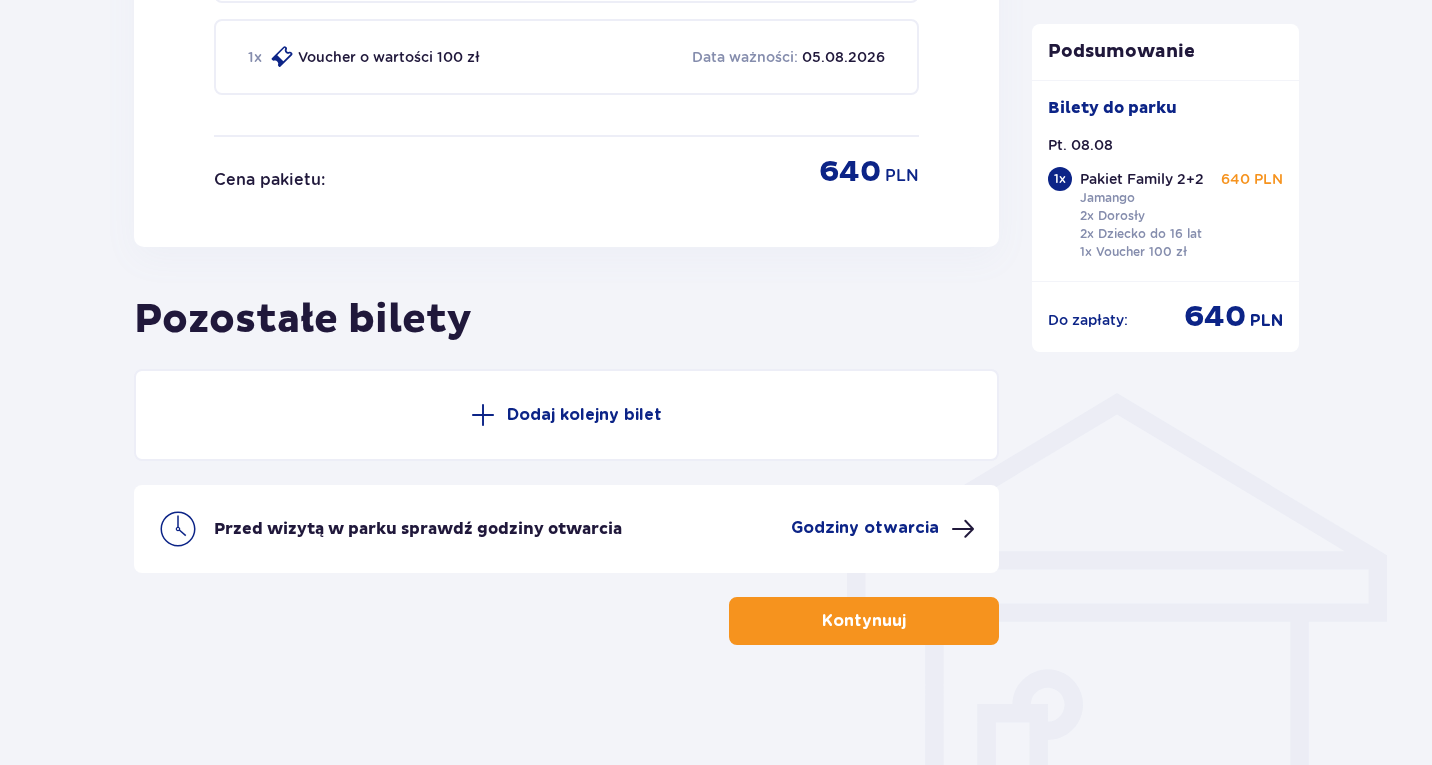 click on "Dodaj kolejny bilet" at bounding box center (584, 415) 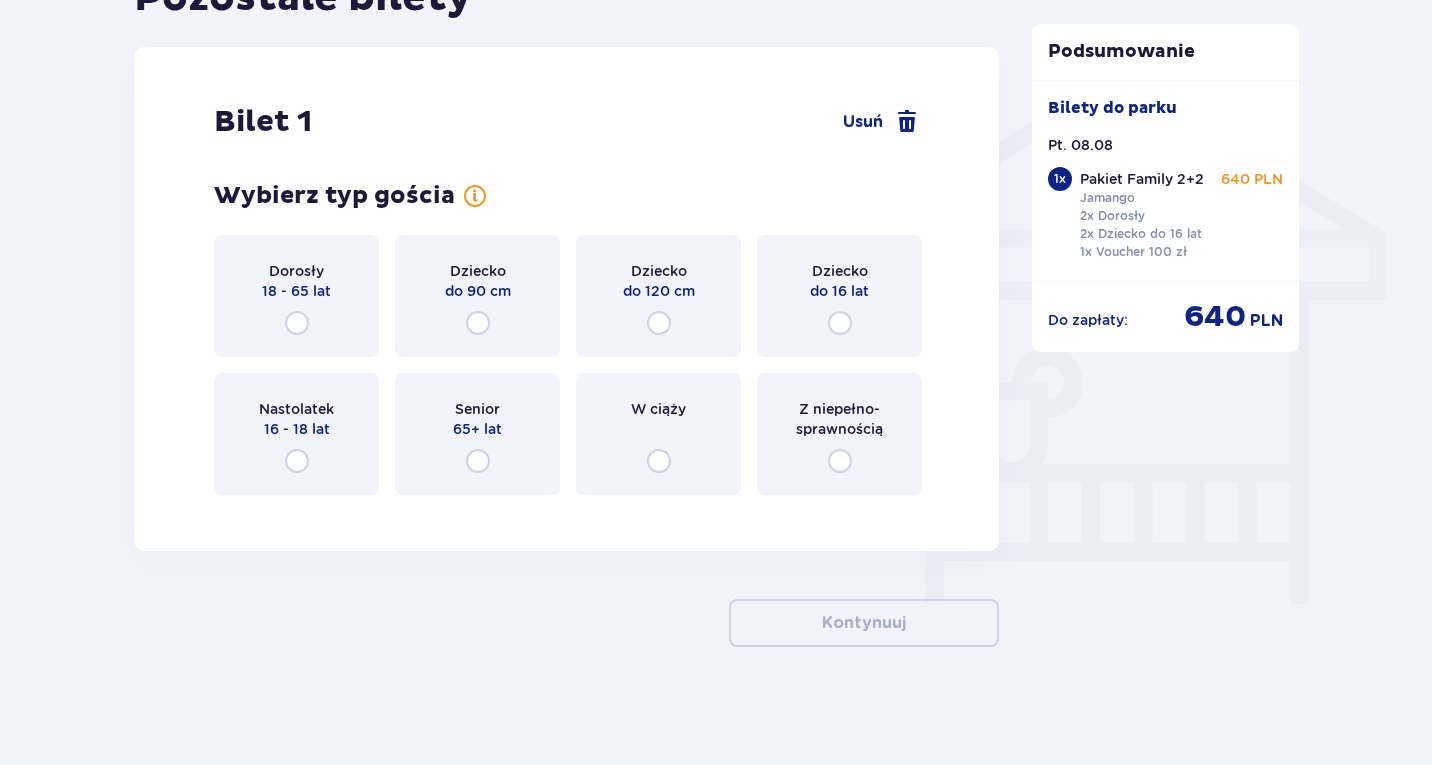 scroll, scrollTop: 1555, scrollLeft: 0, axis: vertical 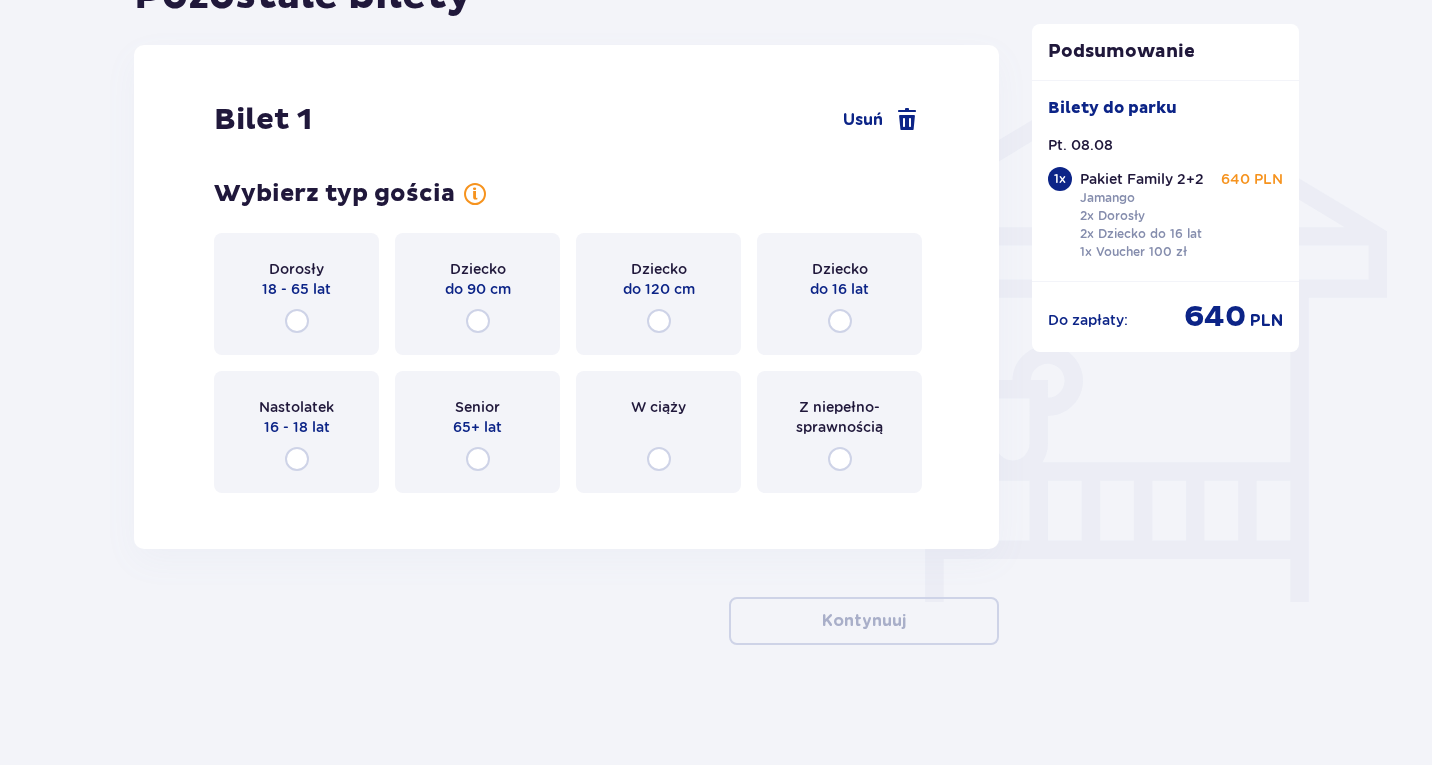 click on "18 - 65 lat" at bounding box center (296, 289) 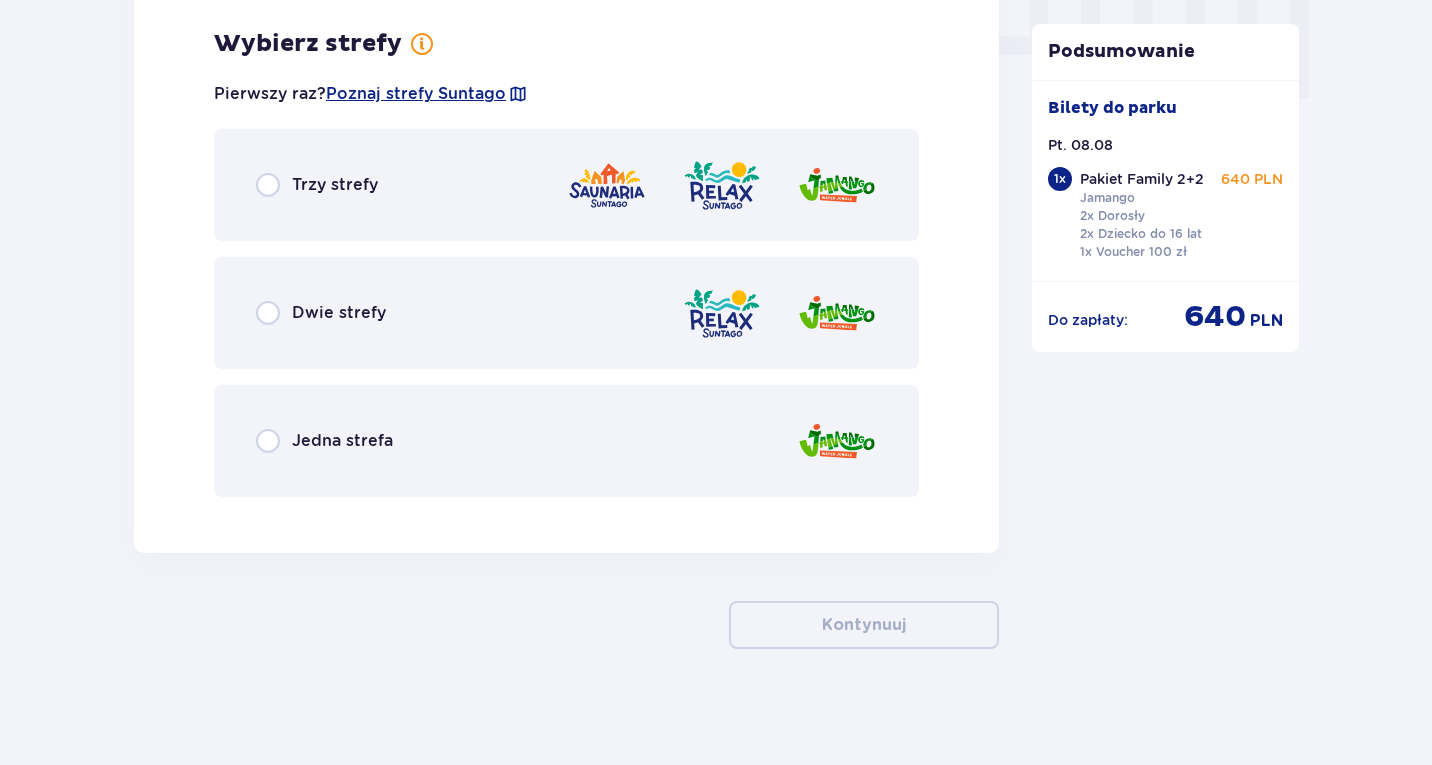 scroll, scrollTop: 2063, scrollLeft: 0, axis: vertical 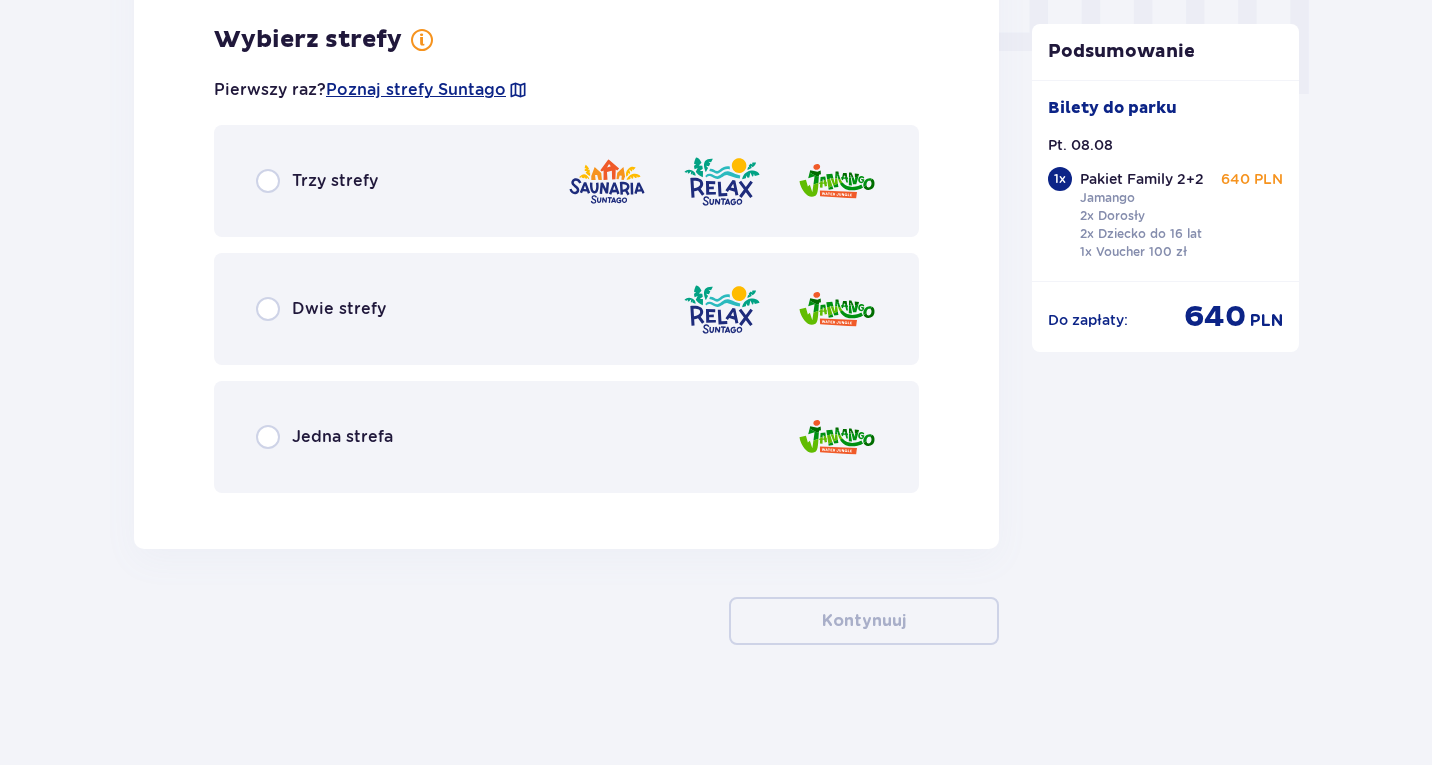 click on "Trzy strefy" at bounding box center (566, 181) 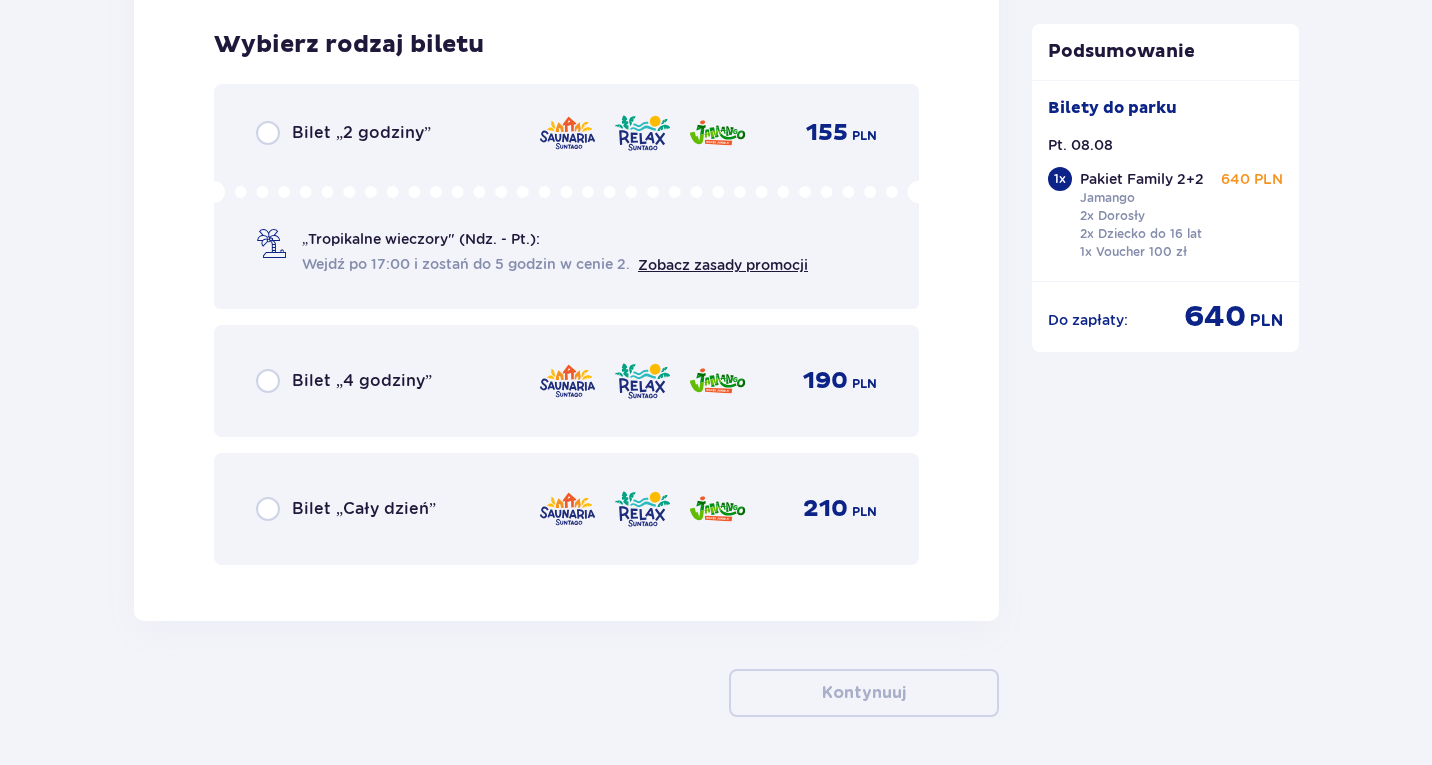 scroll, scrollTop: 2572, scrollLeft: 0, axis: vertical 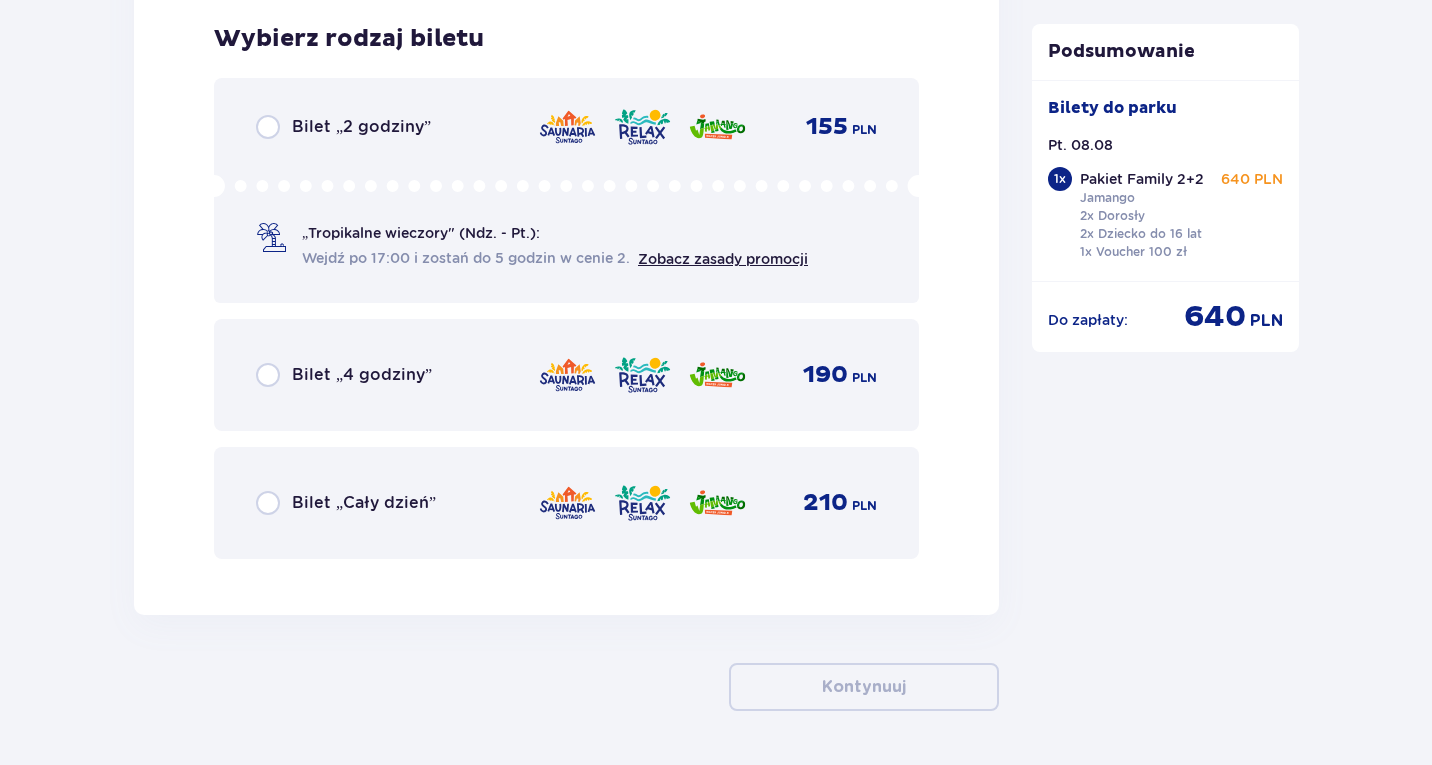 click on "Bilet „Cały dzień” 210 PLN" at bounding box center [566, 503] 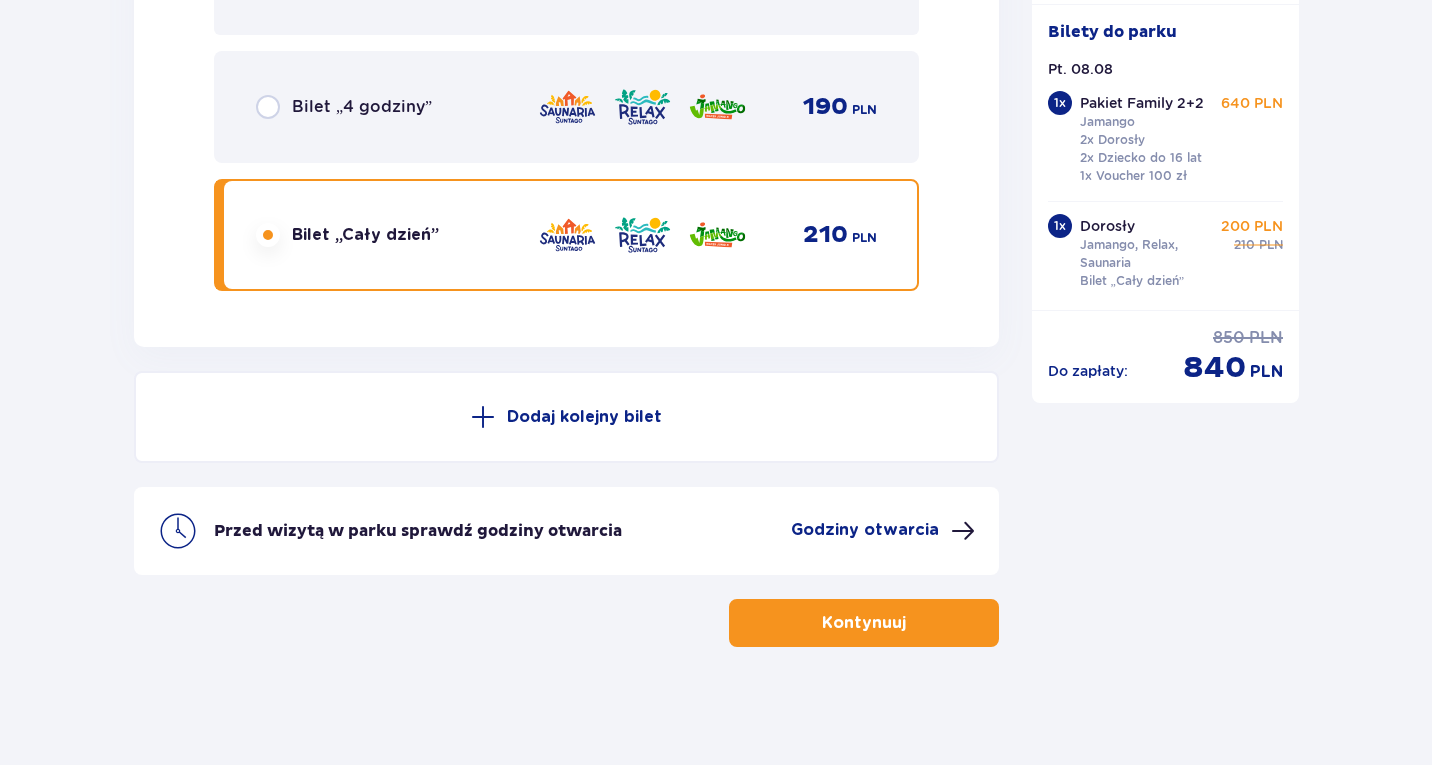 scroll, scrollTop: 2842, scrollLeft: 0, axis: vertical 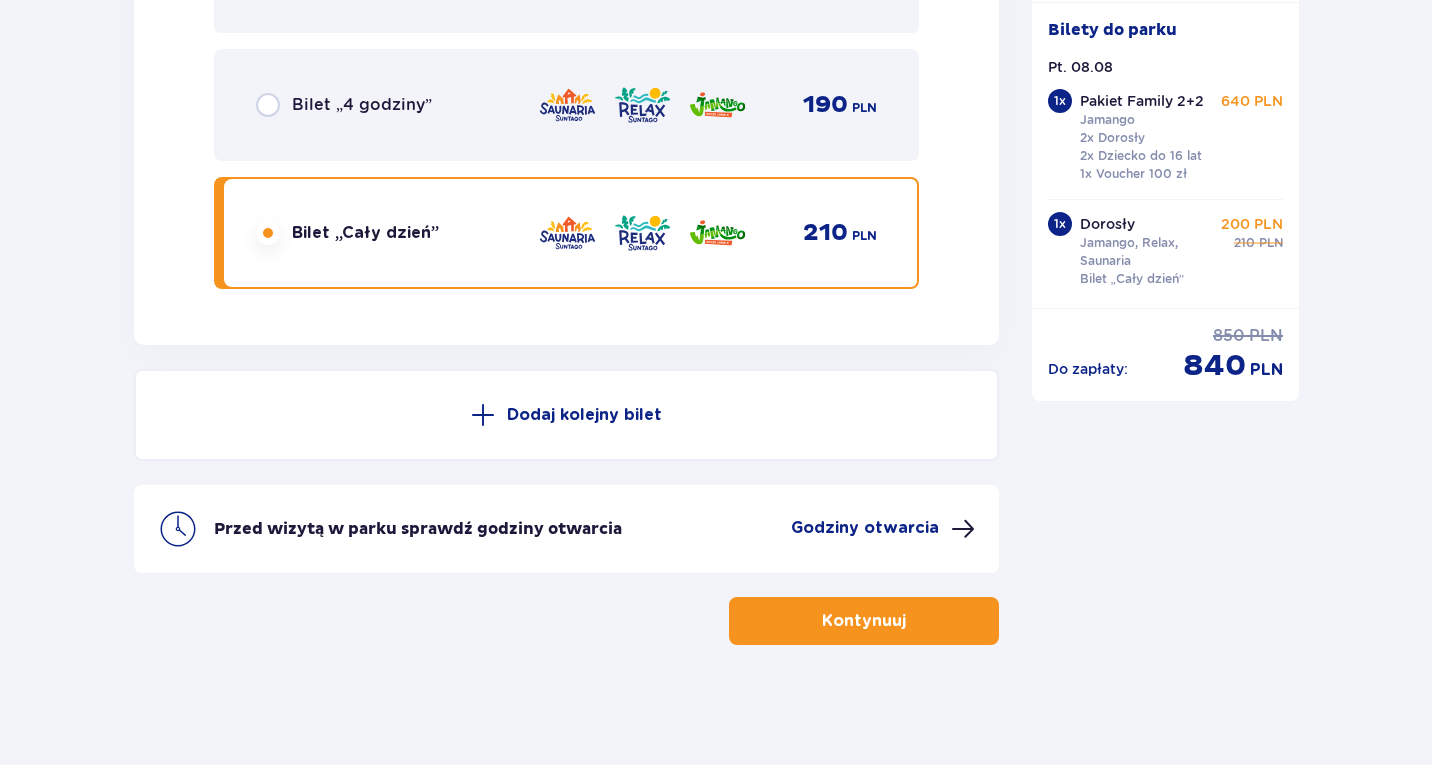 click on "Dodaj kolejny bilet" at bounding box center [584, 415] 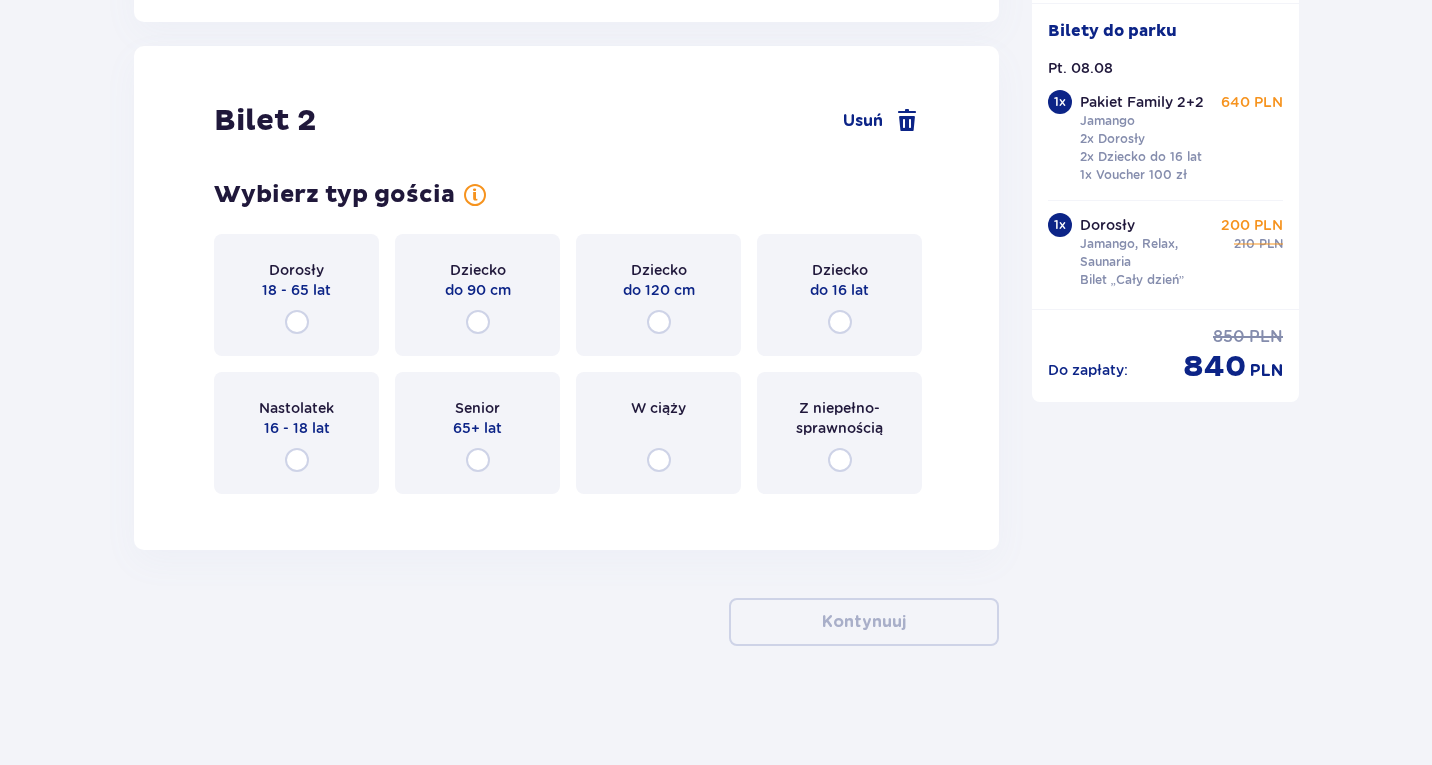 scroll, scrollTop: 3166, scrollLeft: 0, axis: vertical 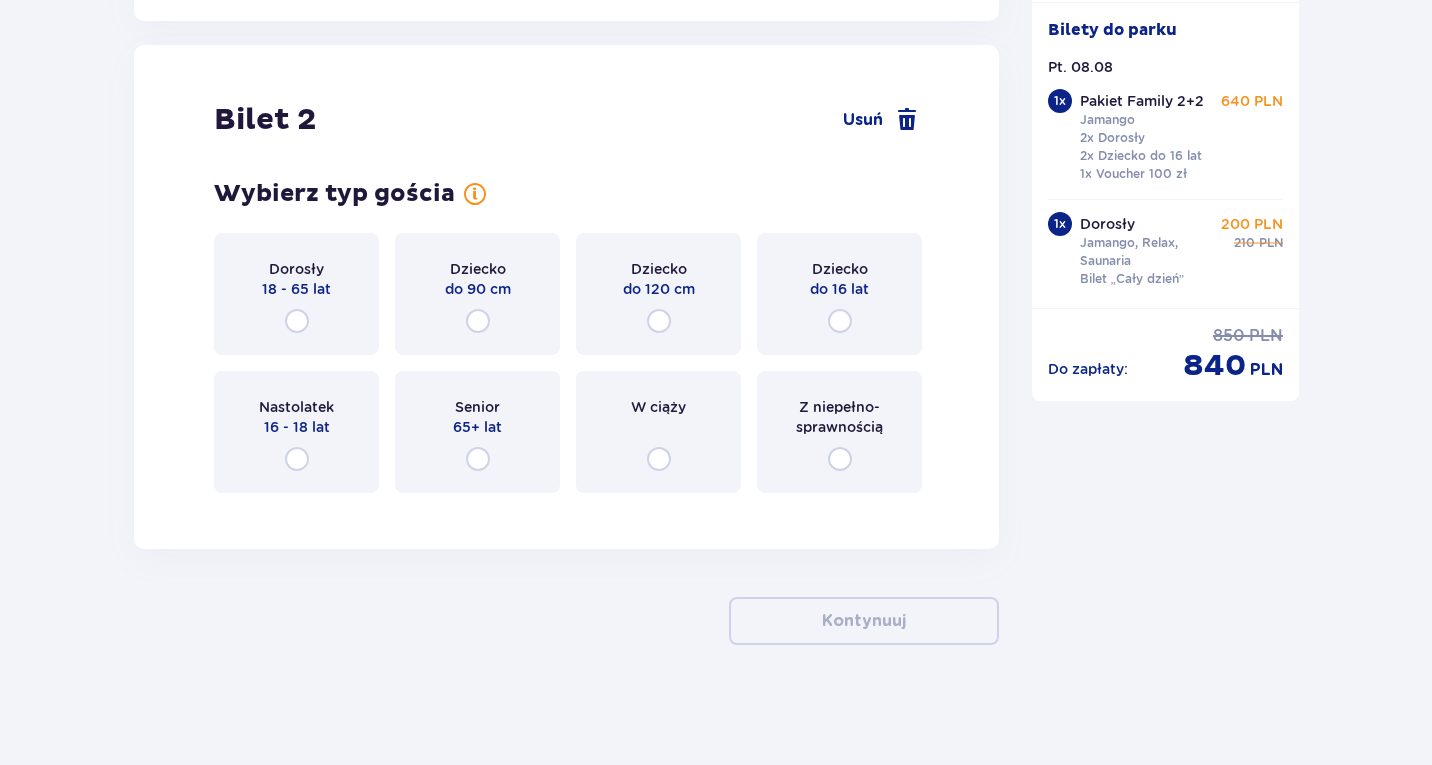 click on "Dorosły 18 - 65 lat" at bounding box center [296, 294] 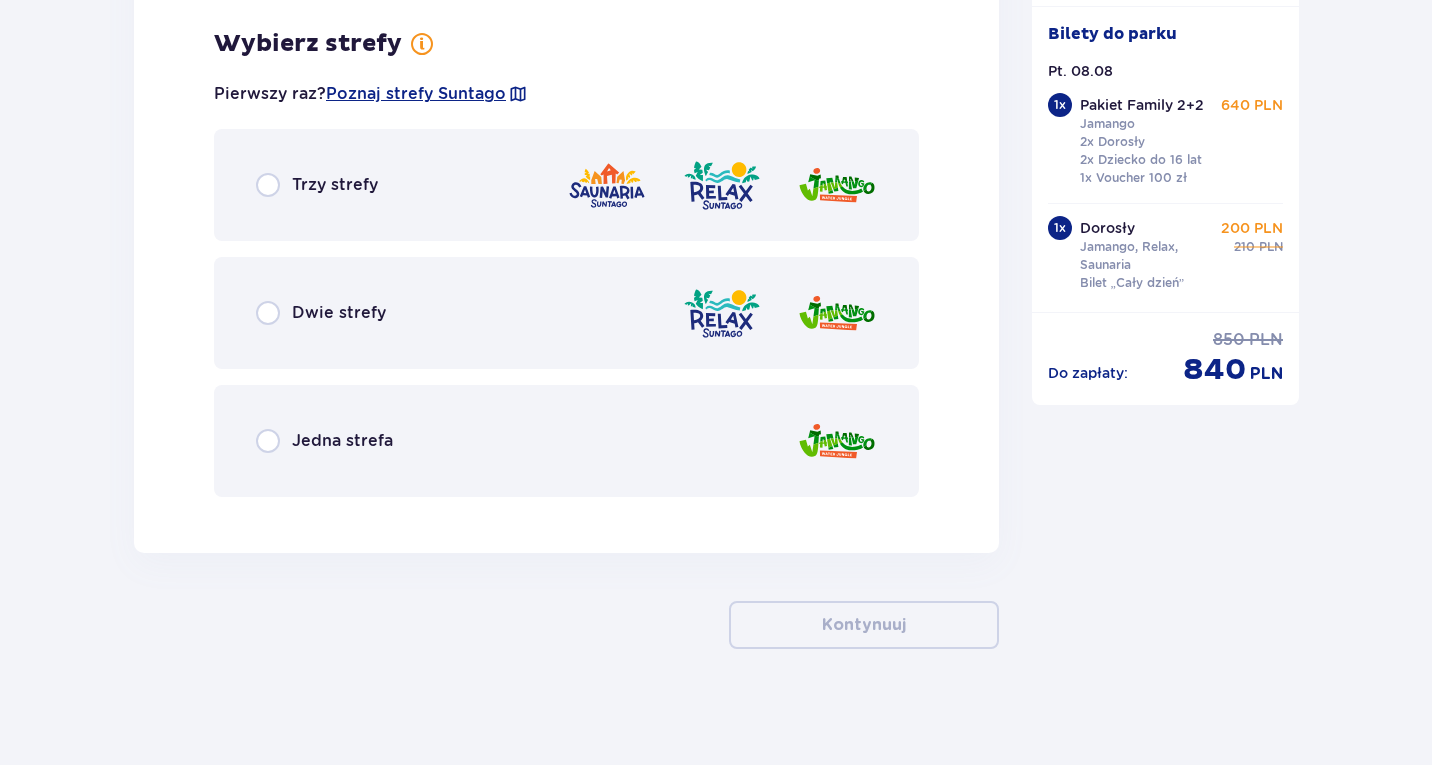 scroll, scrollTop: 3674, scrollLeft: 0, axis: vertical 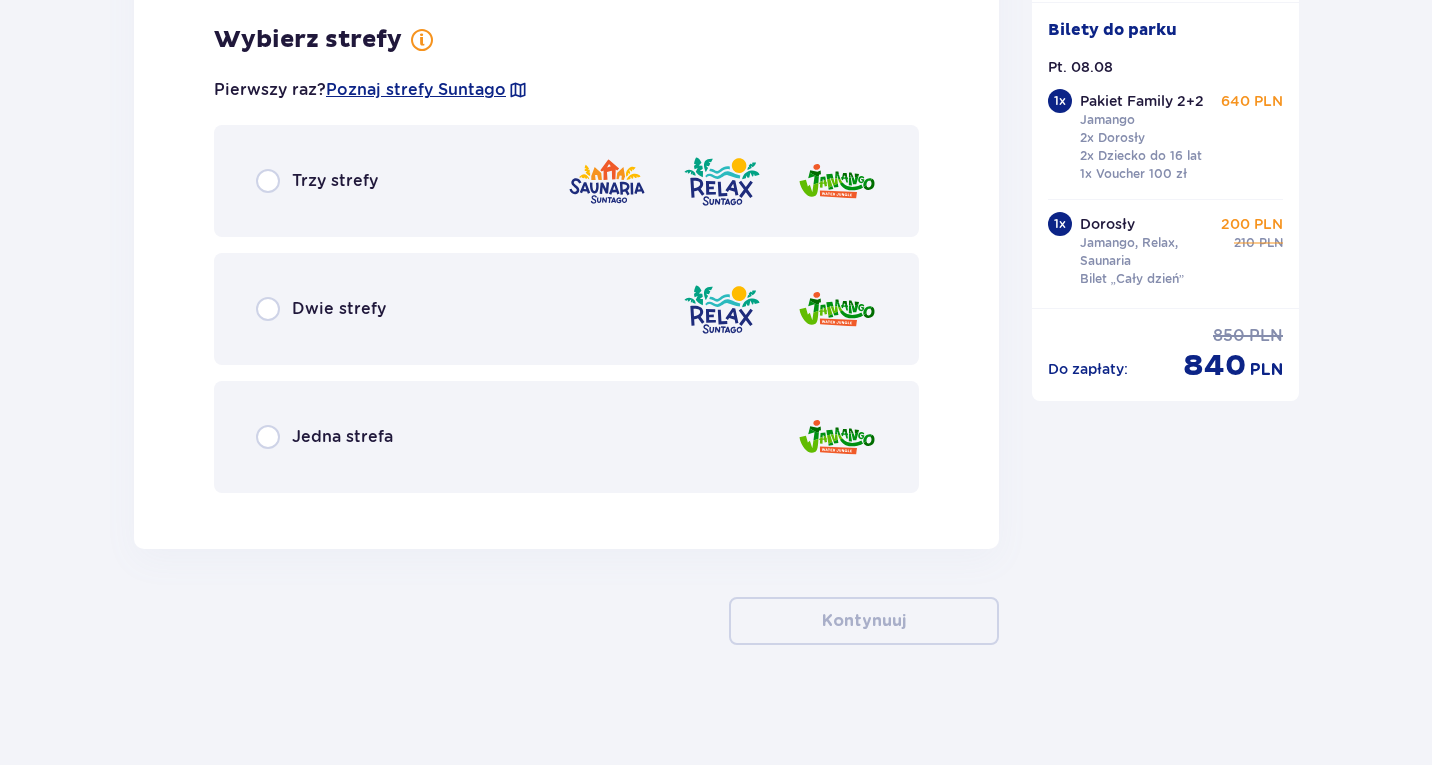click on "Trzy strefy" at bounding box center (335, 181) 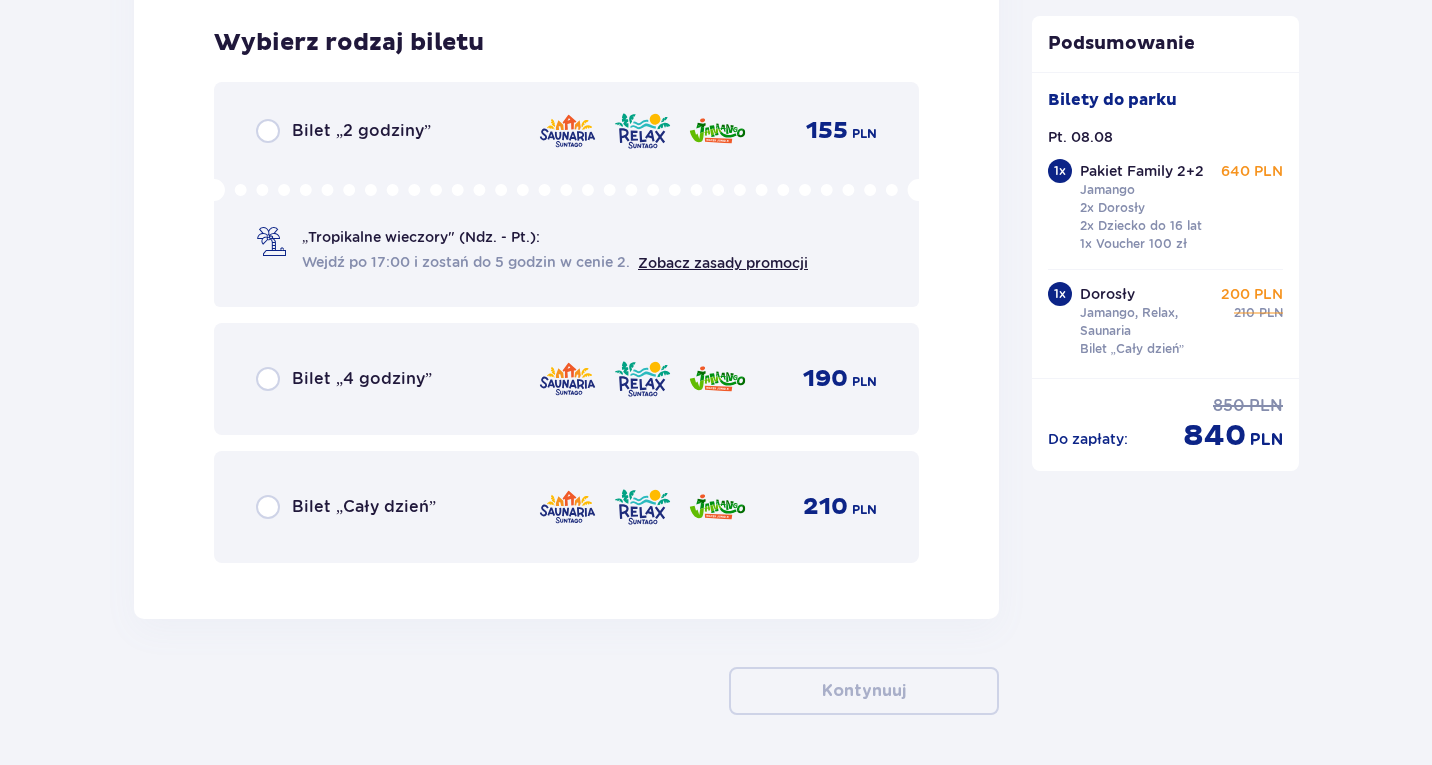 scroll, scrollTop: 4183, scrollLeft: 0, axis: vertical 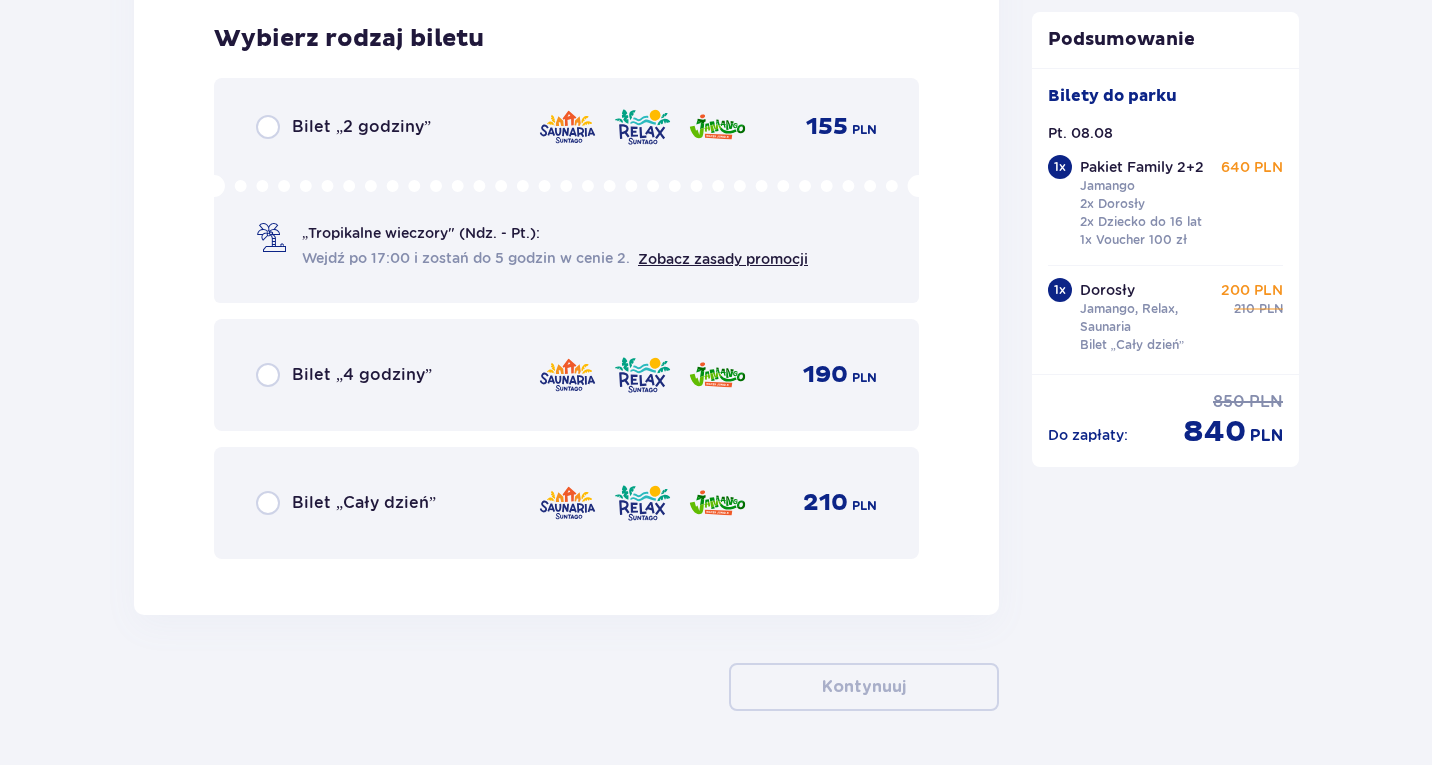 click on "Bilet „Cały dzień”" at bounding box center [364, 503] 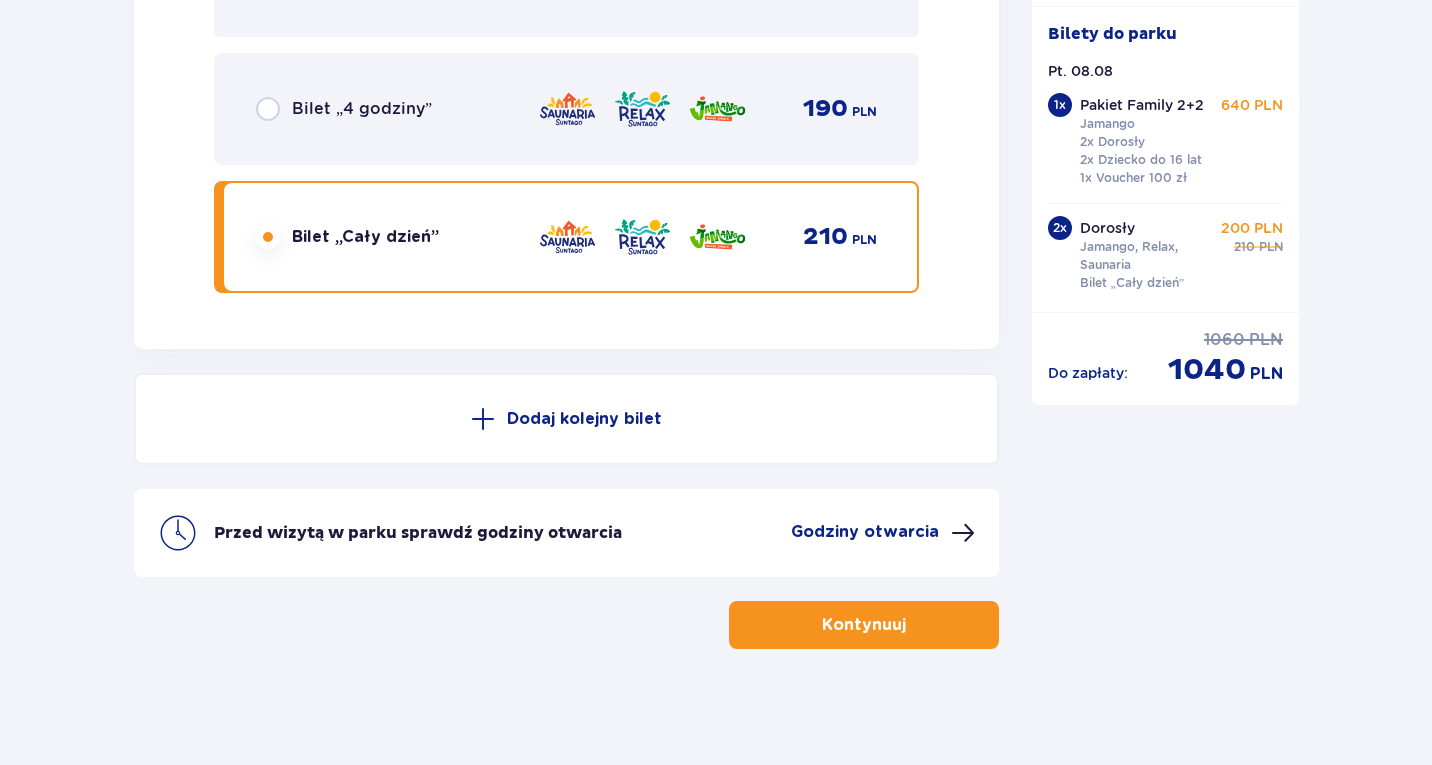 scroll, scrollTop: 4453, scrollLeft: 0, axis: vertical 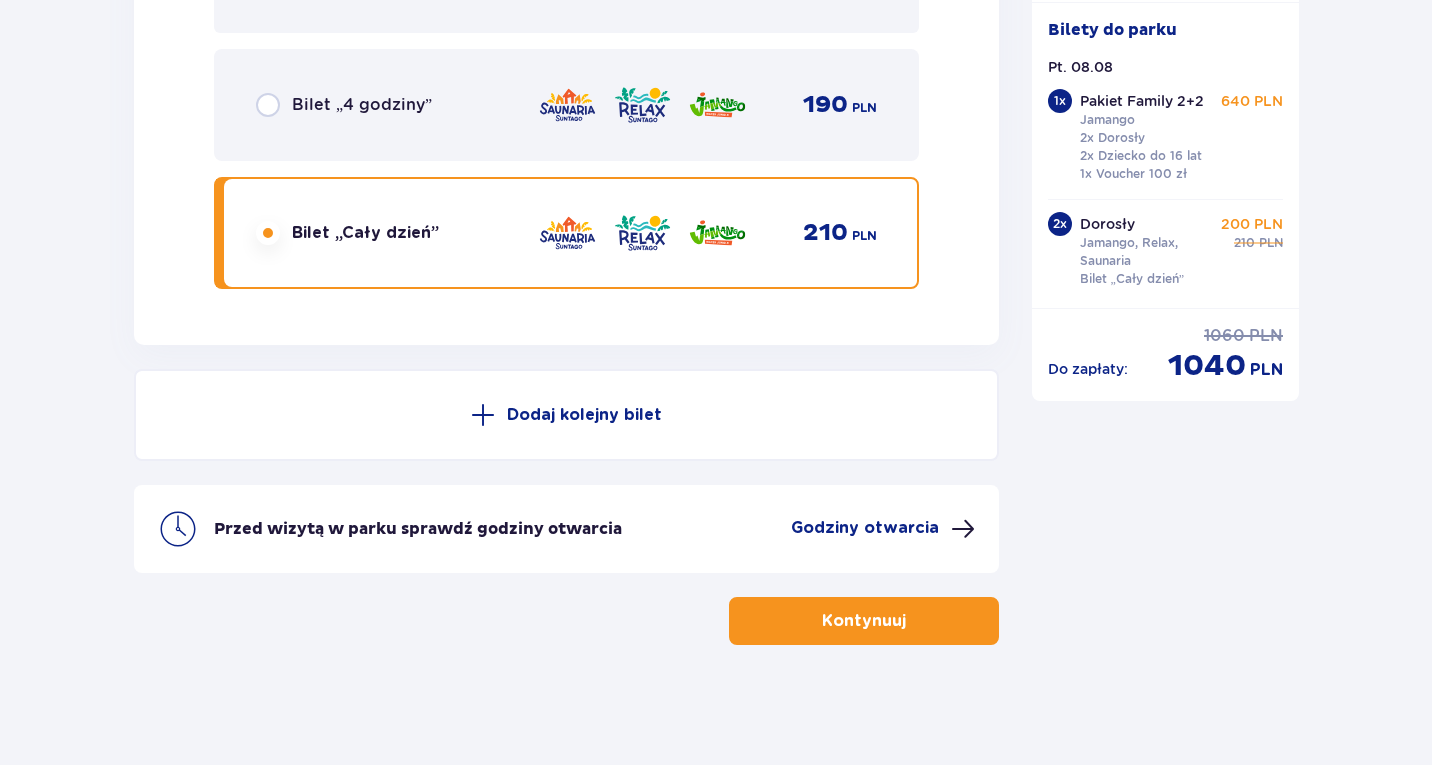 click on "Dodaj kolejny bilet" at bounding box center [566, 415] 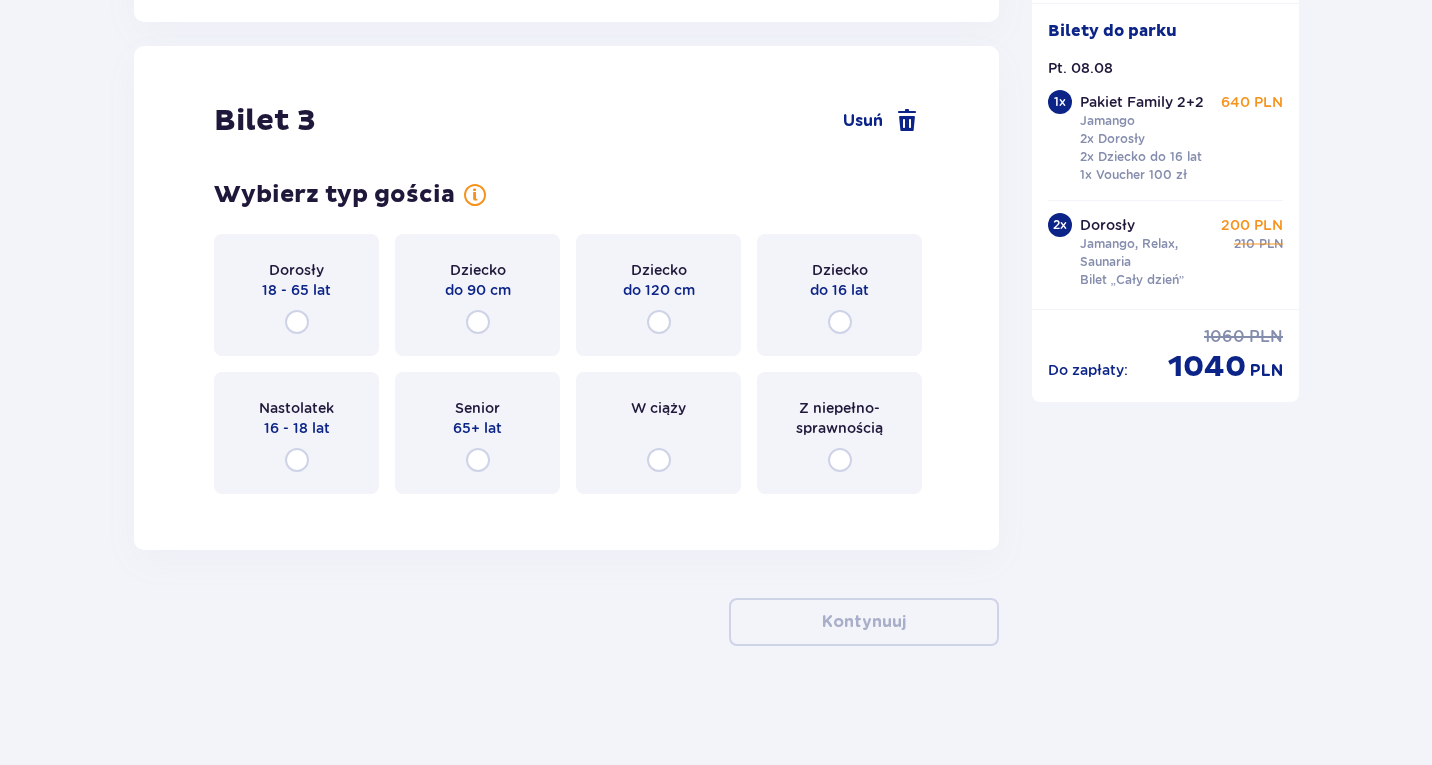 scroll, scrollTop: 4777, scrollLeft: 0, axis: vertical 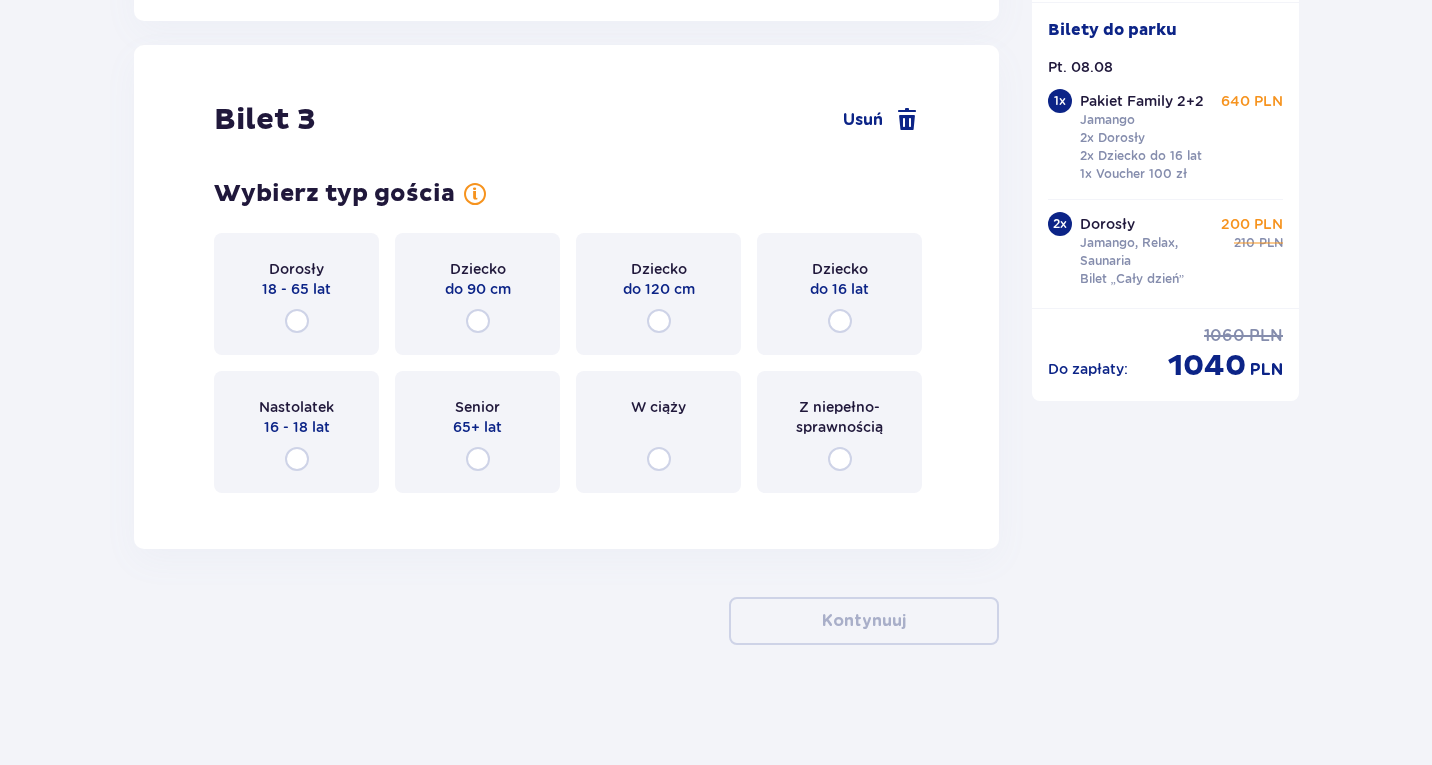 click on "18 - 65 lat" at bounding box center [296, 289] 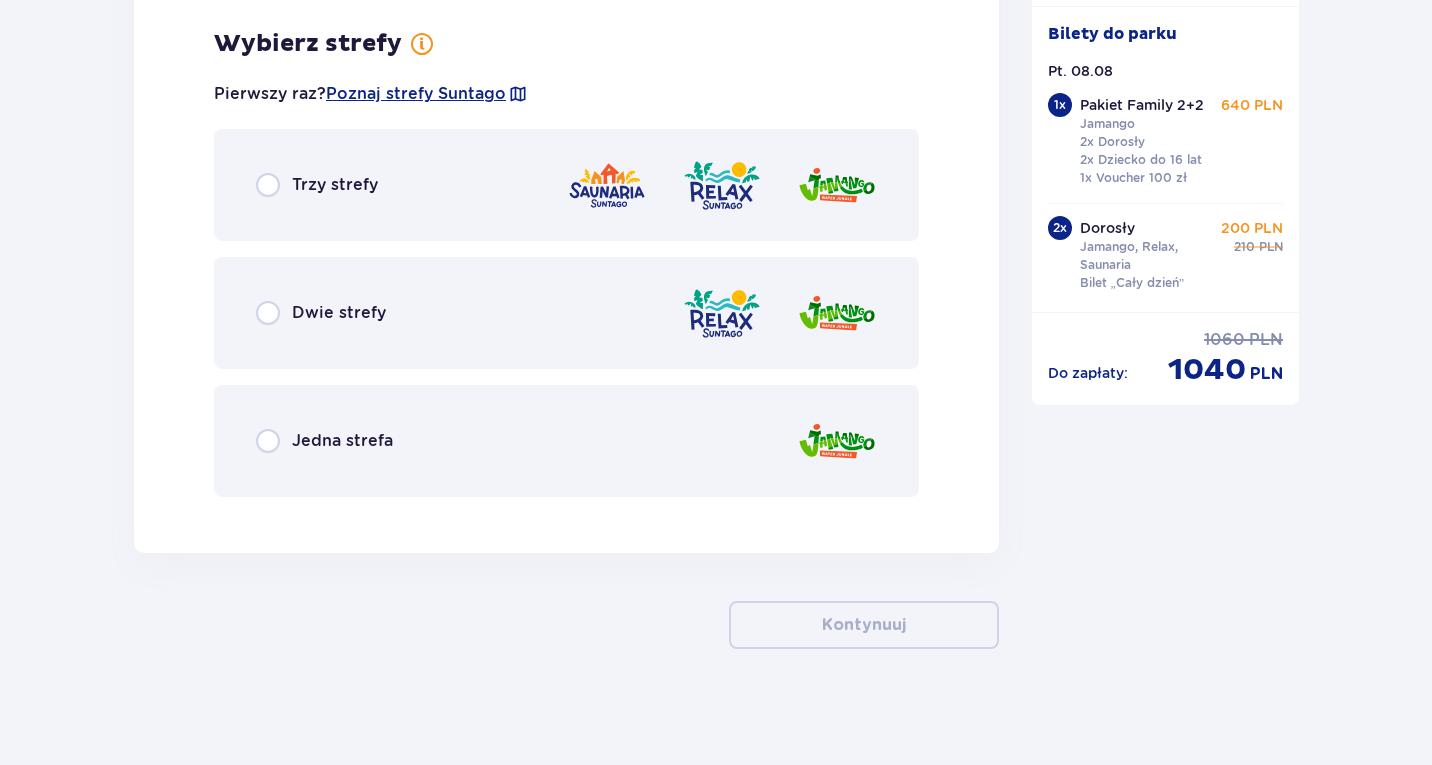 scroll, scrollTop: 5285, scrollLeft: 0, axis: vertical 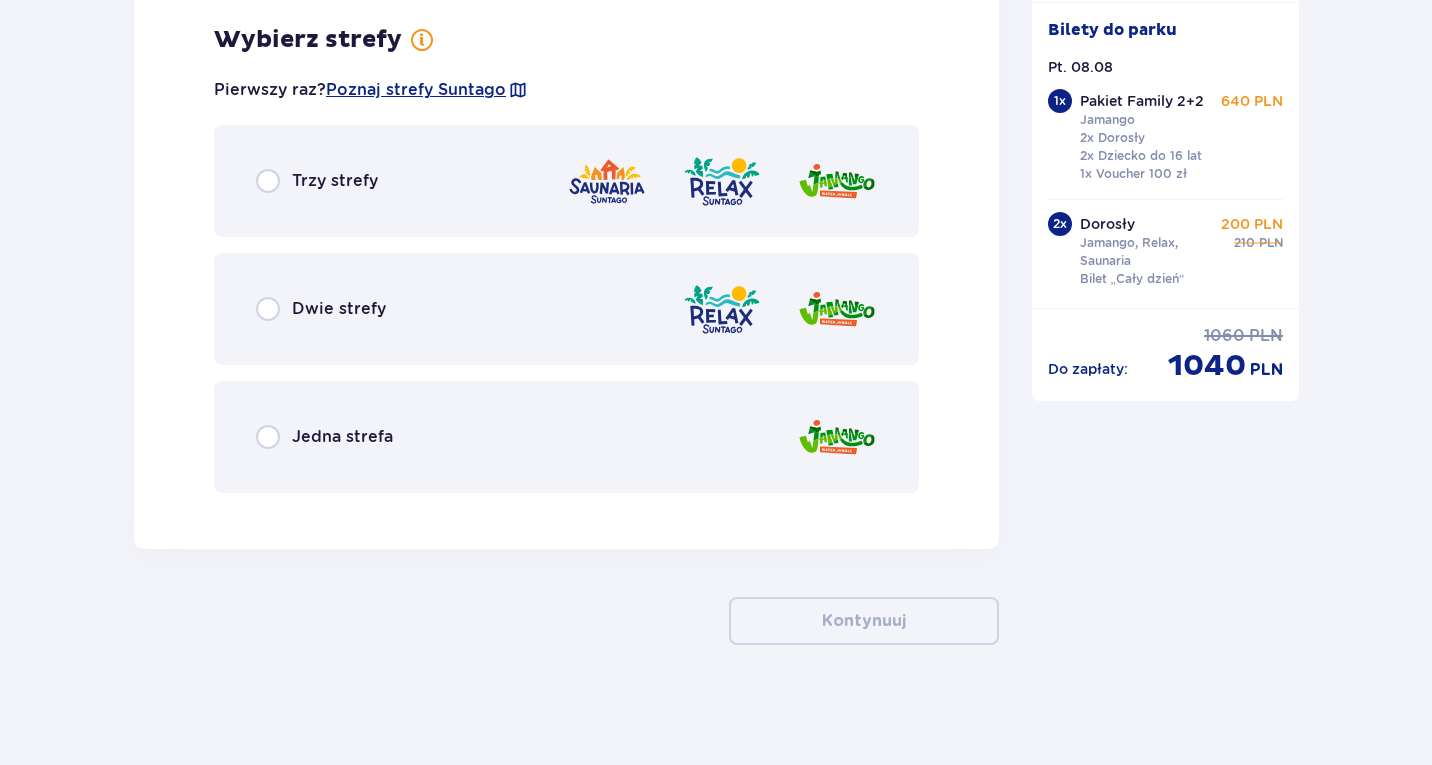 click on "Trzy strefy" at bounding box center [335, 181] 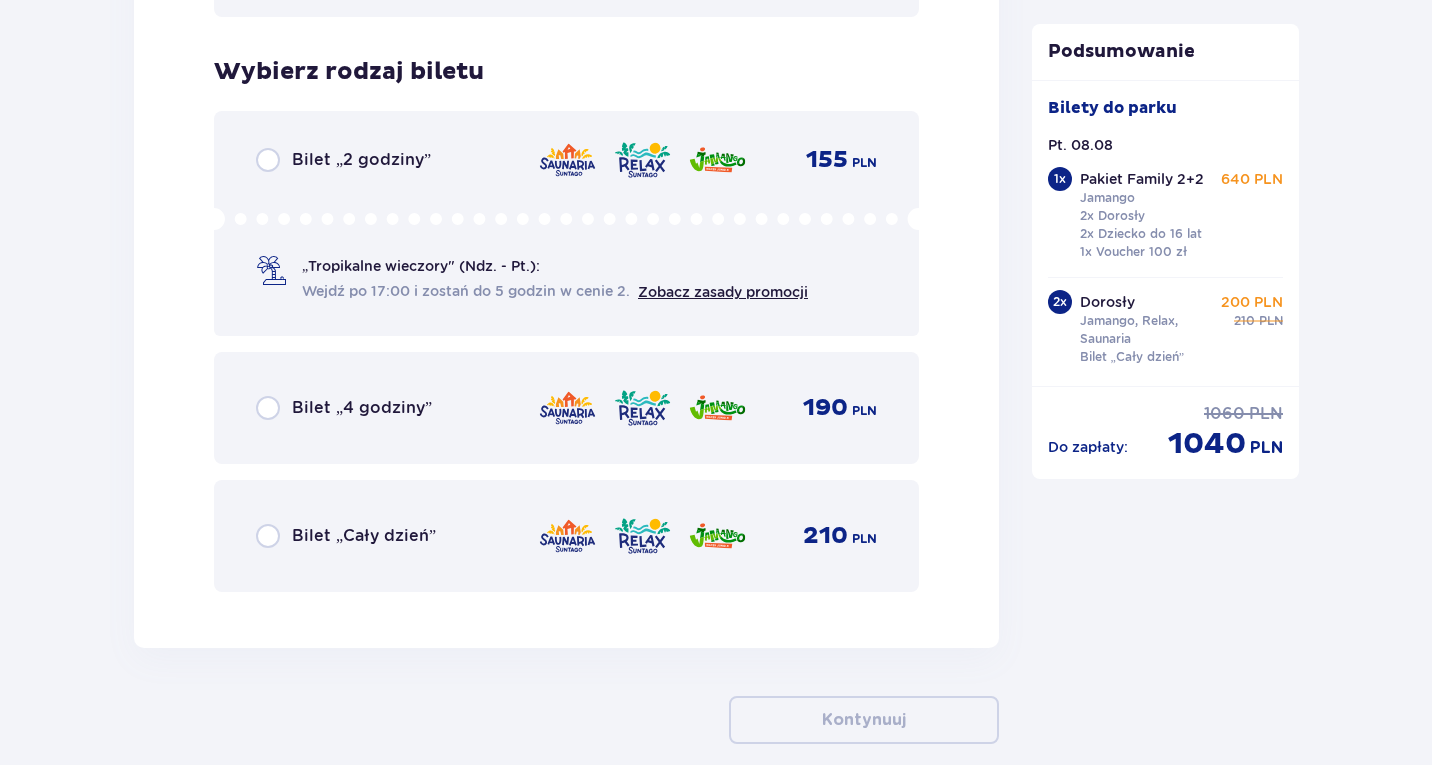 scroll, scrollTop: 5794, scrollLeft: 0, axis: vertical 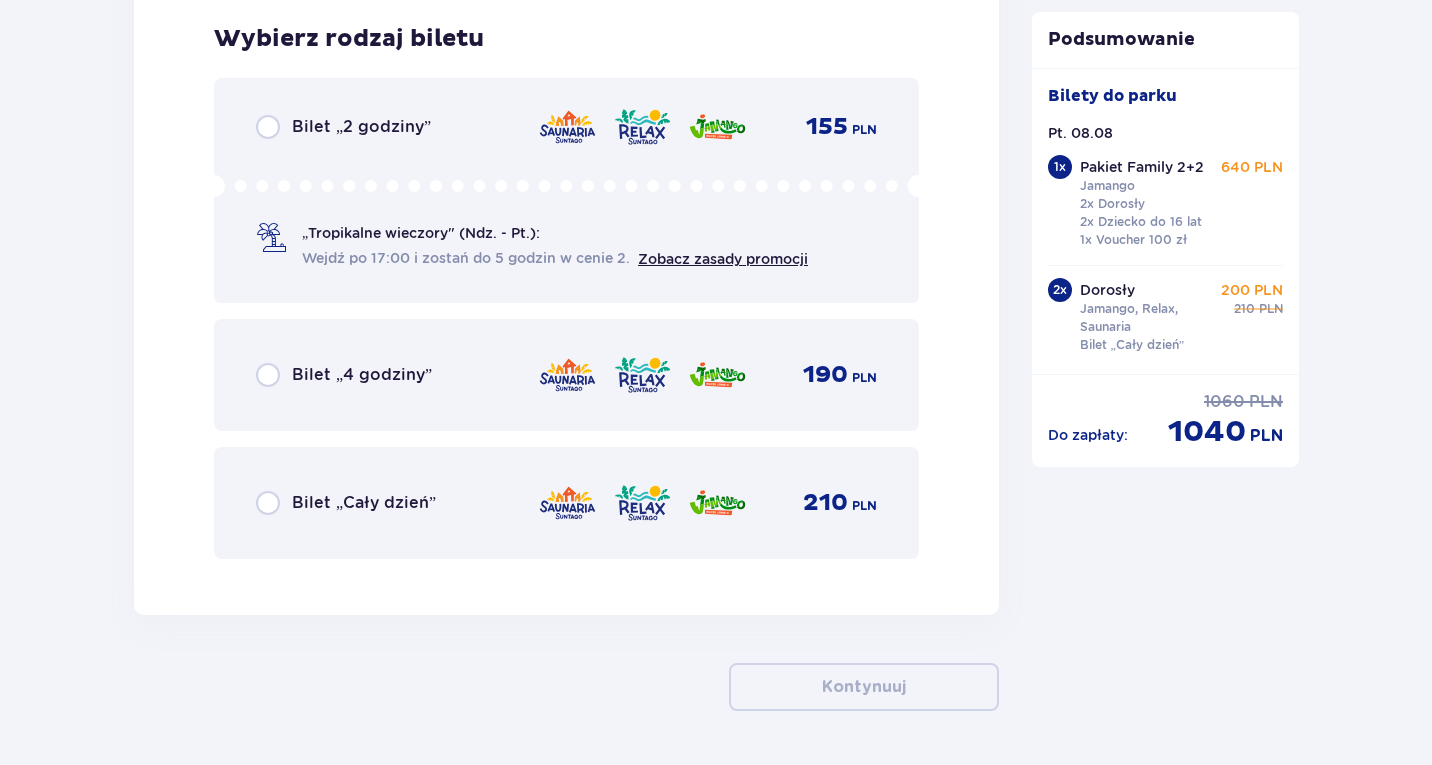 click on "Bilet „Cały dzień” 210 PLN" at bounding box center [566, 503] 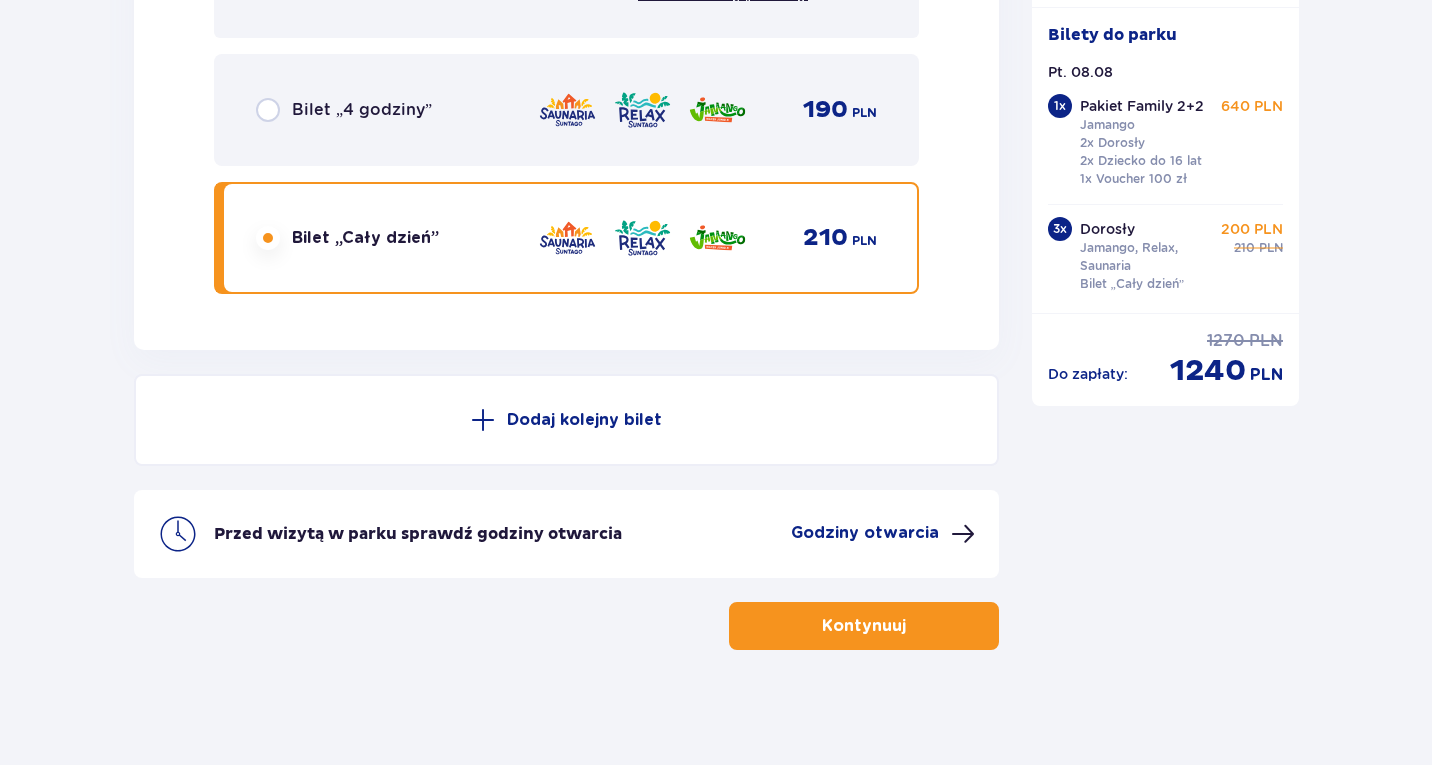 scroll, scrollTop: 6064, scrollLeft: 0, axis: vertical 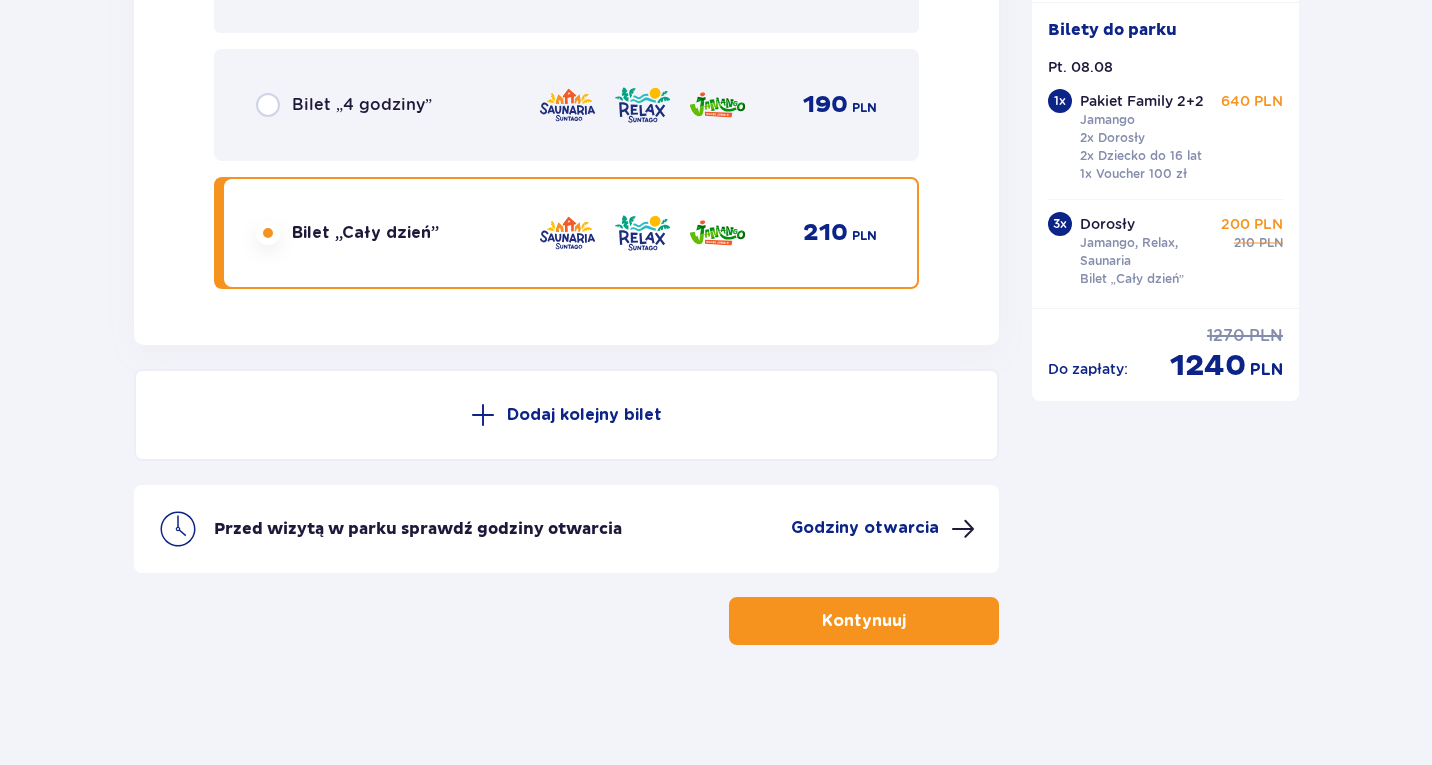 click on "Kontynuuj" at bounding box center (864, 621) 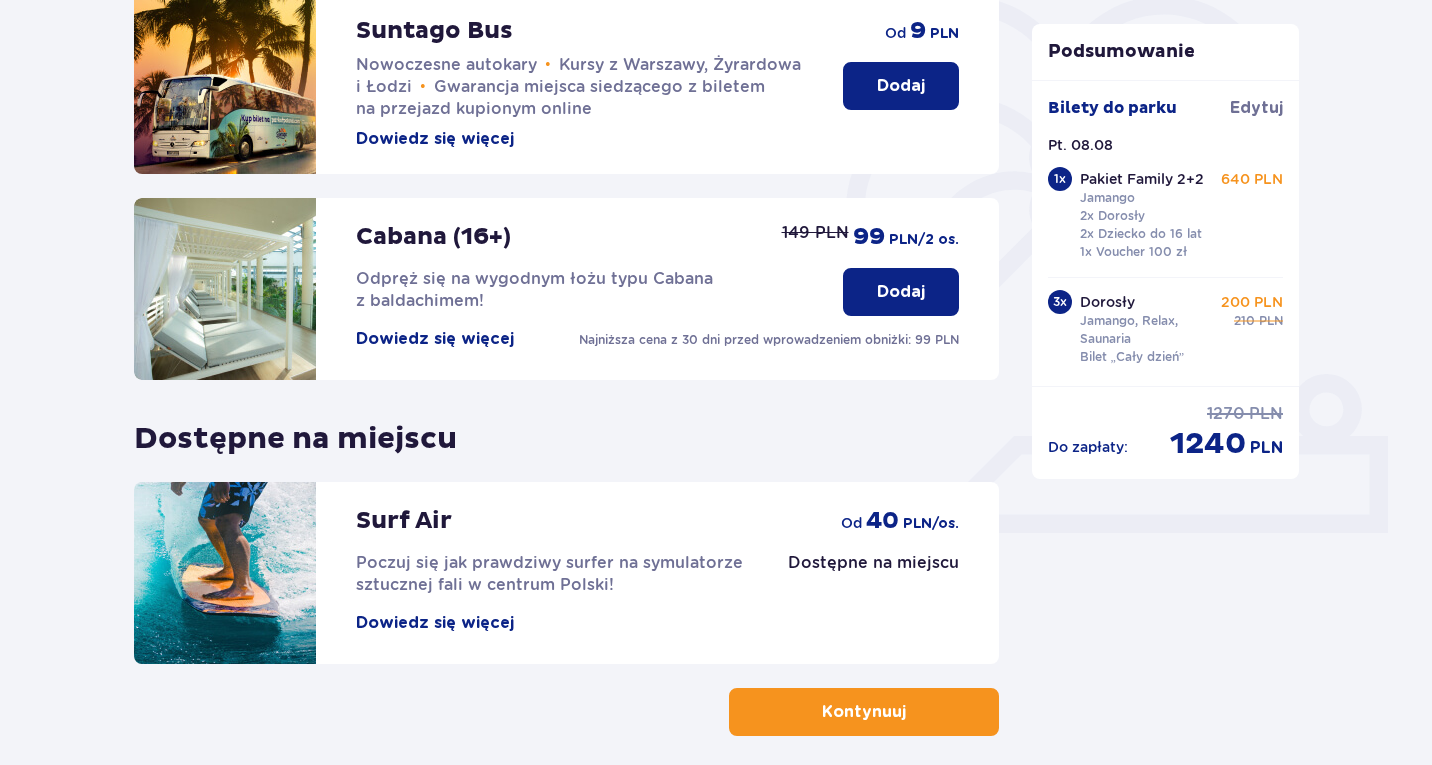 scroll, scrollTop: 591, scrollLeft: 0, axis: vertical 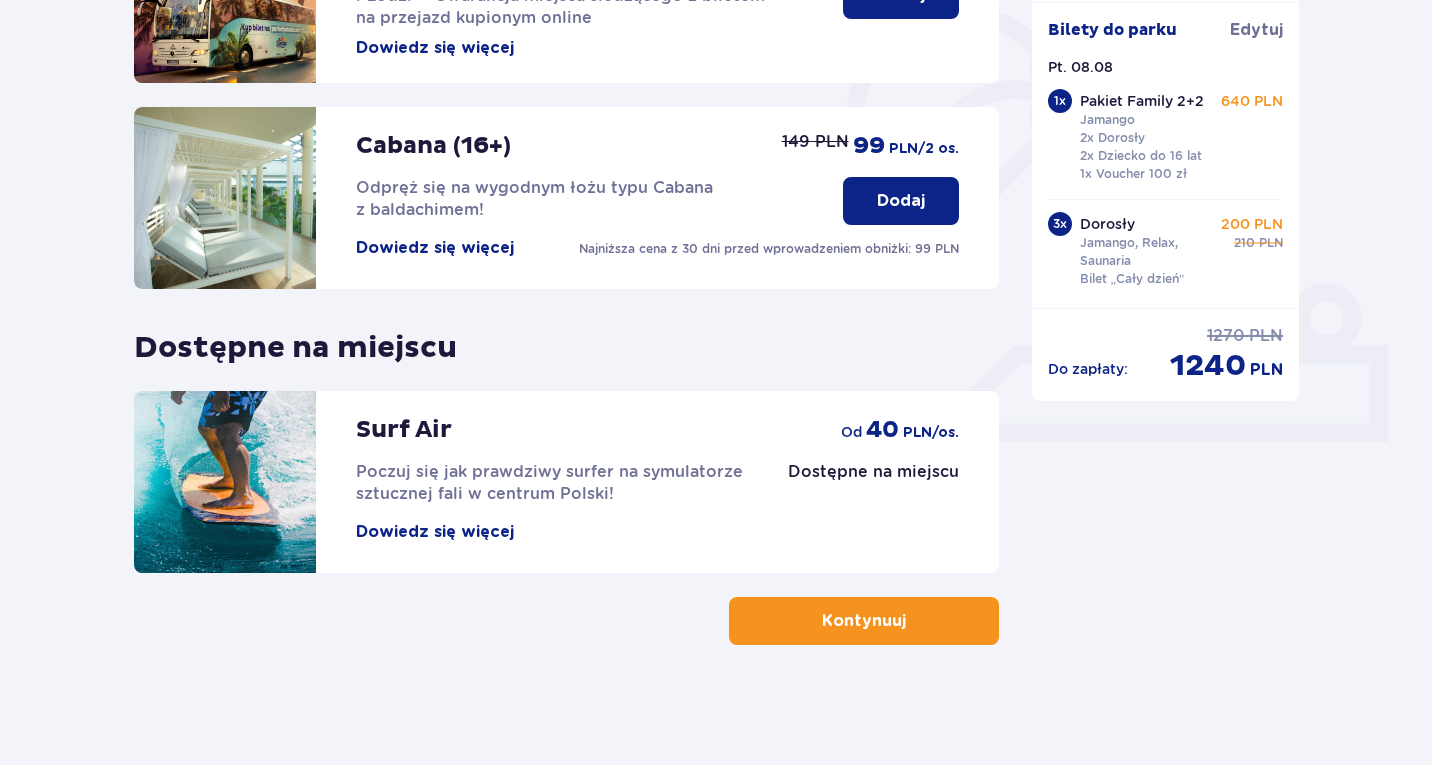 click on "Kontynuuj" at bounding box center [864, 621] 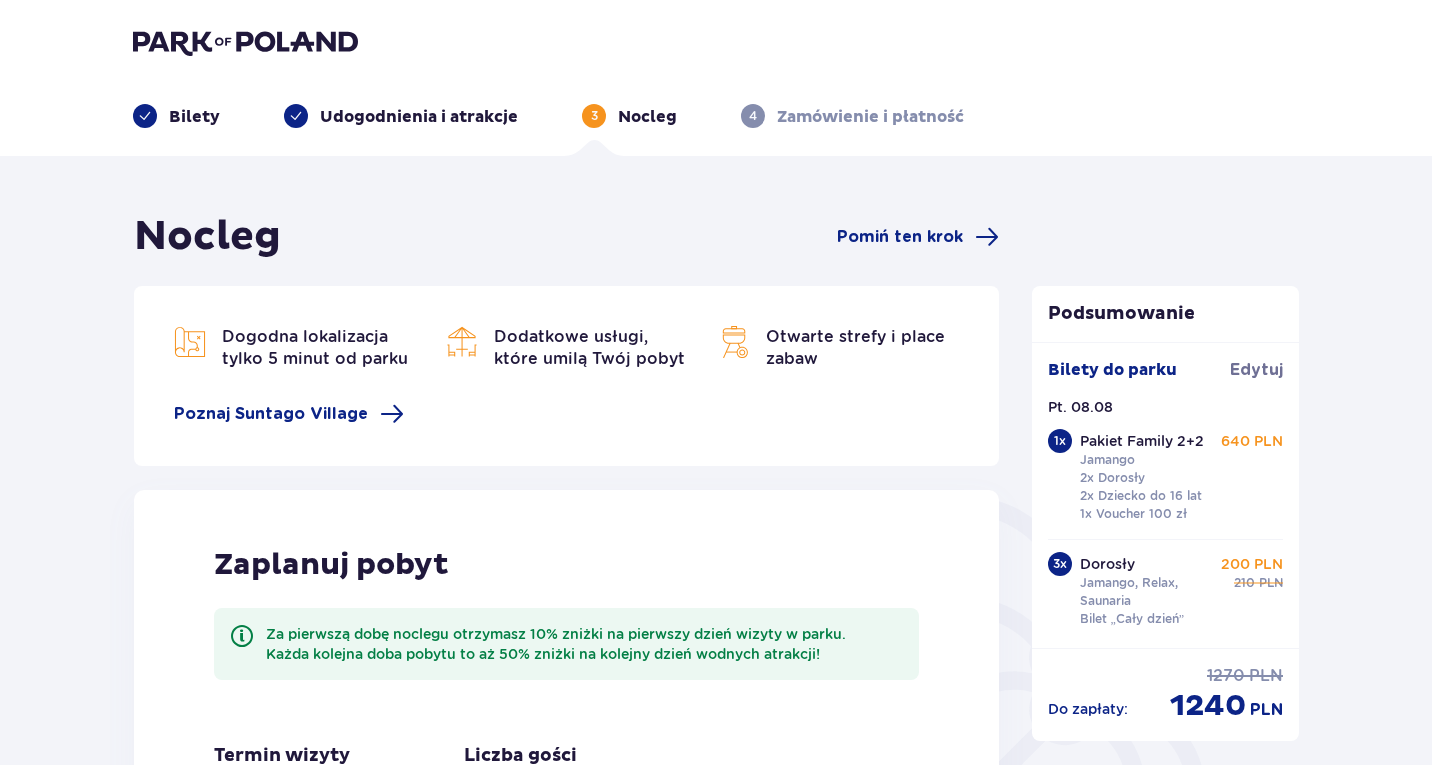 scroll, scrollTop: 437, scrollLeft: 0, axis: vertical 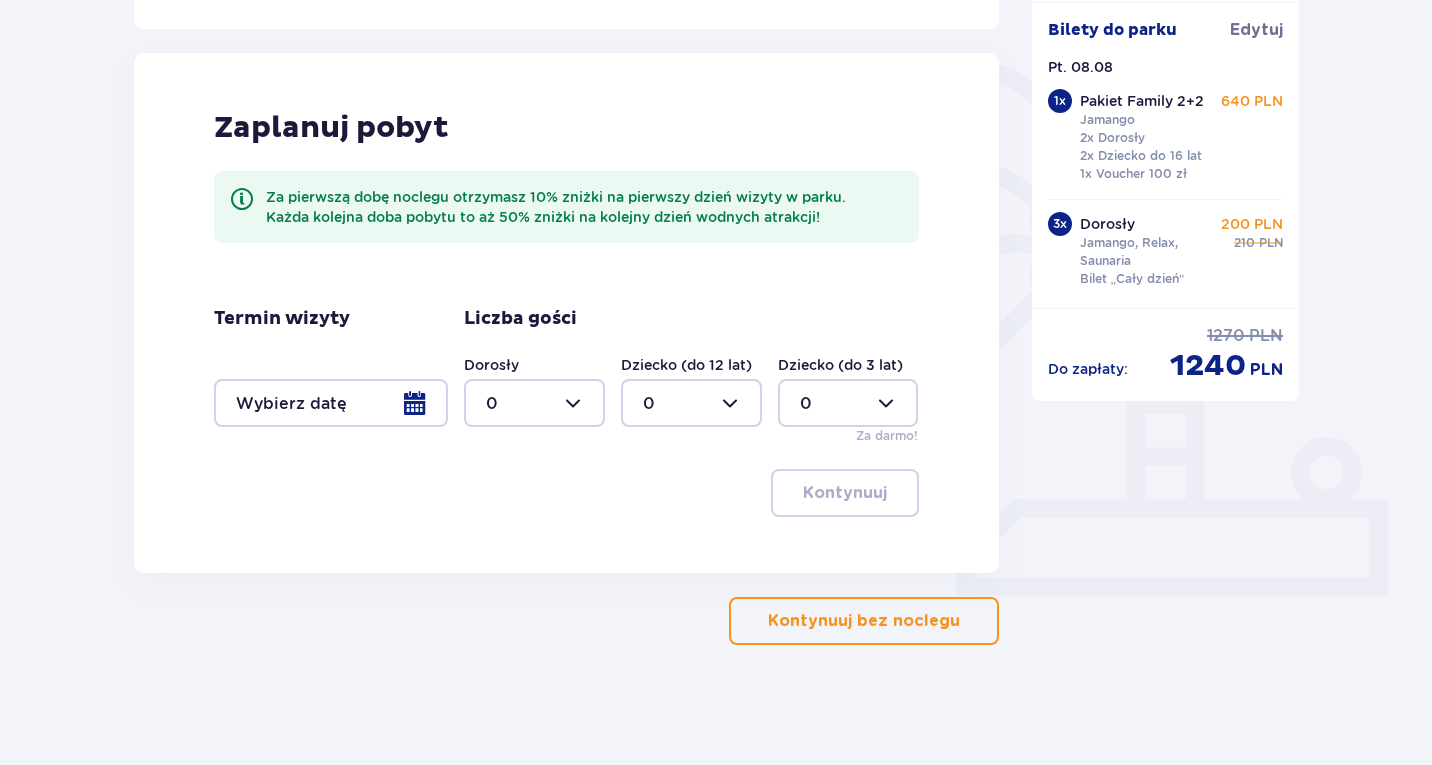 click on "Kontynuuj bez noclegu" at bounding box center [864, 621] 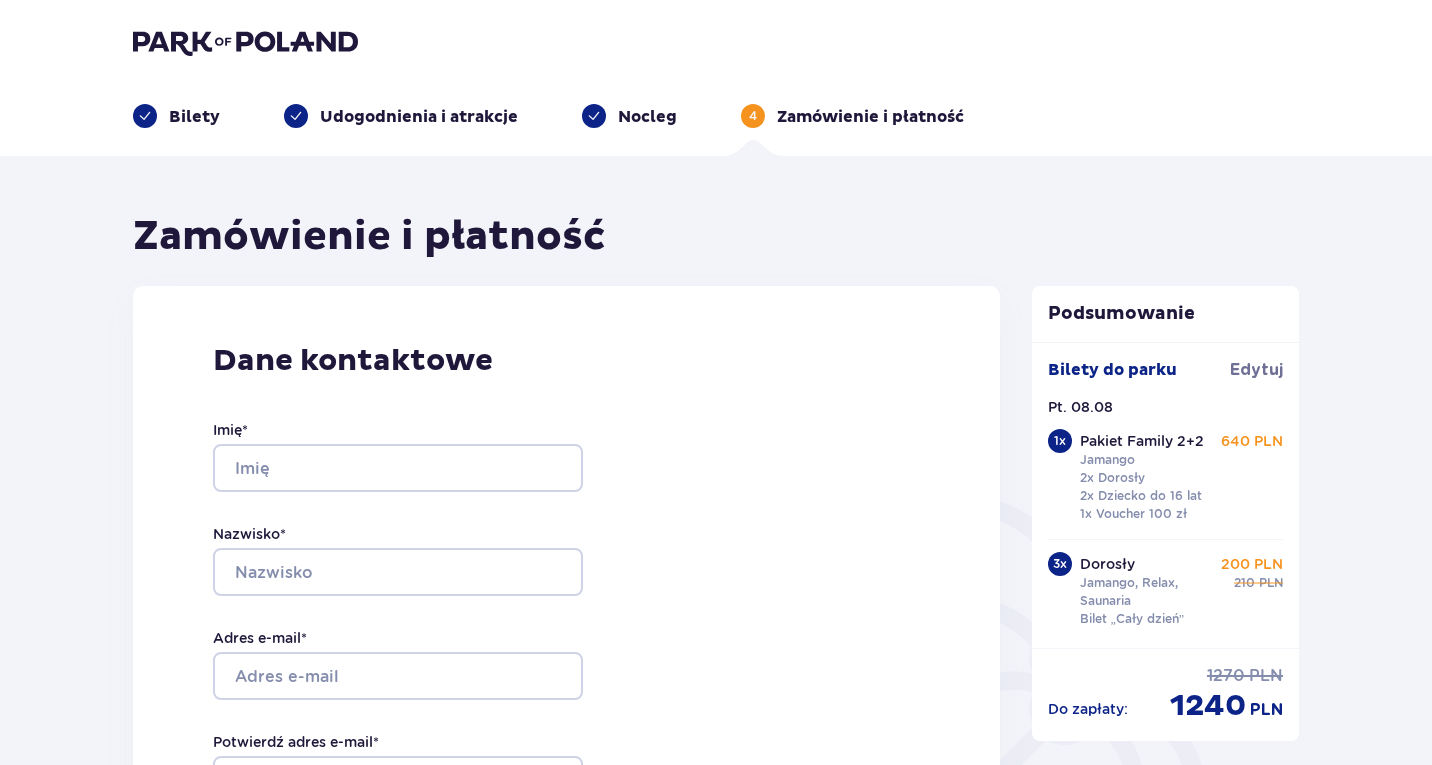 scroll, scrollTop: 0, scrollLeft: 0, axis: both 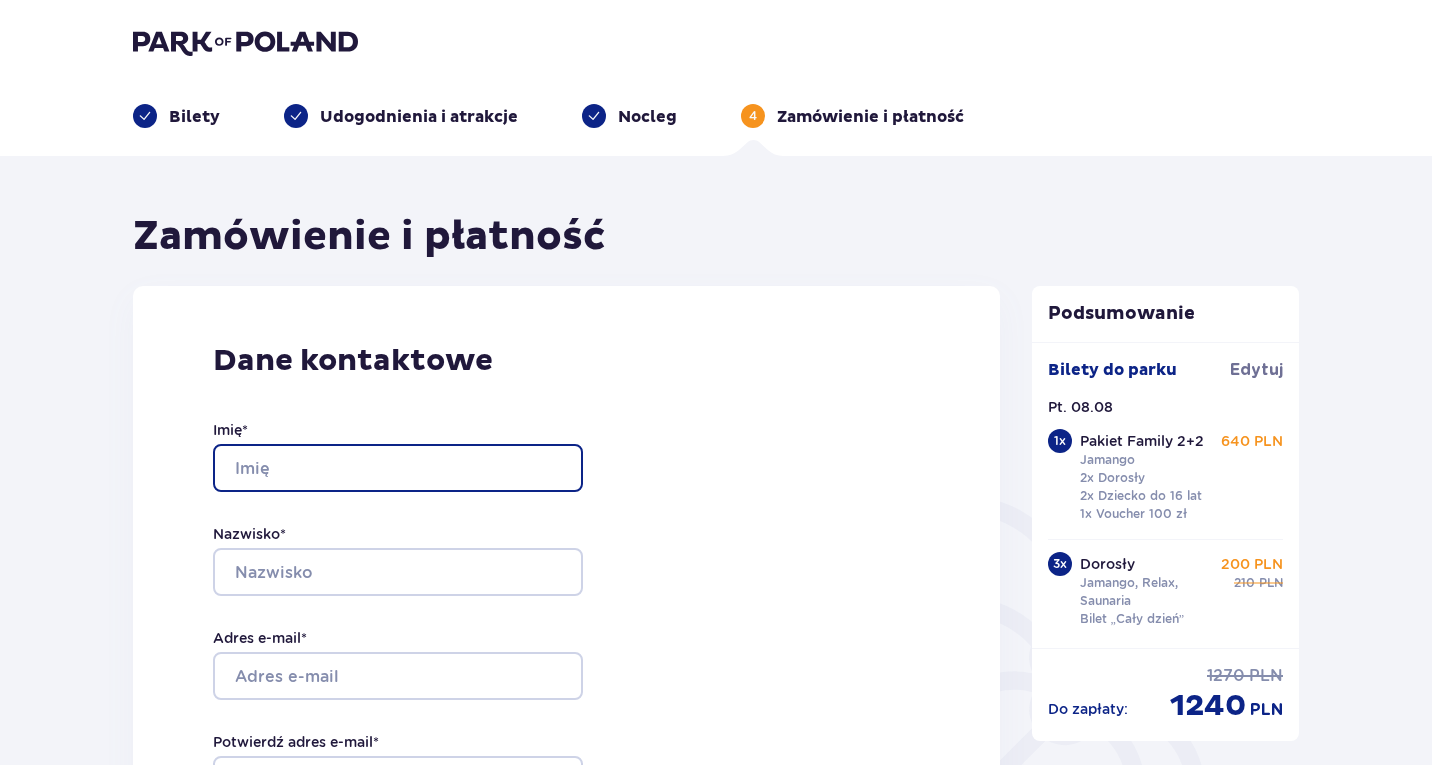 click on "Imię *" at bounding box center [398, 468] 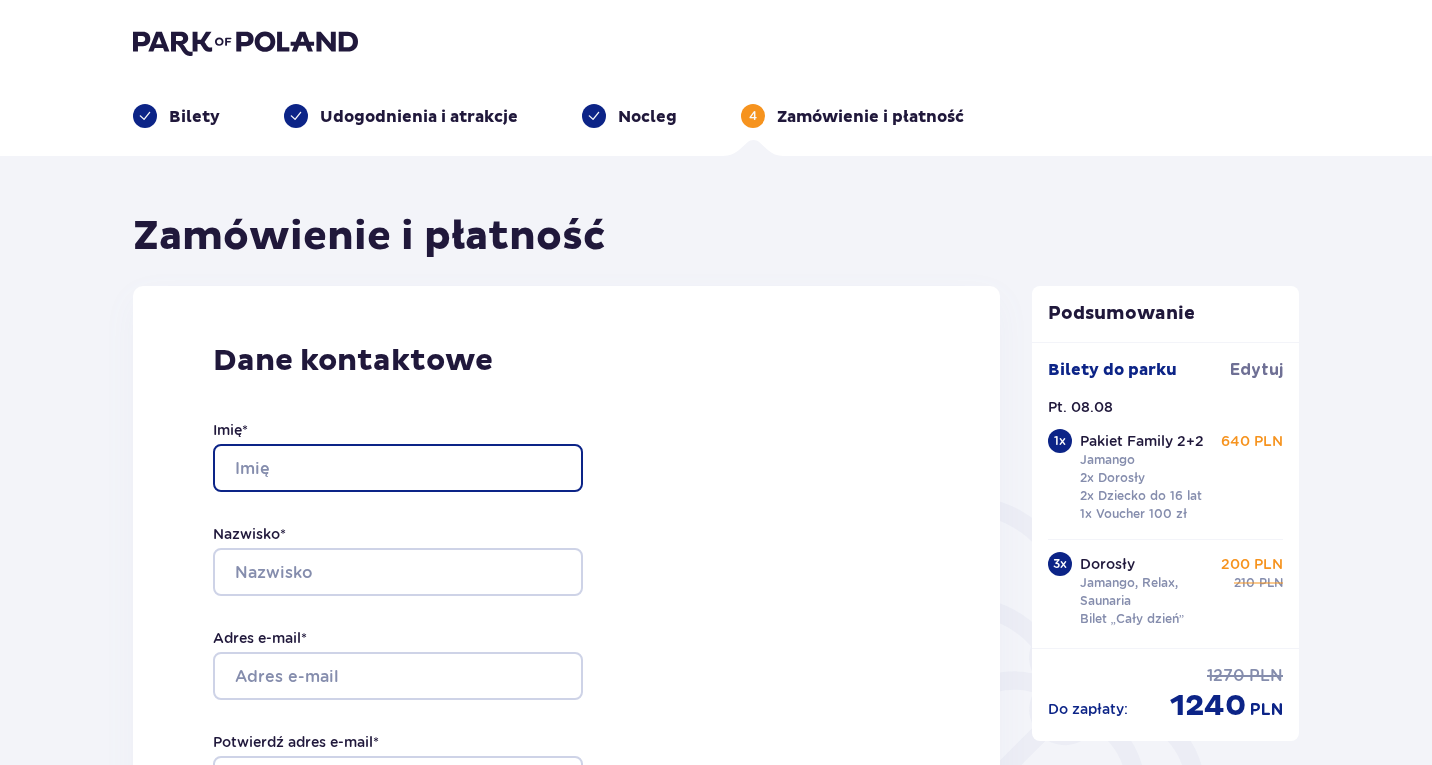 type on "Agata" 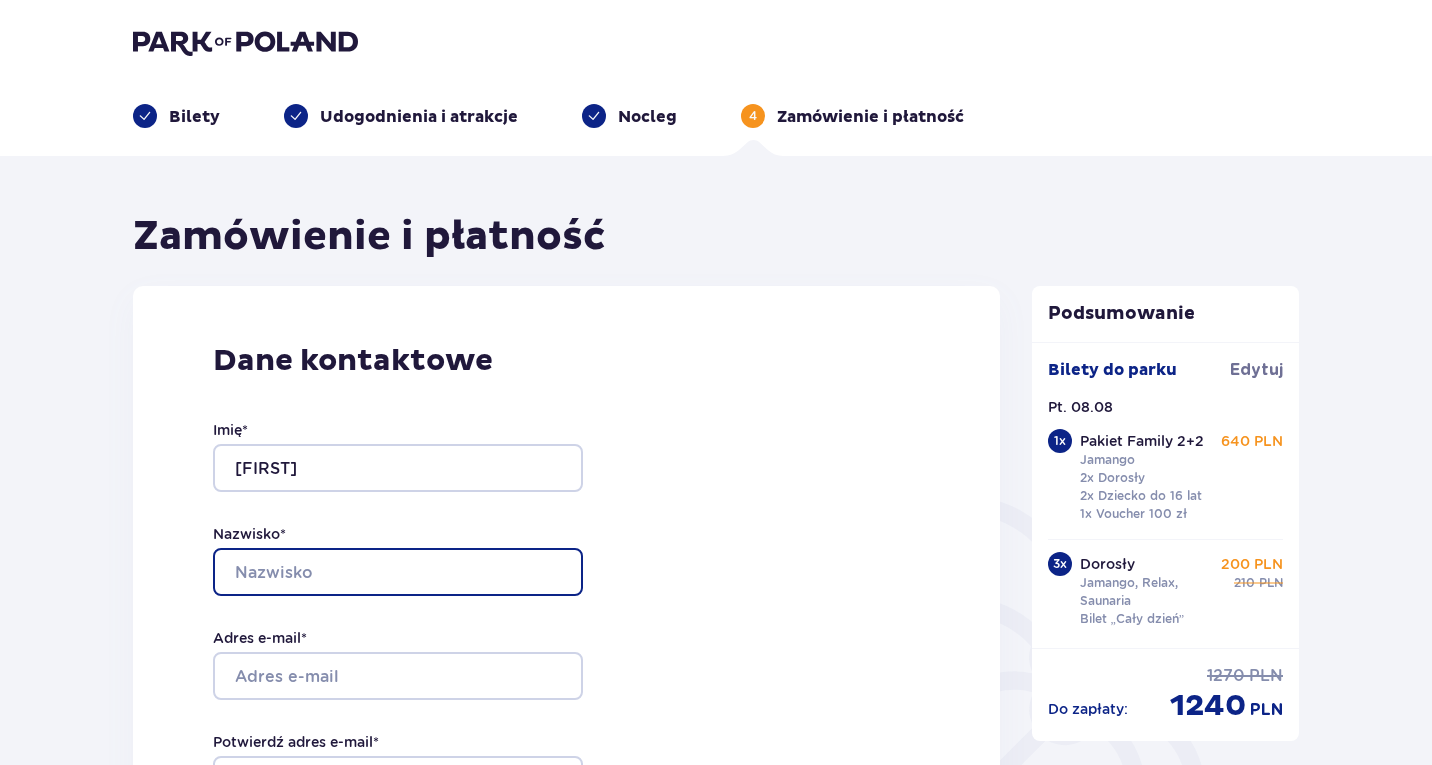 type on "Ługowska" 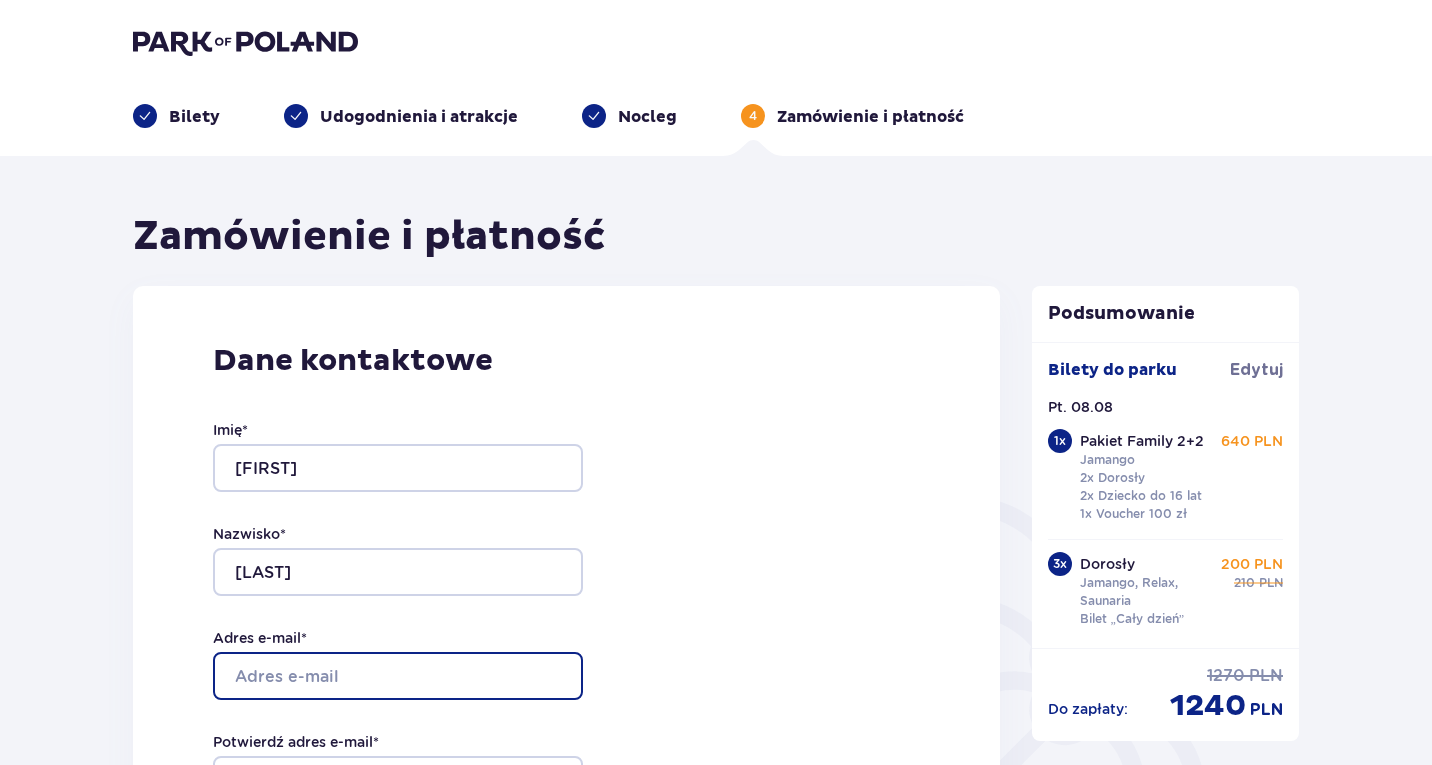 type on "[USERNAME]@[EXAMPLE.COM]" 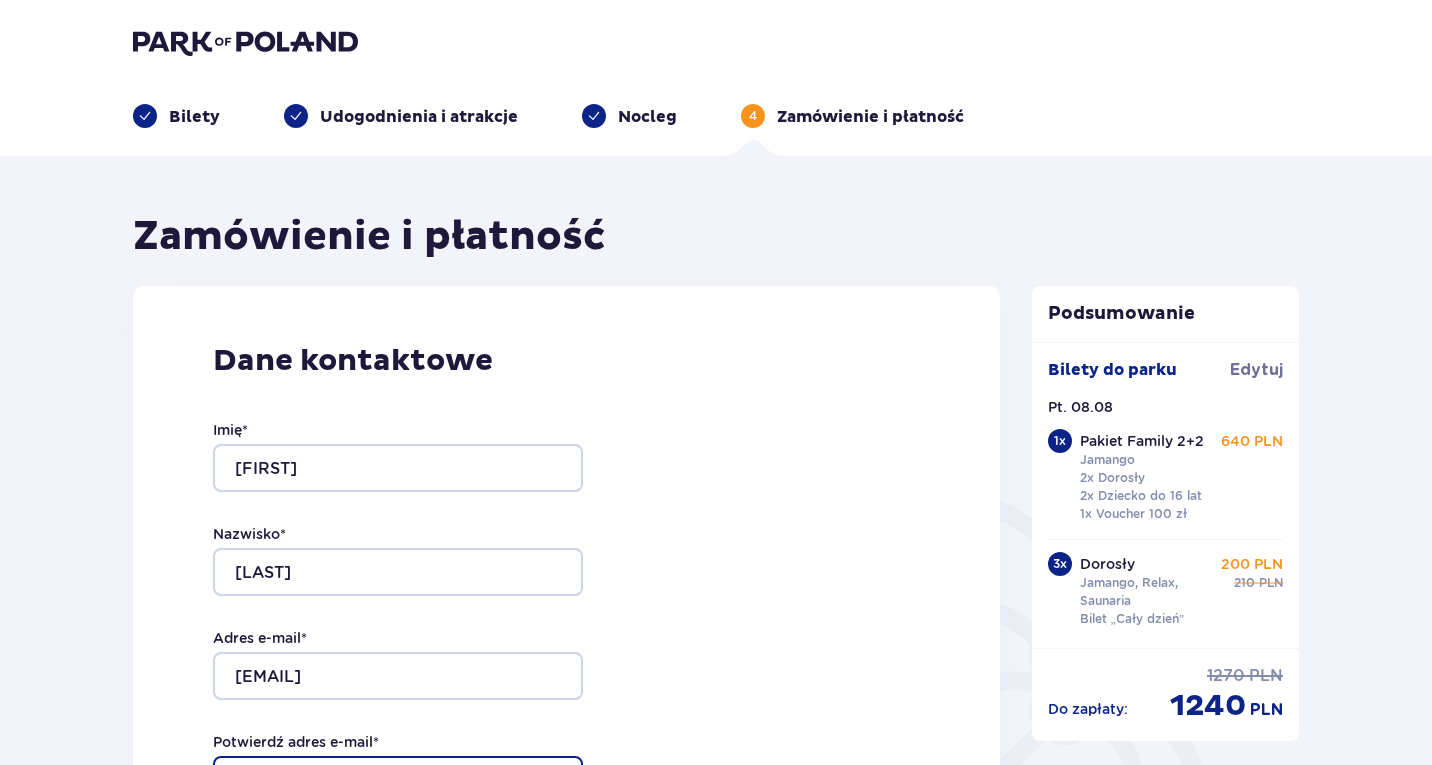 type on "[USERNAME]@[EXAMPLE.COM]" 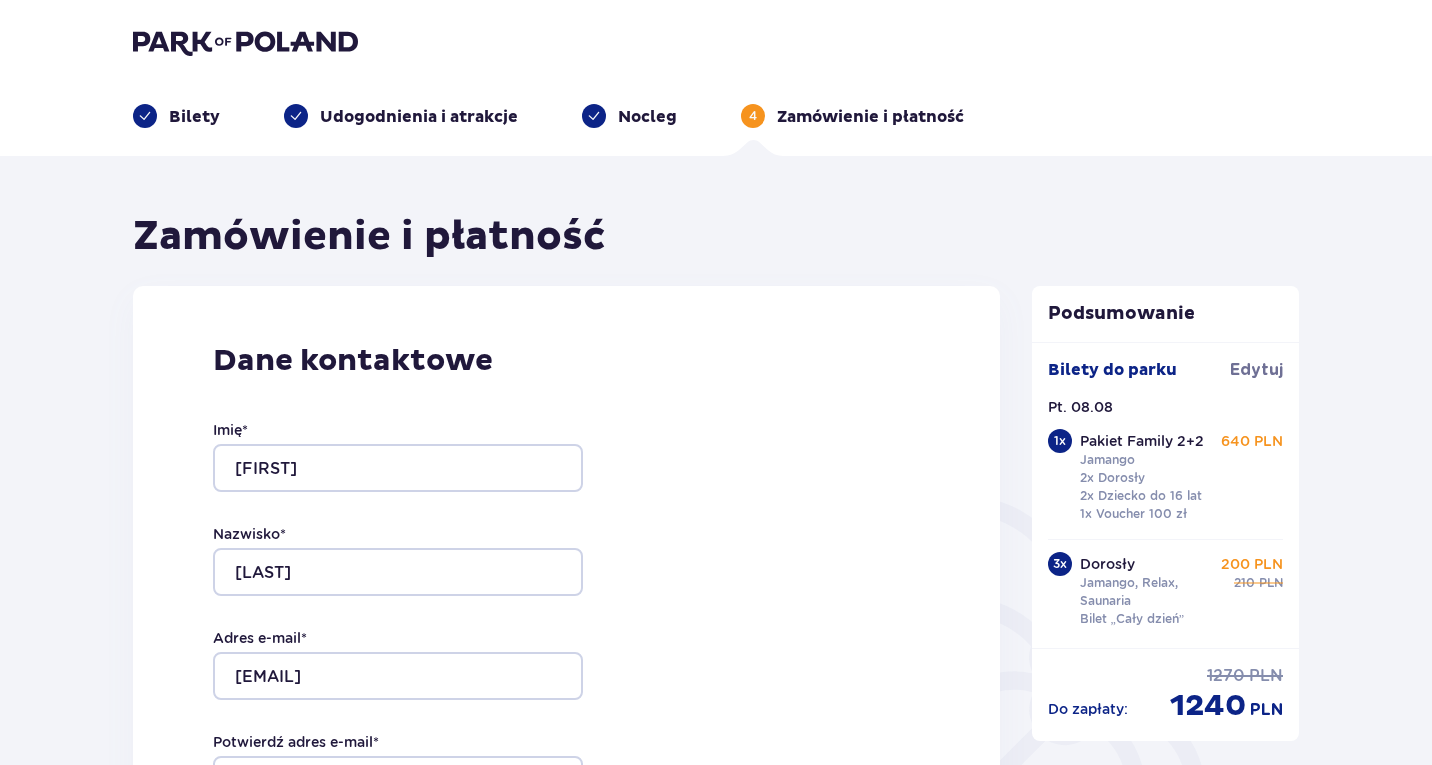 type on "517521621" 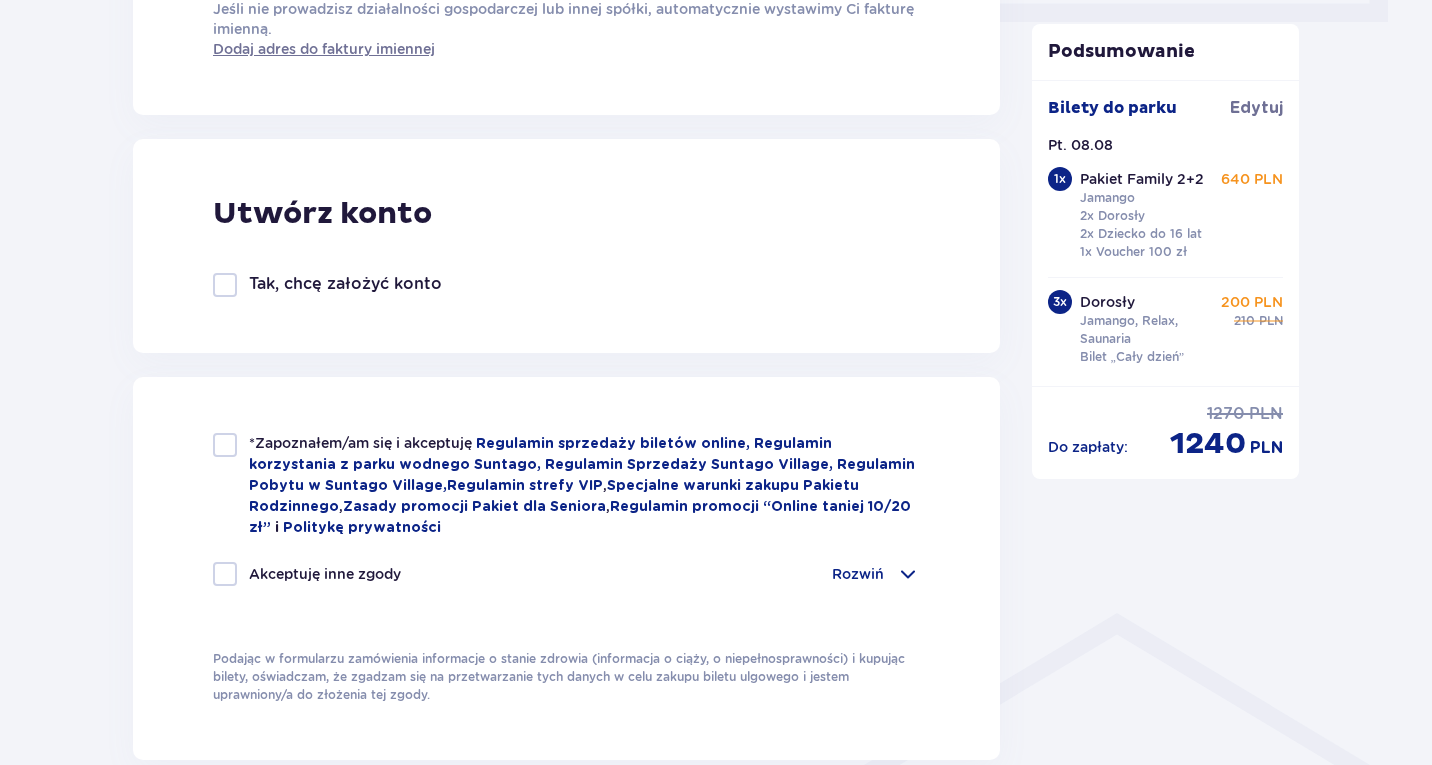 scroll, scrollTop: 1000, scrollLeft: 0, axis: vertical 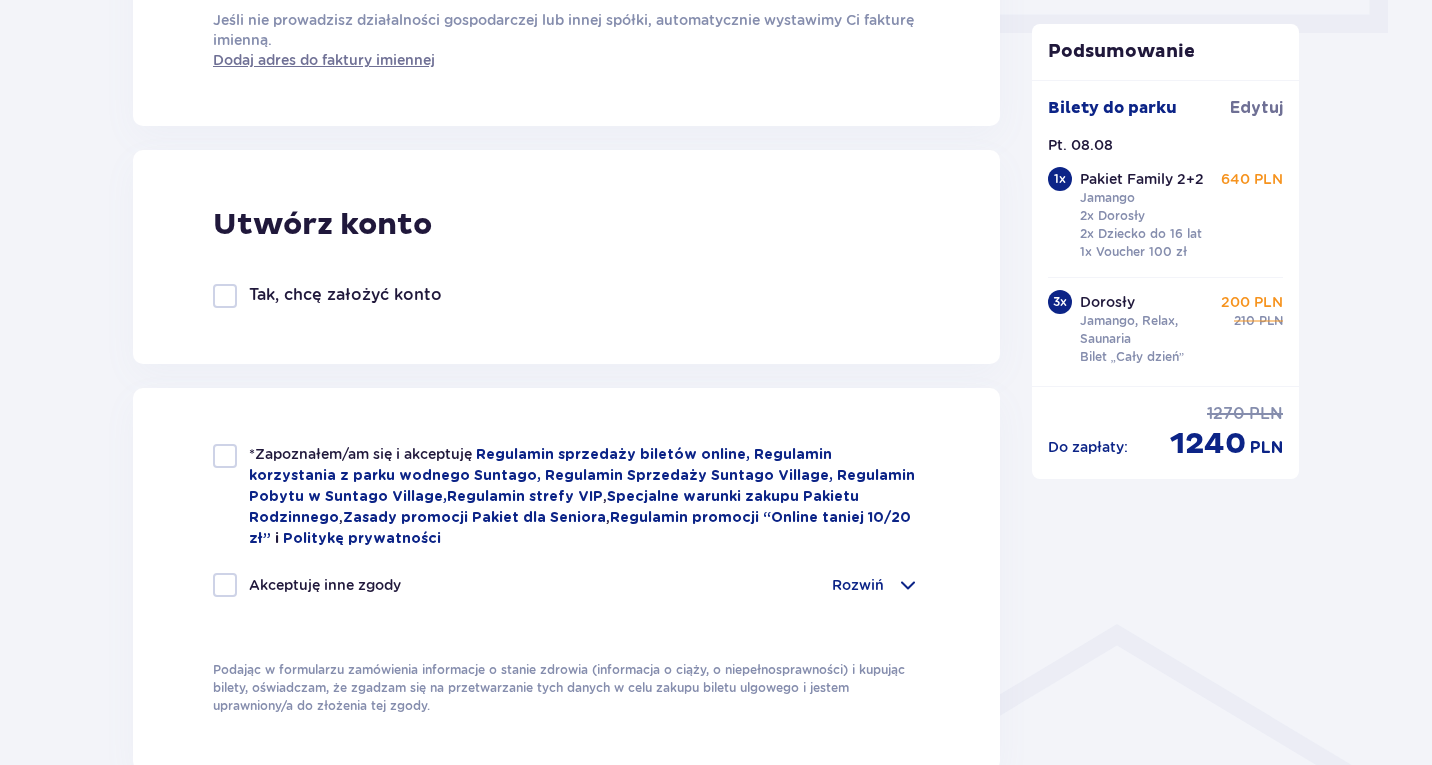 click at bounding box center [225, 456] 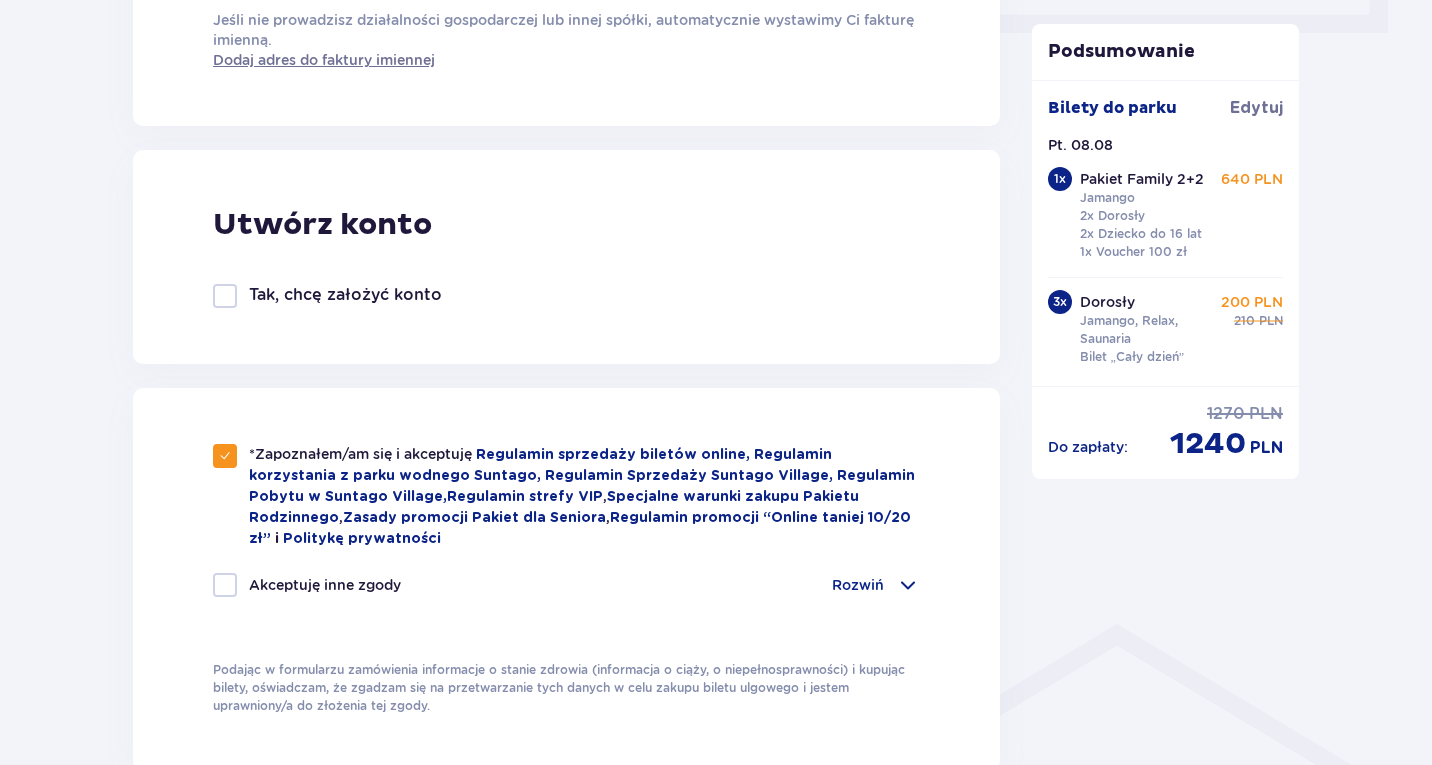 scroll, scrollTop: 1883, scrollLeft: 0, axis: vertical 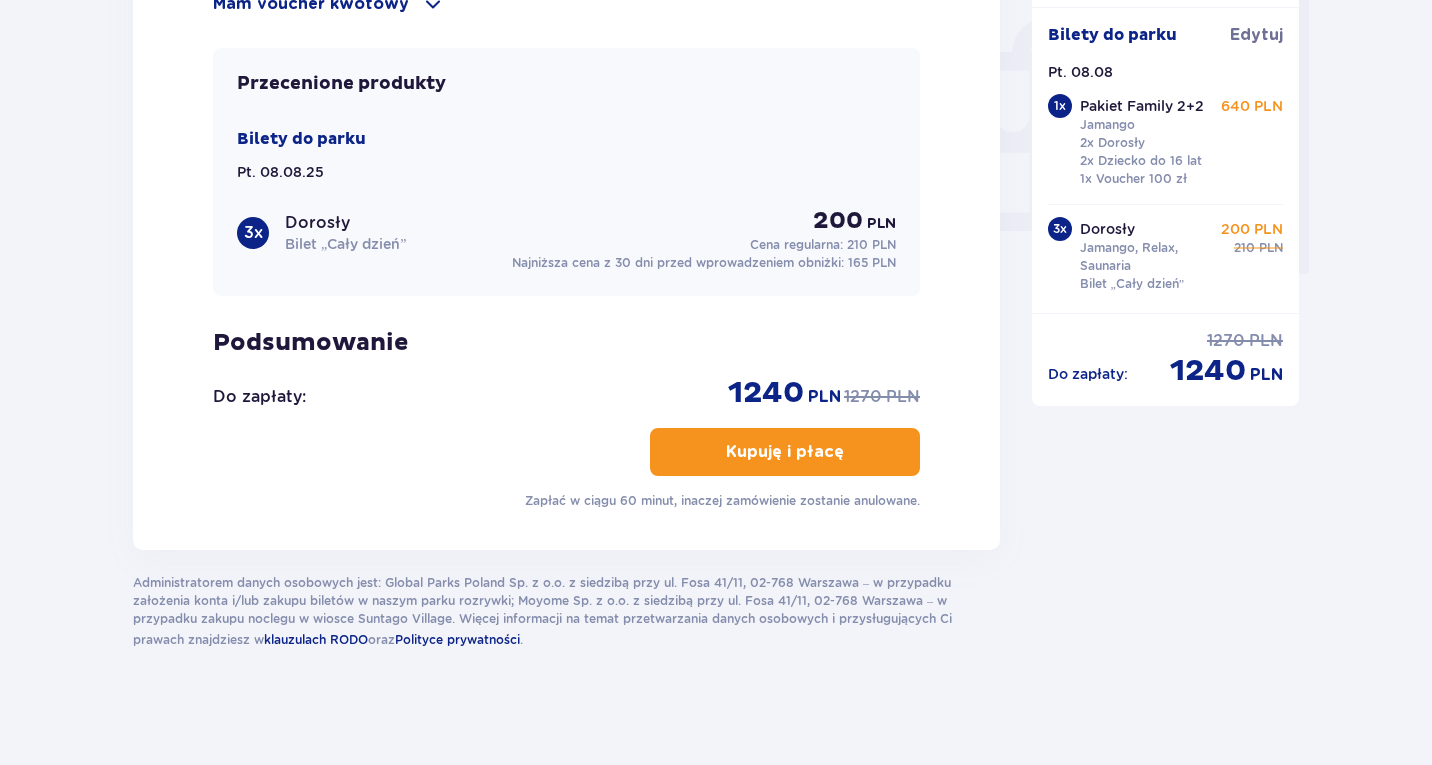 click on "Kupuję i płacę" at bounding box center (785, 452) 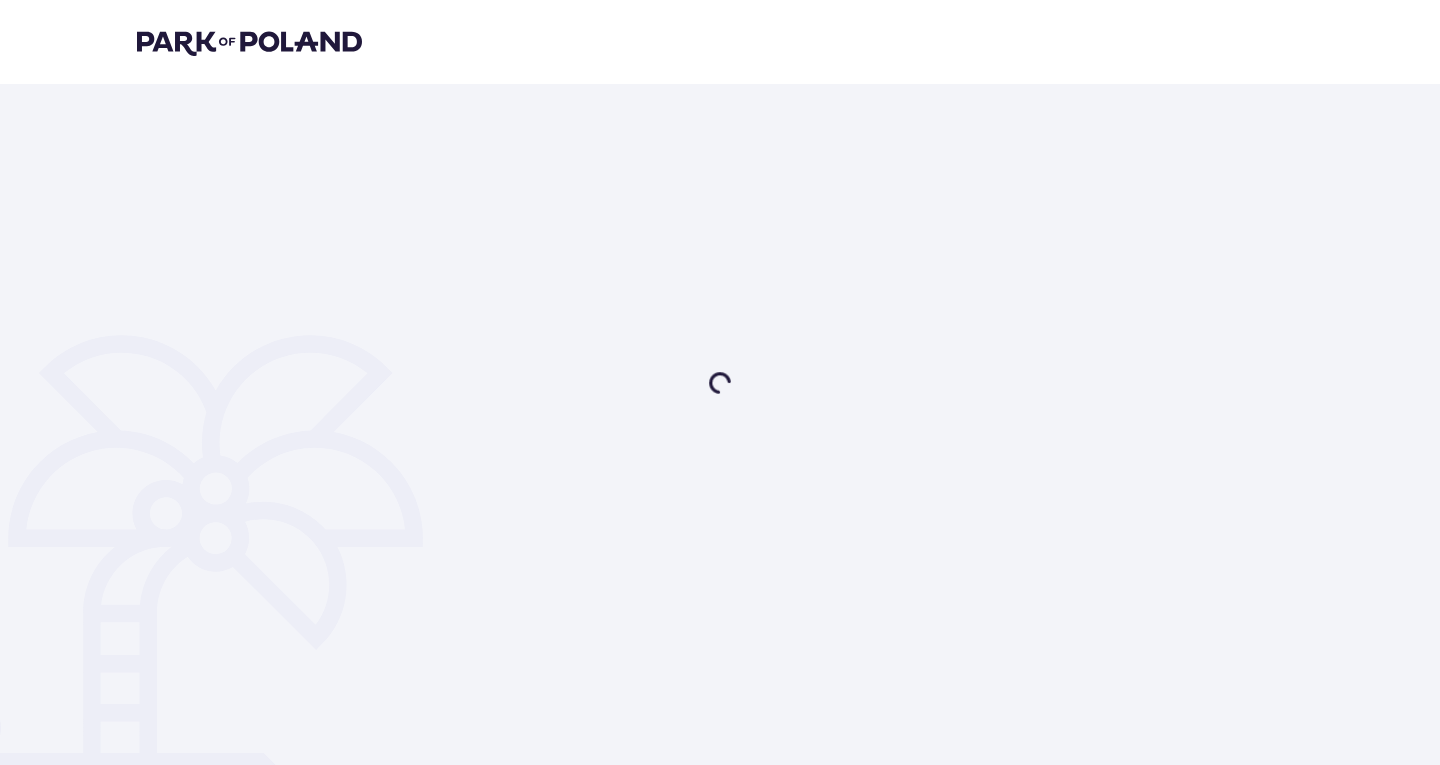 scroll, scrollTop: 0, scrollLeft: 0, axis: both 